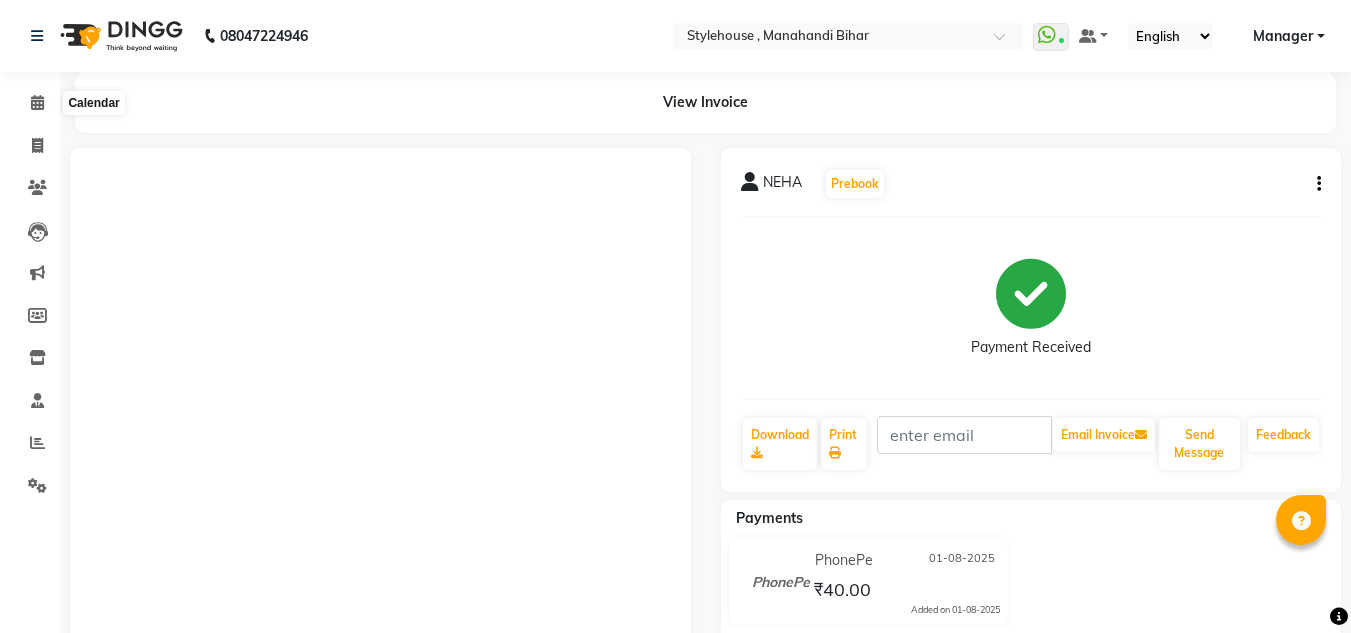 click 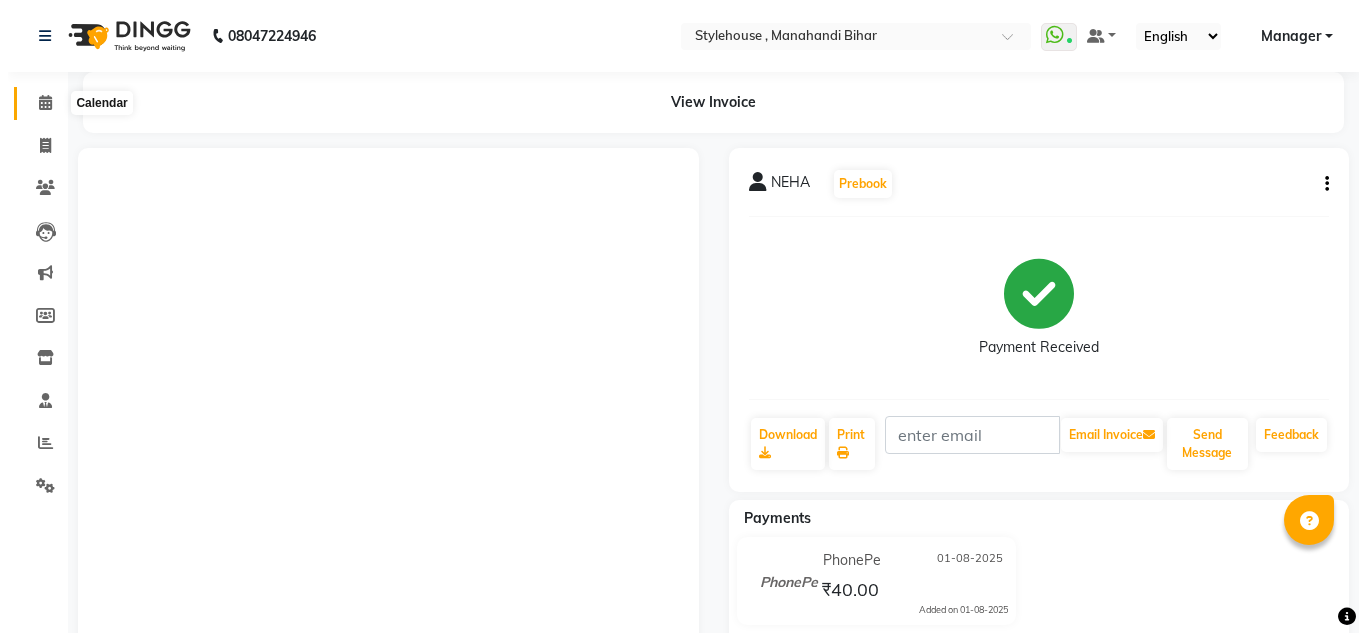 scroll, scrollTop: 0, scrollLeft: 0, axis: both 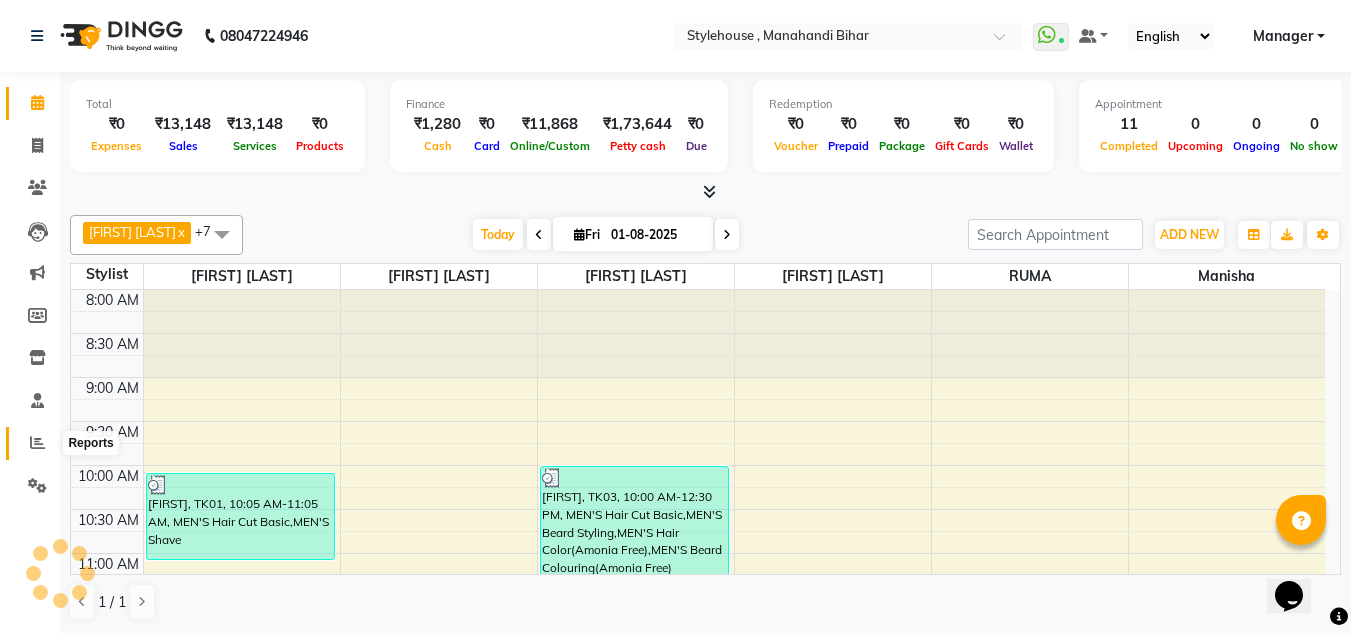click 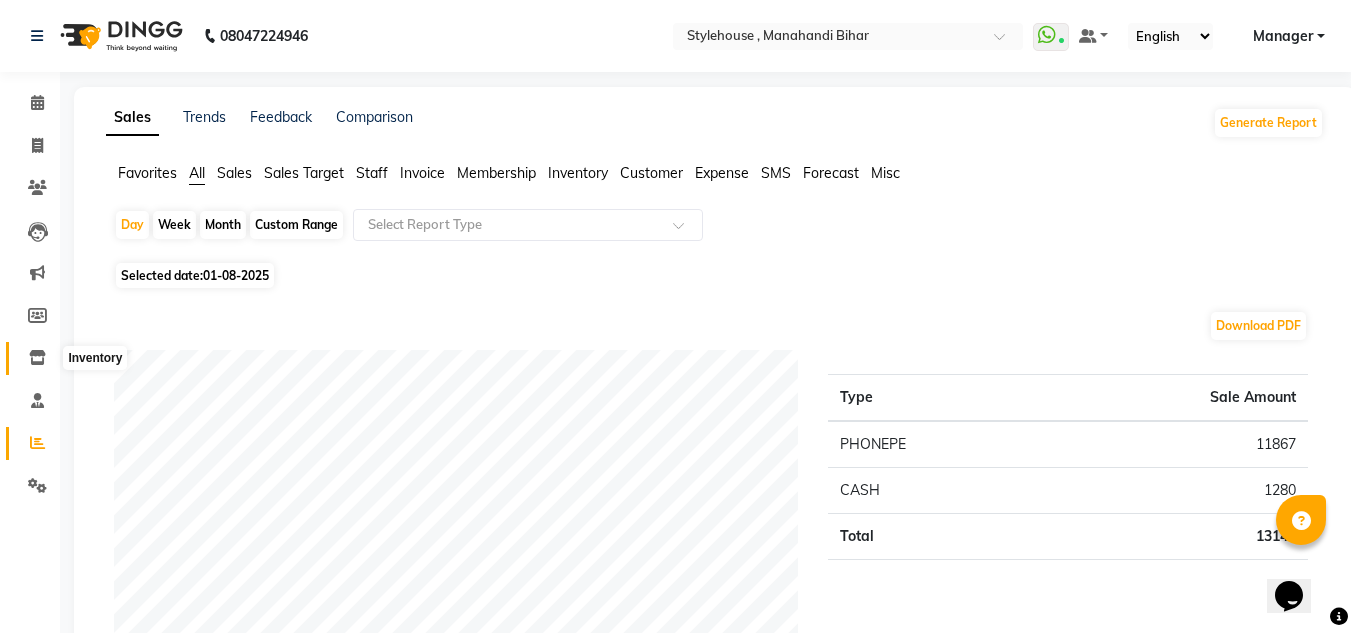 click 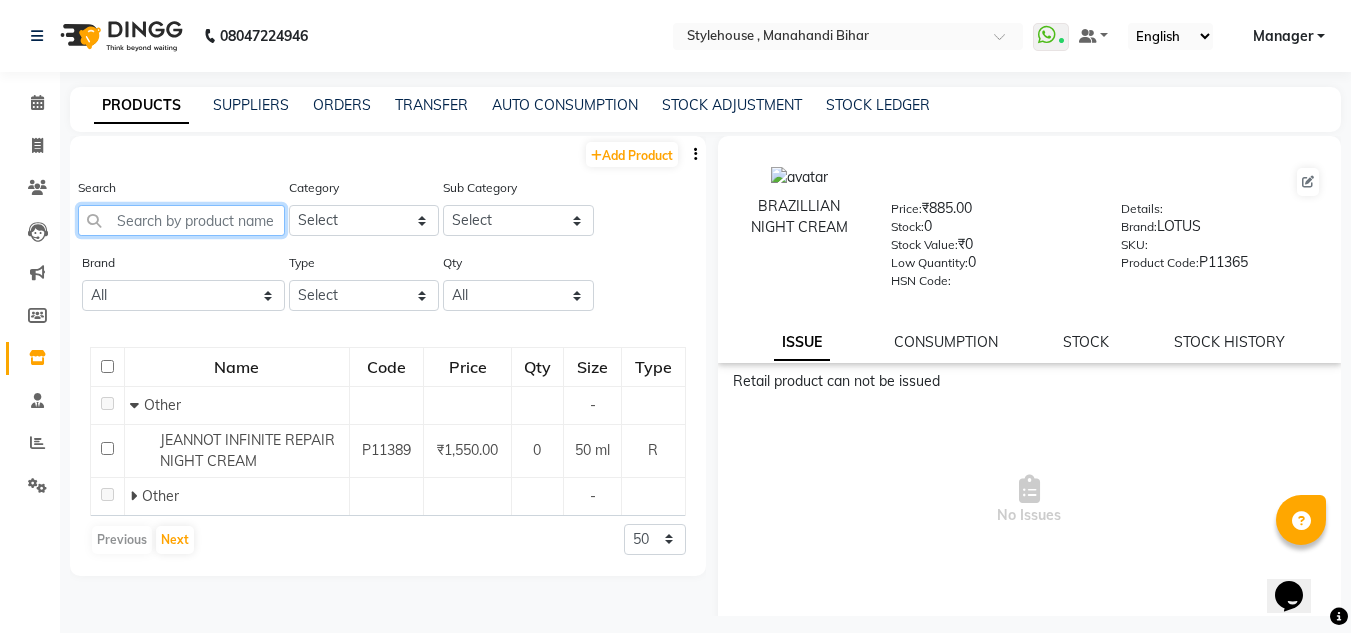 click 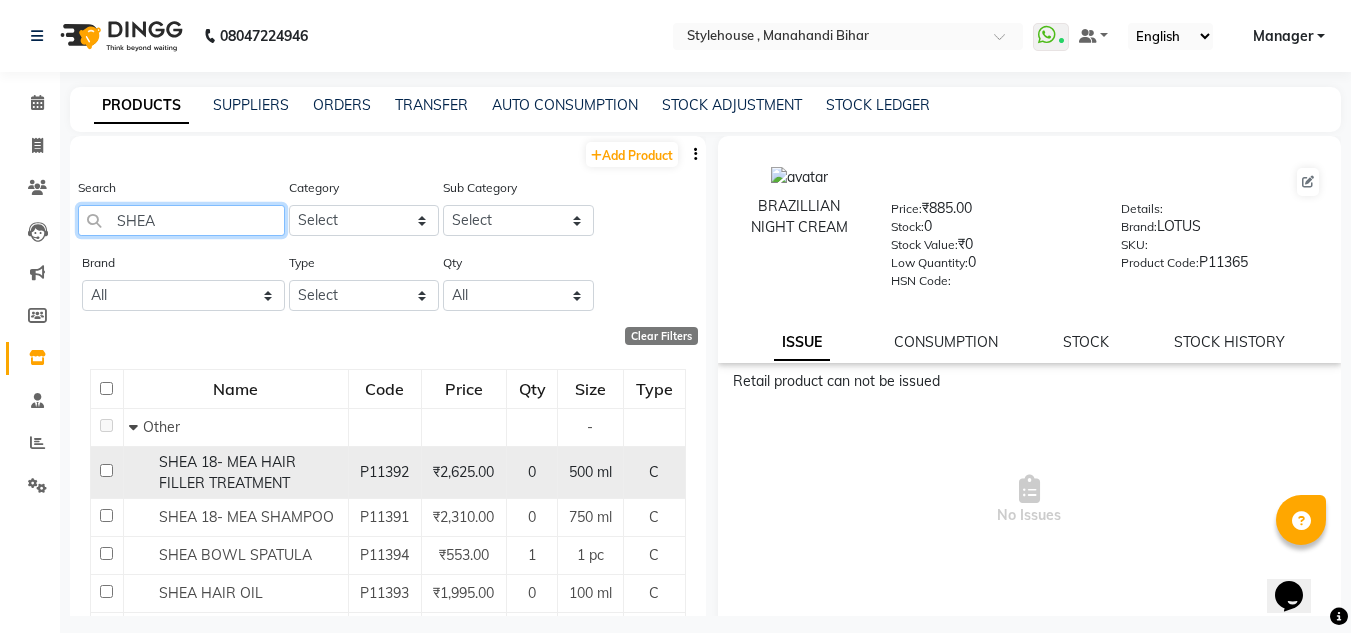 type on "SHEA" 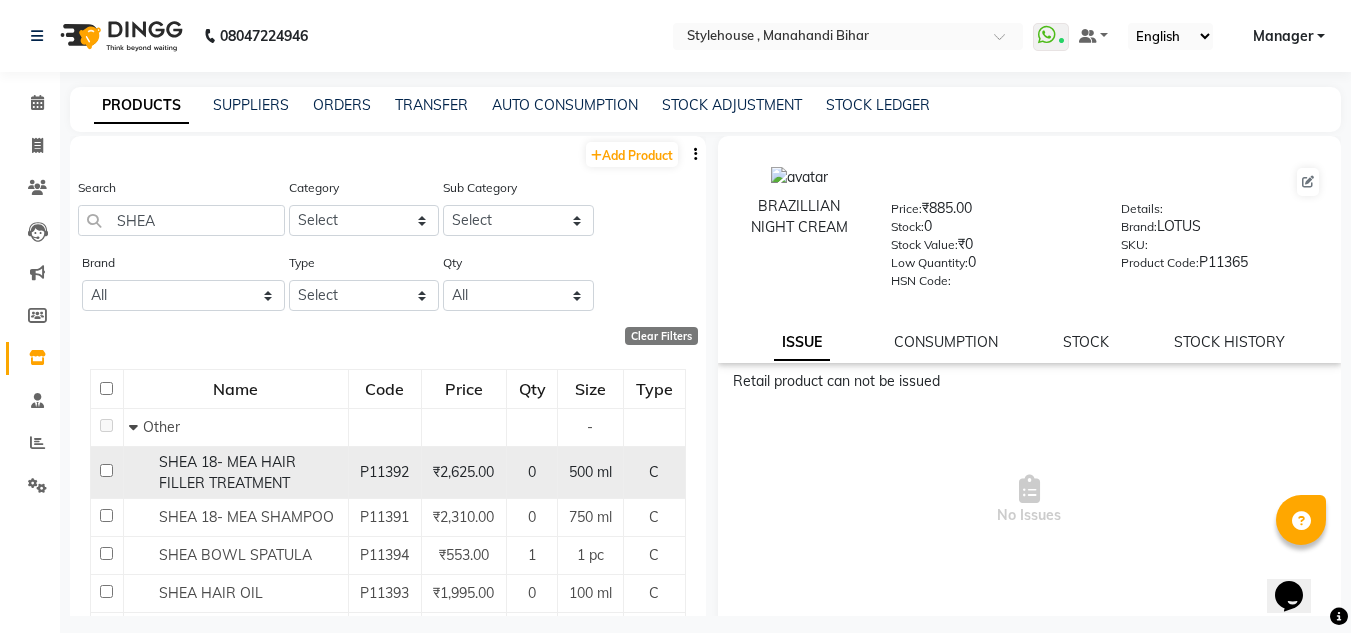 click on "SHEA 18- MEA HAIR FILLER TREATMENT" 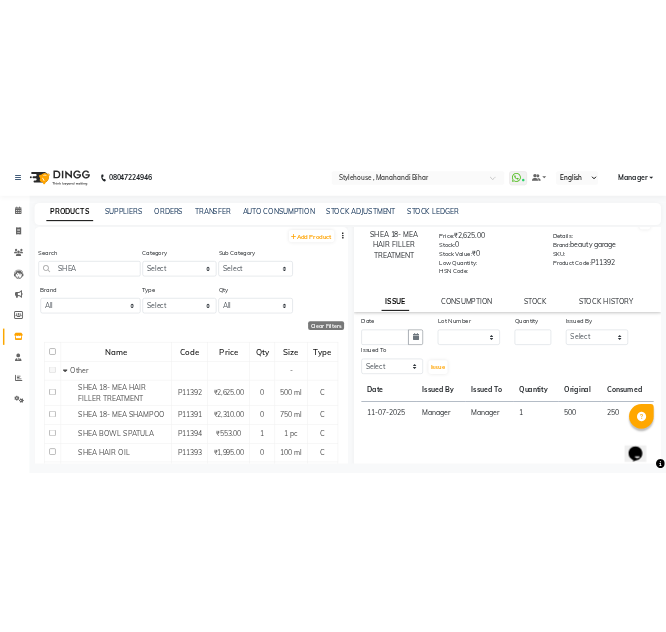 scroll, scrollTop: 0, scrollLeft: 0, axis: both 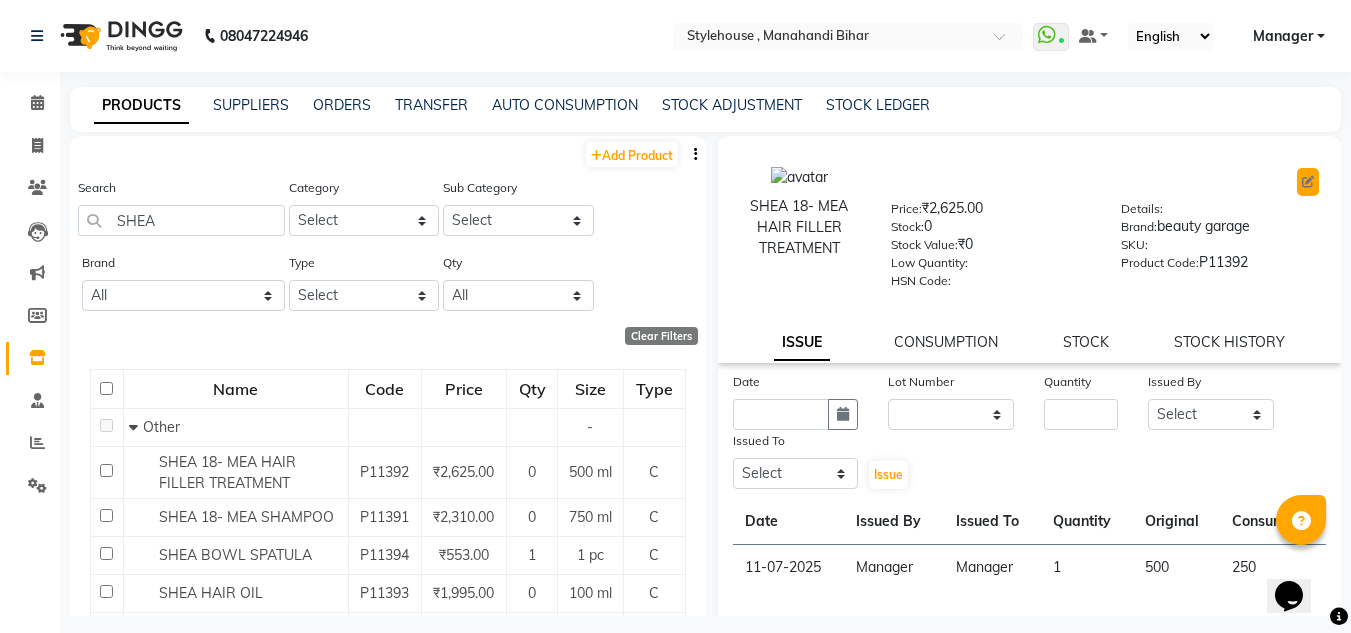 click 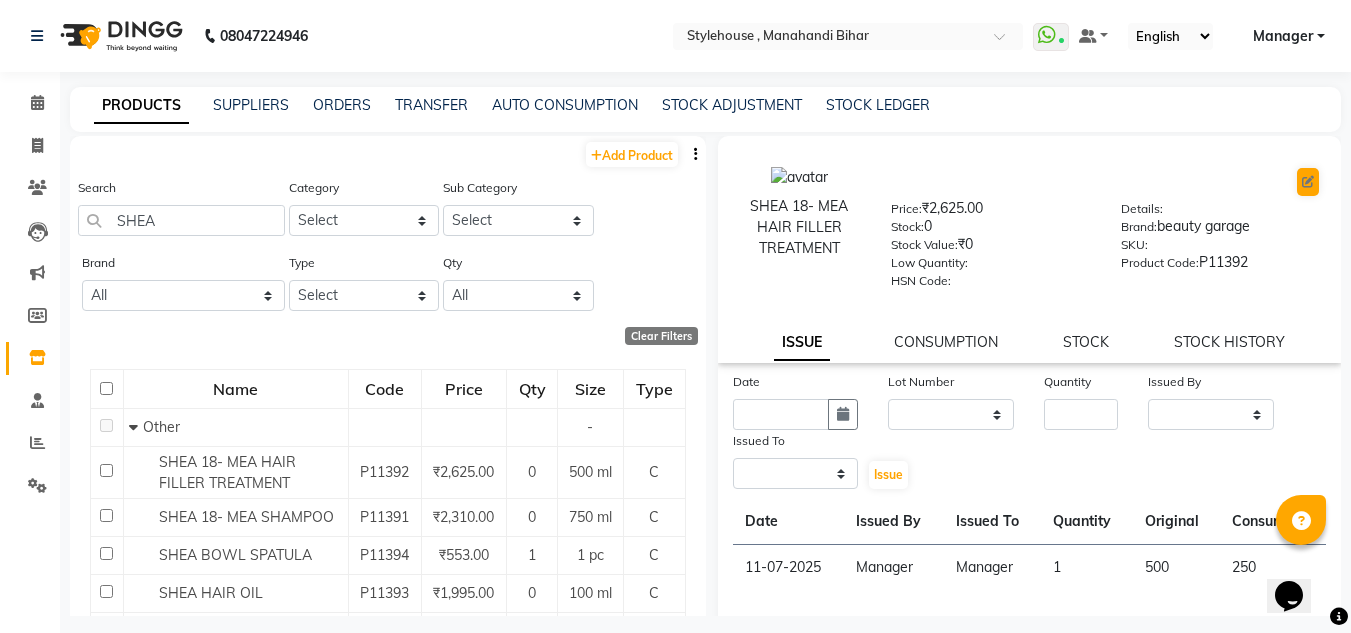 select on "true" 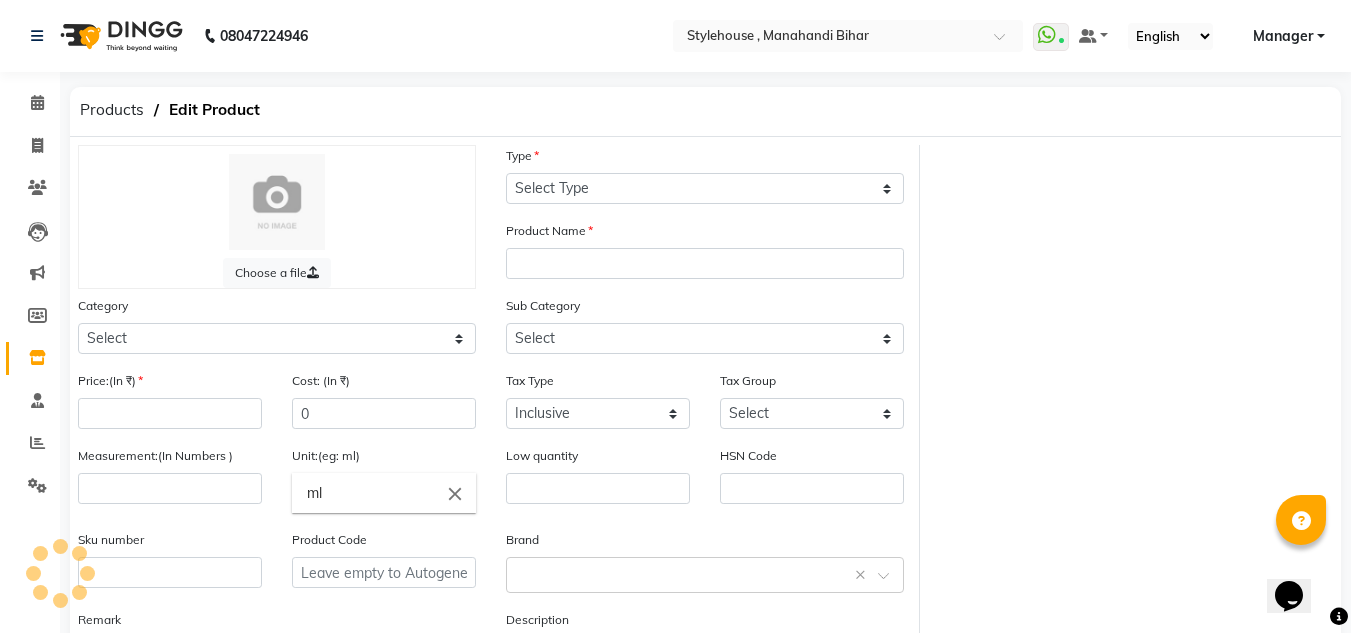 select on "C" 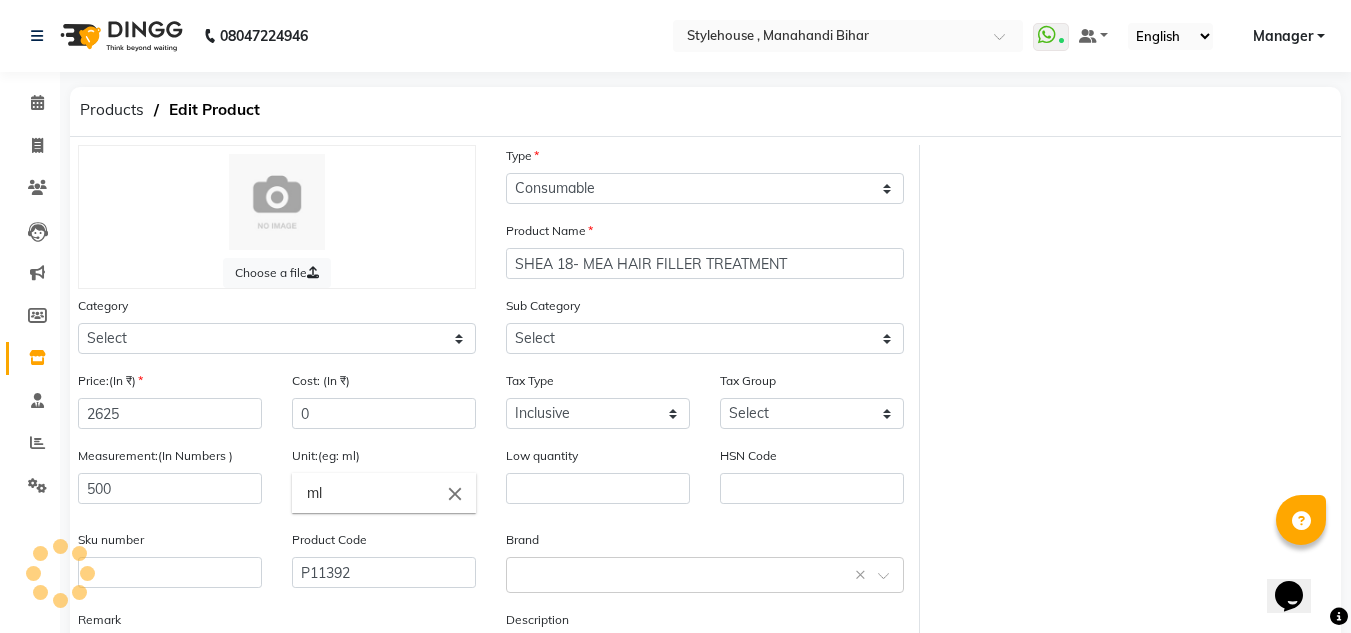 select on "511301900" 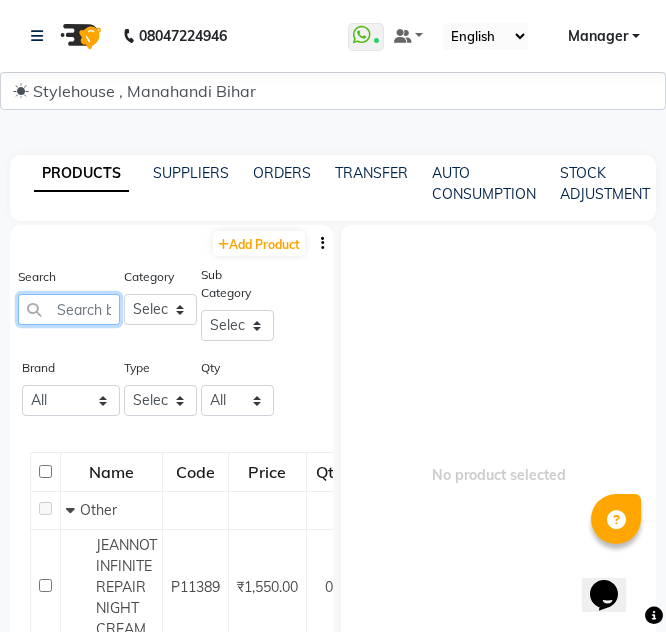click 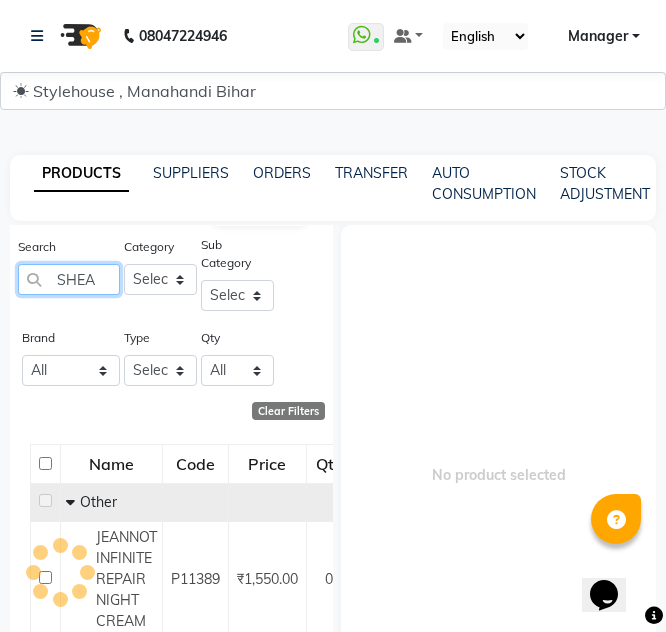 scroll, scrollTop: 82, scrollLeft: 0, axis: vertical 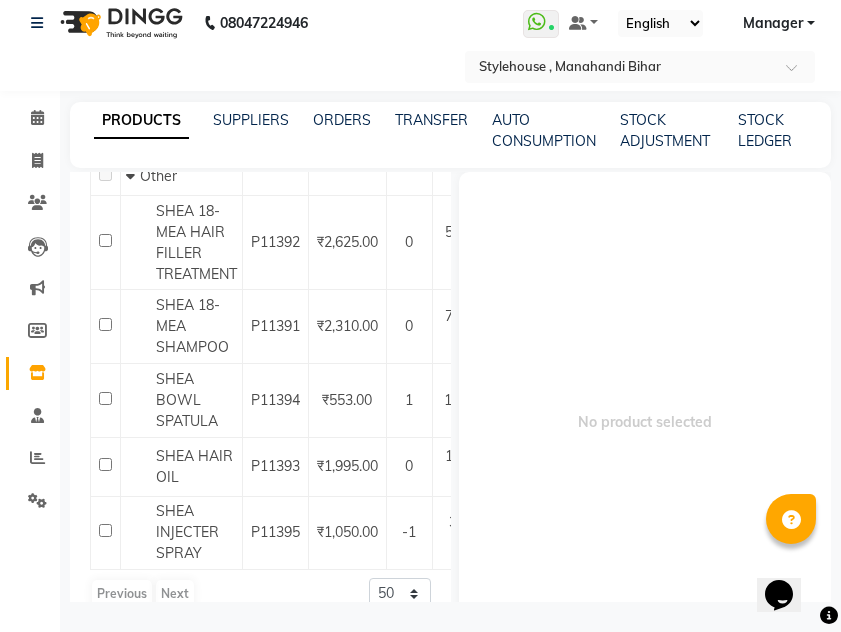 type on "SHEA" 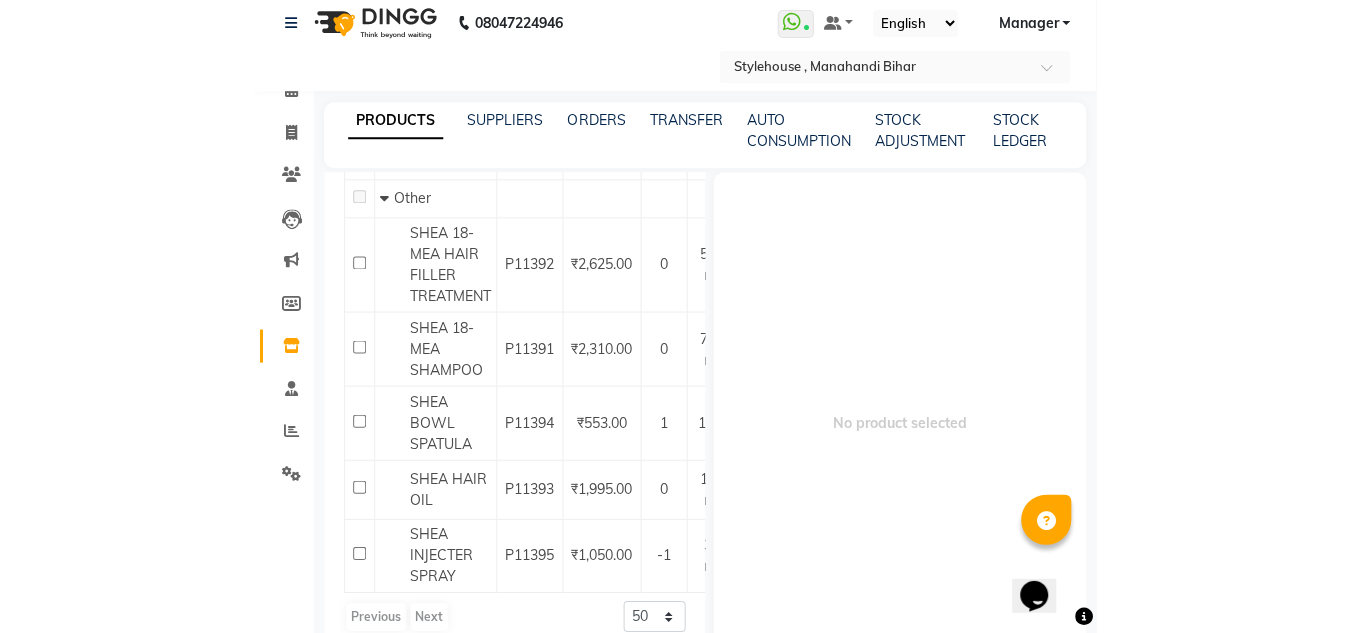 scroll, scrollTop: 0, scrollLeft: 0, axis: both 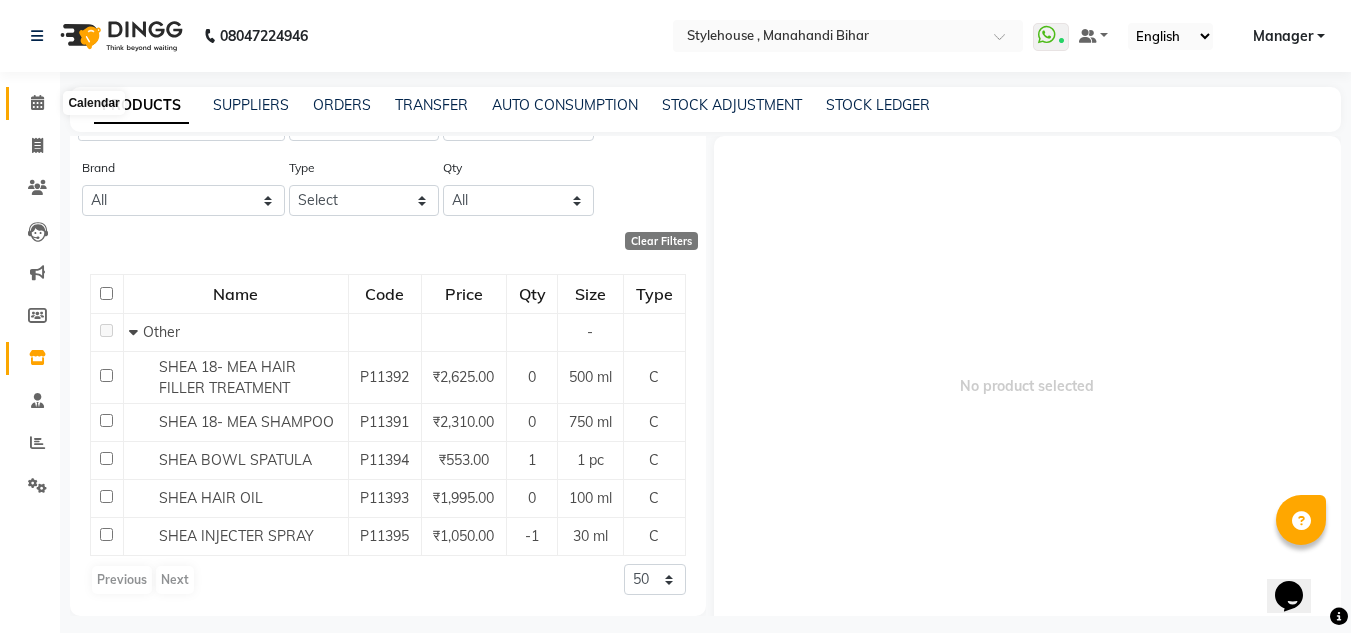 click 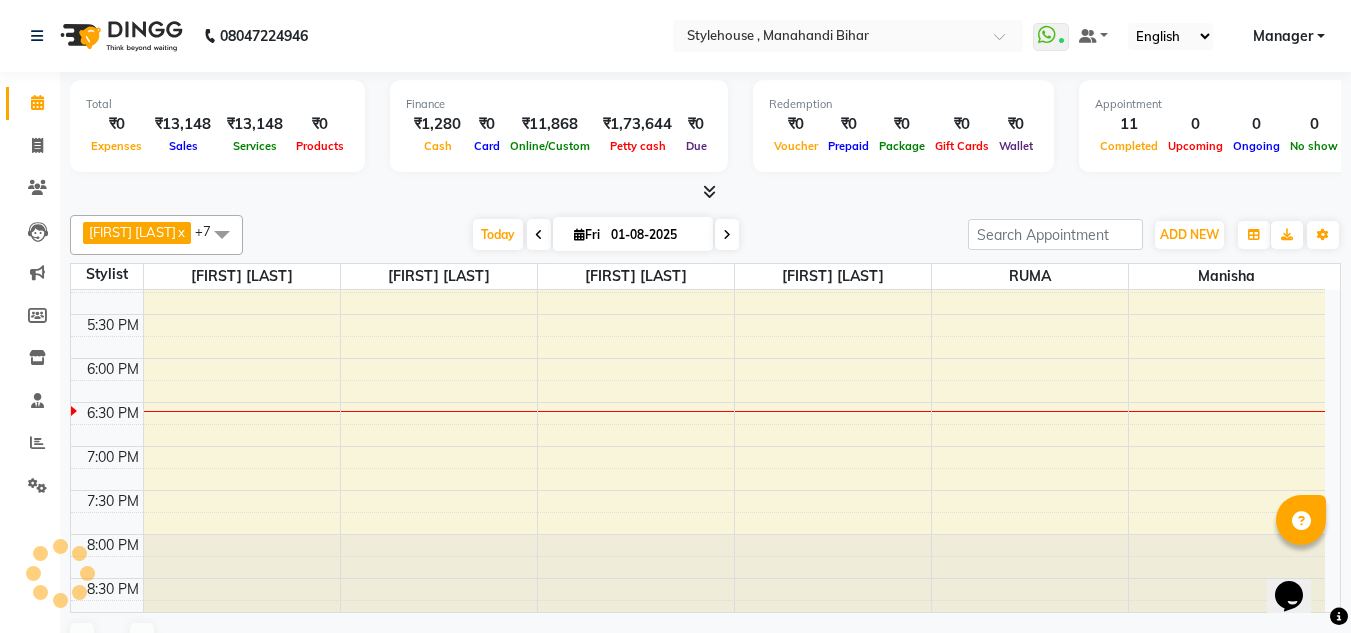 scroll, scrollTop: 0, scrollLeft: 0, axis: both 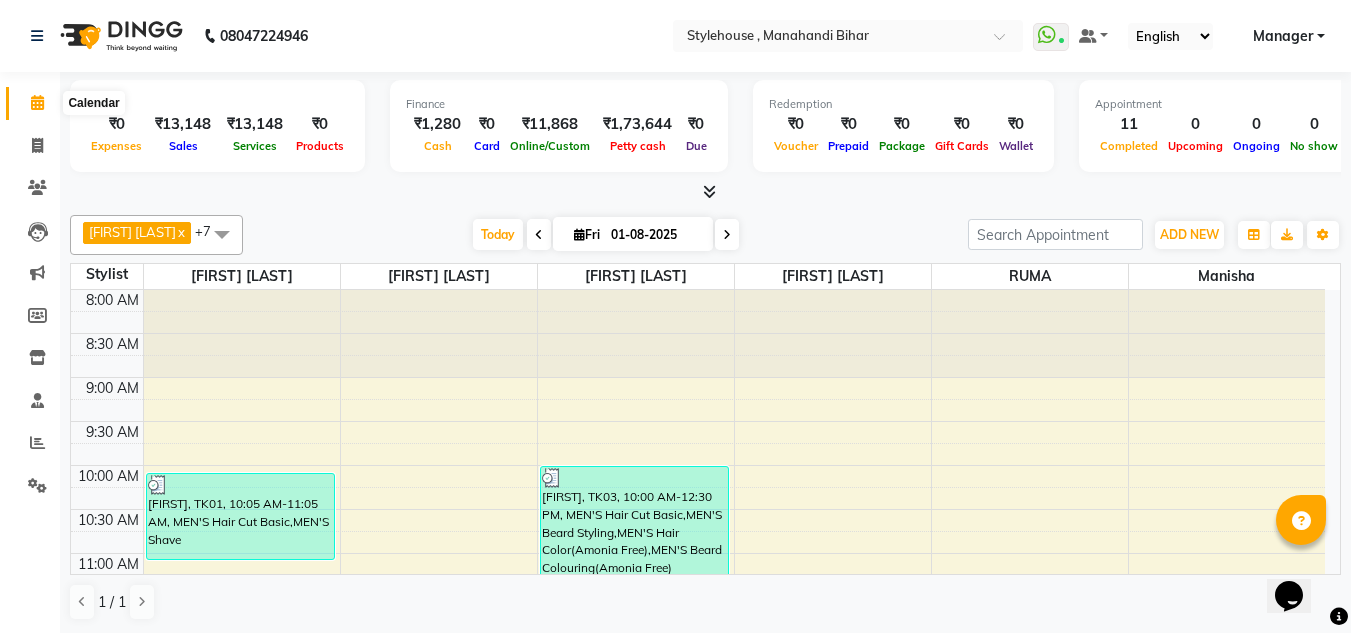click 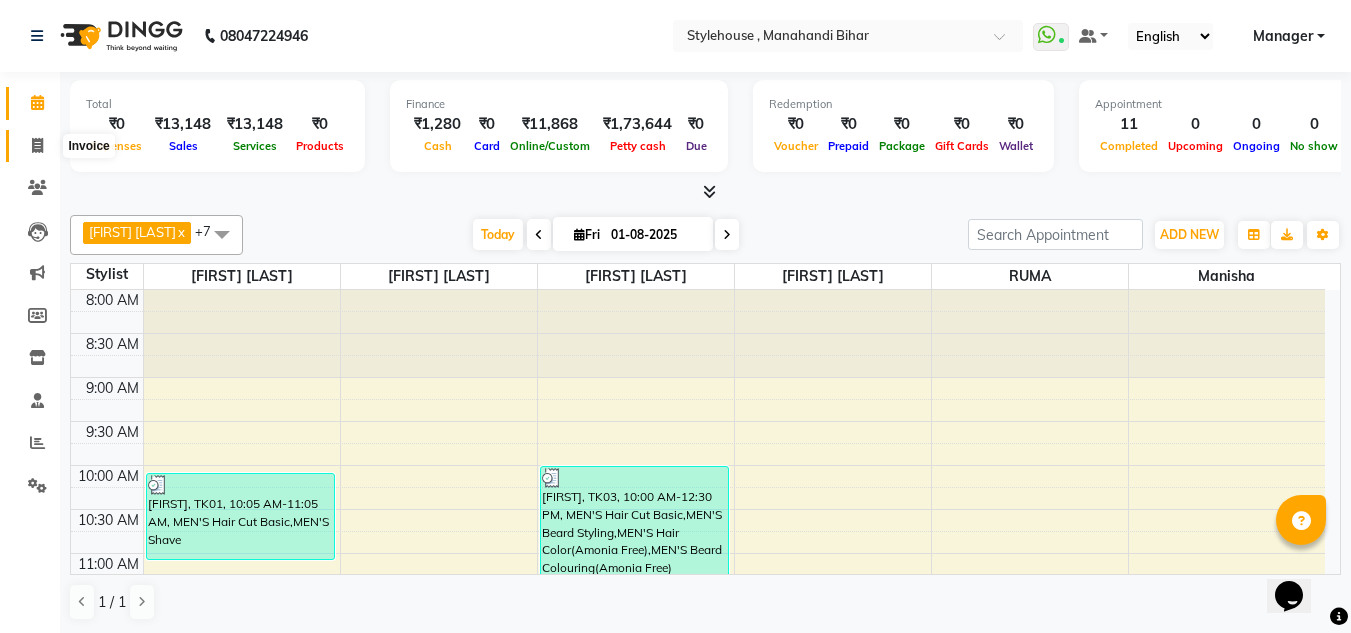 click 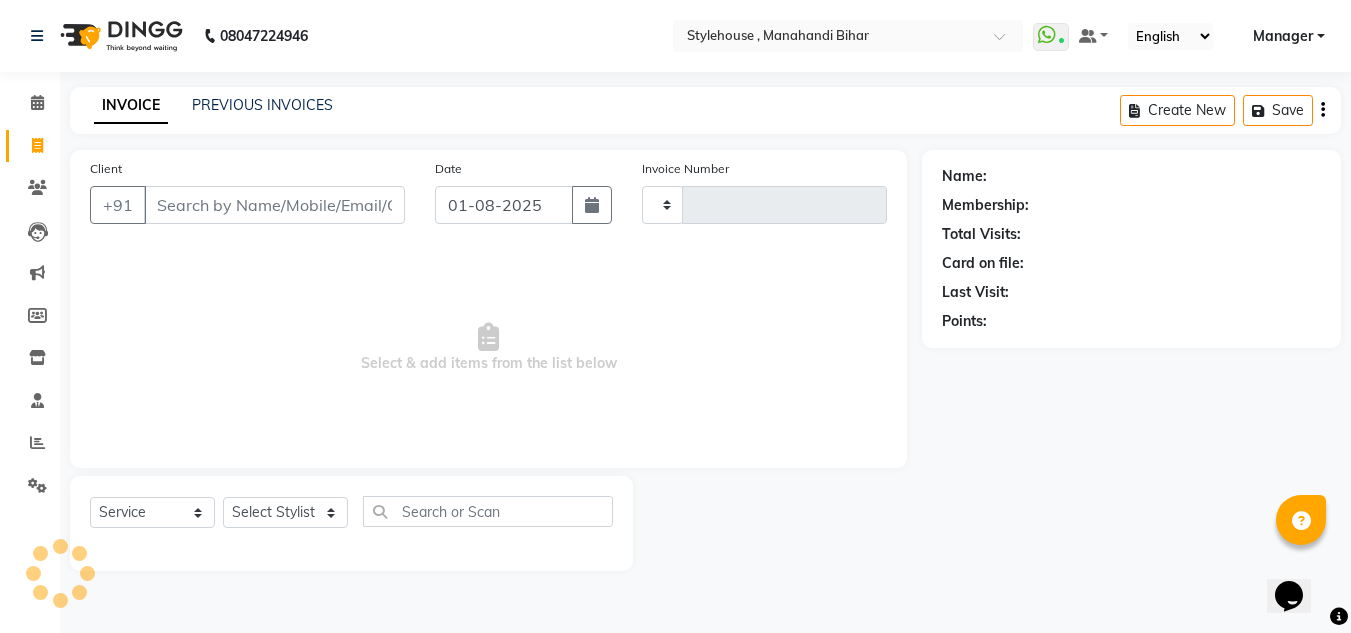 type on "1467" 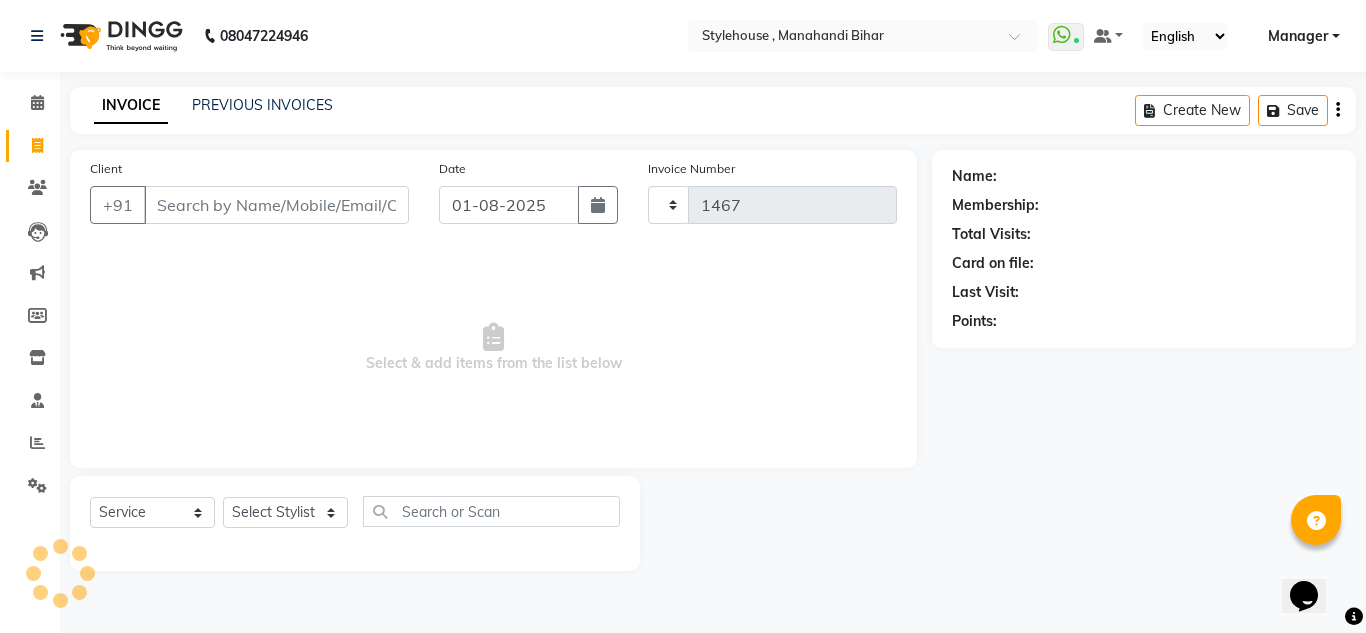 select on "7793" 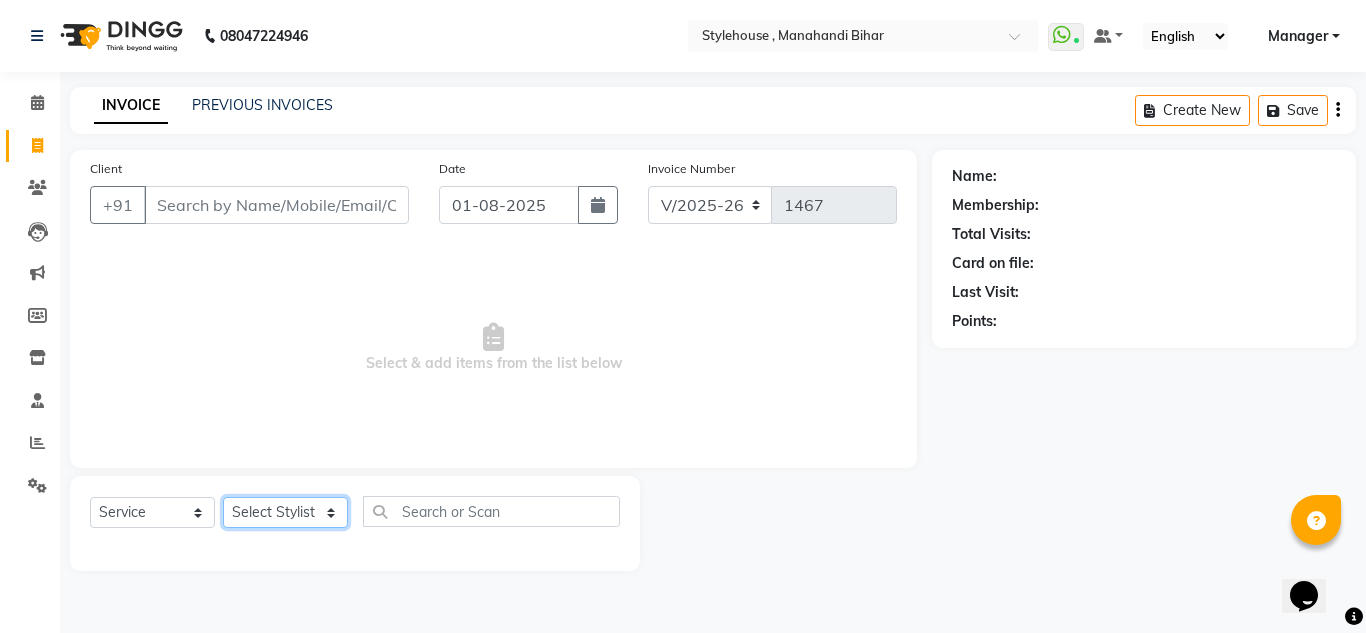 click on "Select Stylist ANIL BARIK ANIRUDH SAHOO JYOTIRANJAN BARIK KANHA LAXMI PRIYA Manager Manisha MANJIT BARIK PRADEEP BARIK PRIYANKA NANDA PUJA ROUT RUMA SAGARIKA SAHOO SALMAN SAMEER BARIK SAROJ SITHA TARA DEVI SHRESTA" 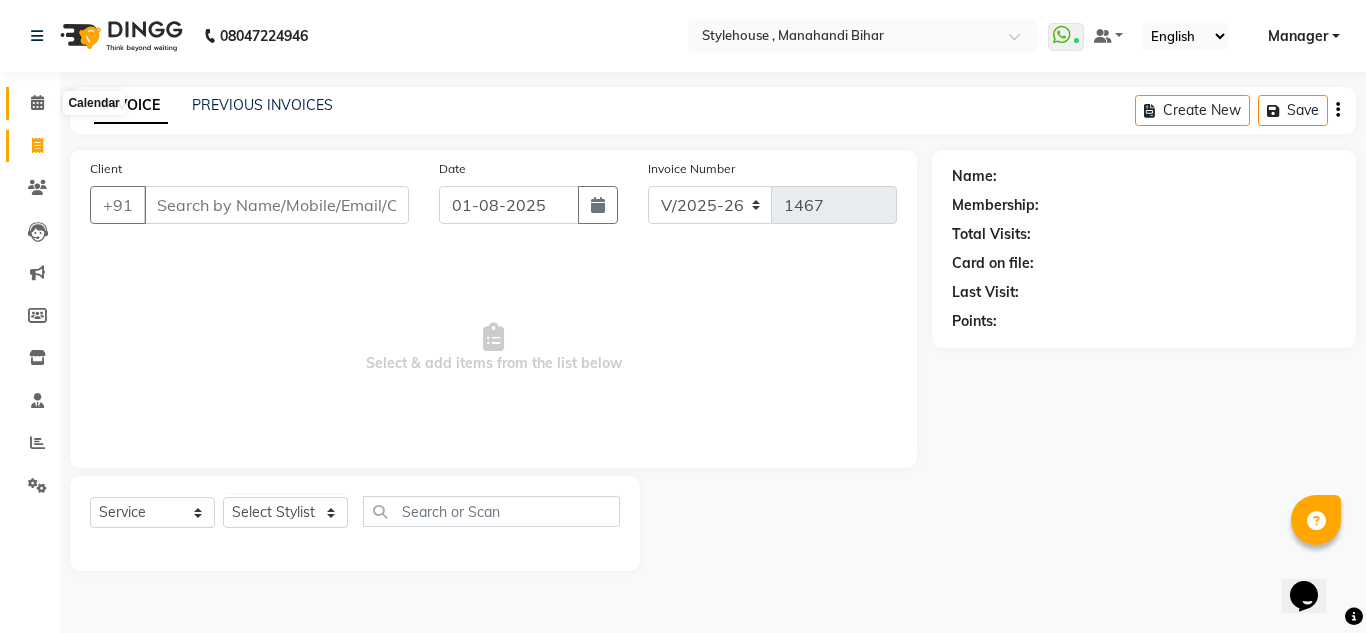 click 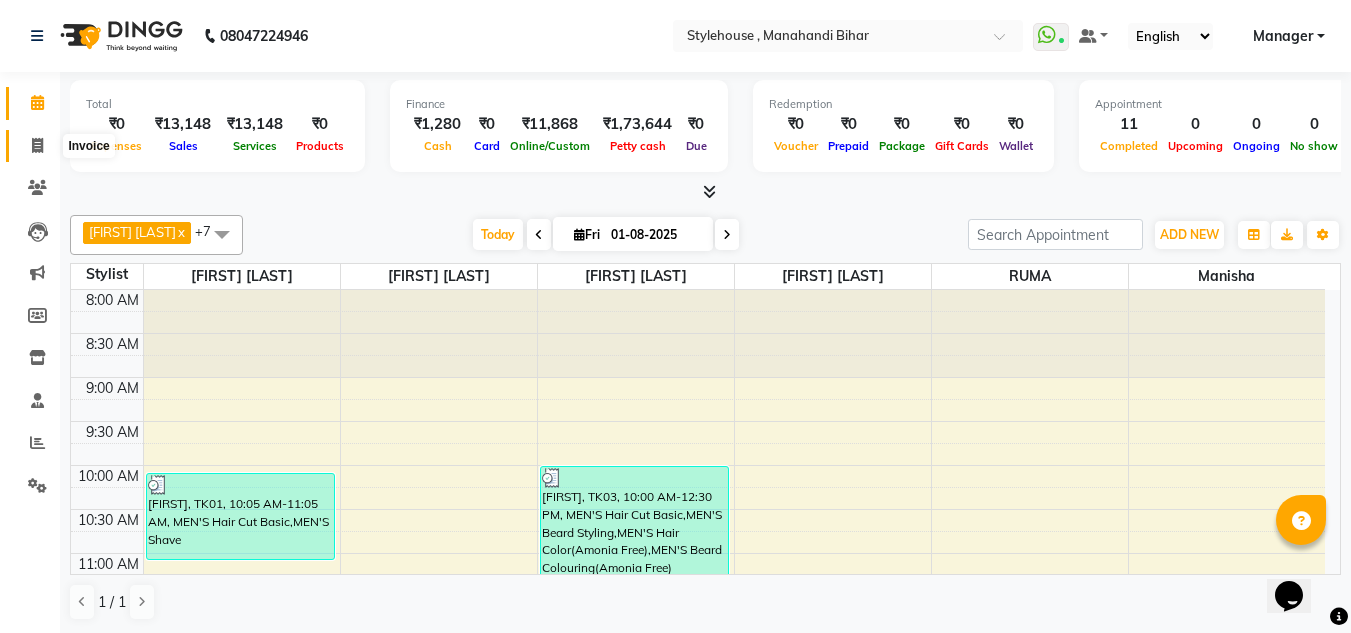 click 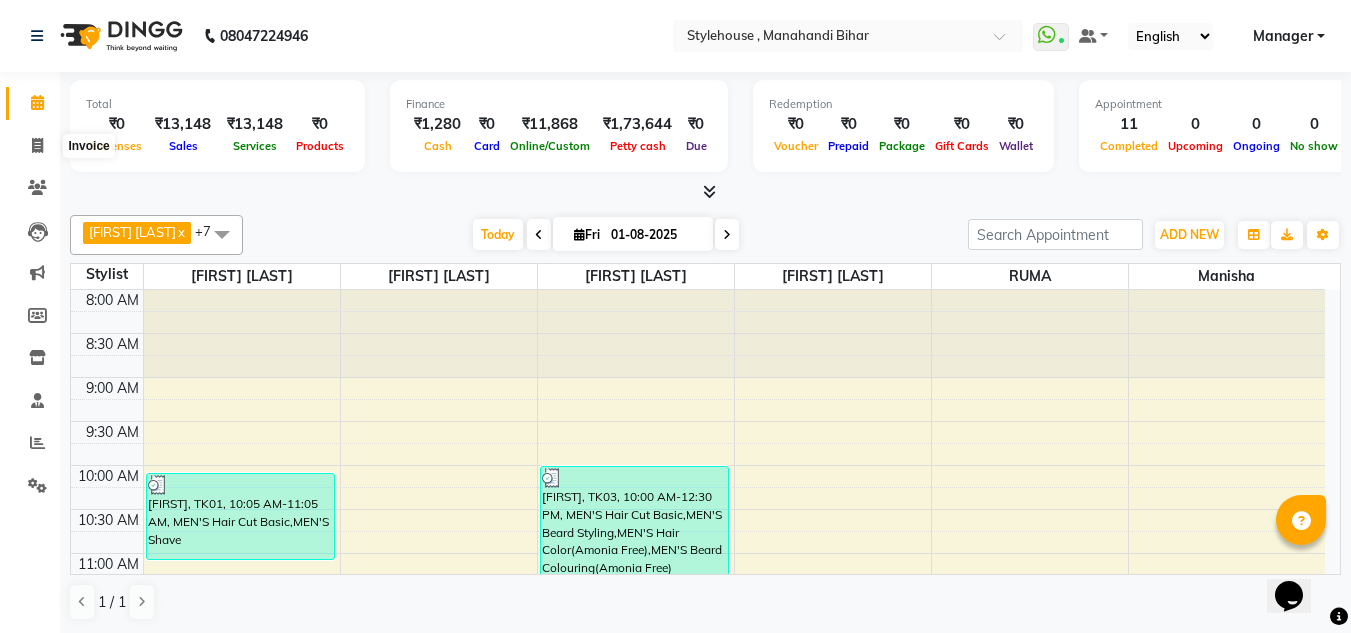 select on "7793" 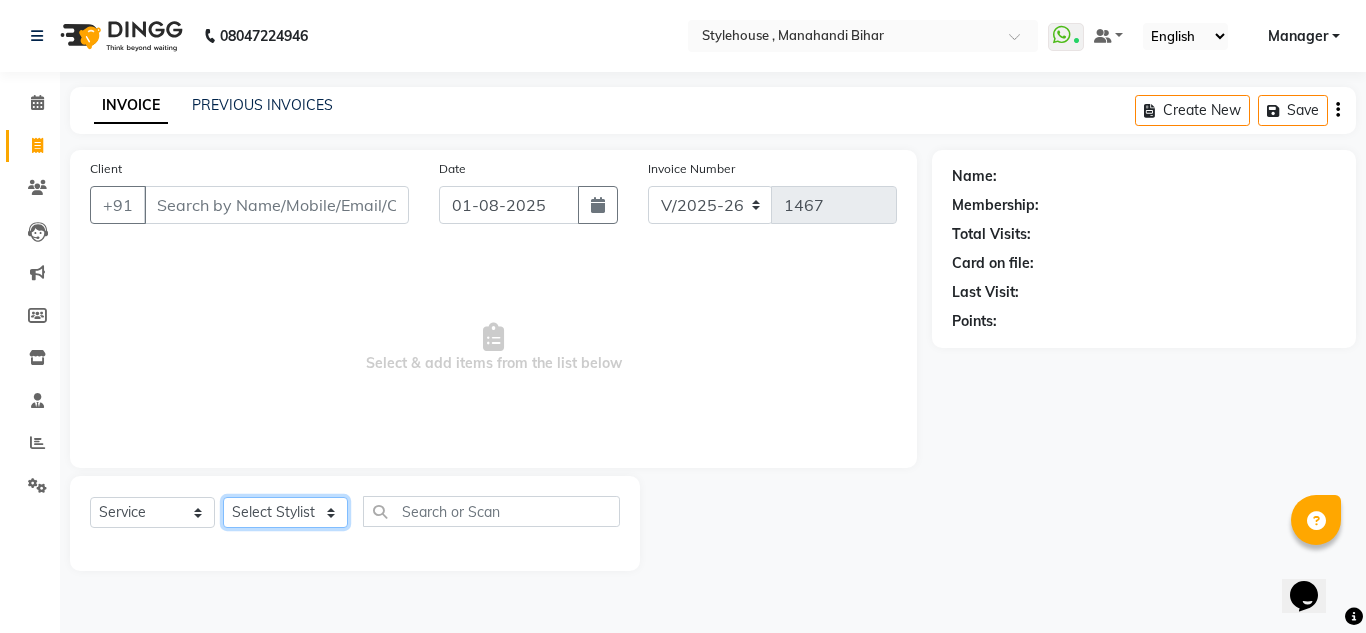 click on "Select Stylist ANIL BARIK ANIRUDH SAHOO JYOTIRANJAN BARIK KANHA LAXMI PRIYA Manager Manisha MANJIT BARIK PRADEEP BARIK PRIYANKA NANDA PUJA ROUT RUMA SAGARIKA SAHOO SALMAN SAMEER BARIK SAROJ SITHA TARA DEVI SHRESTA" 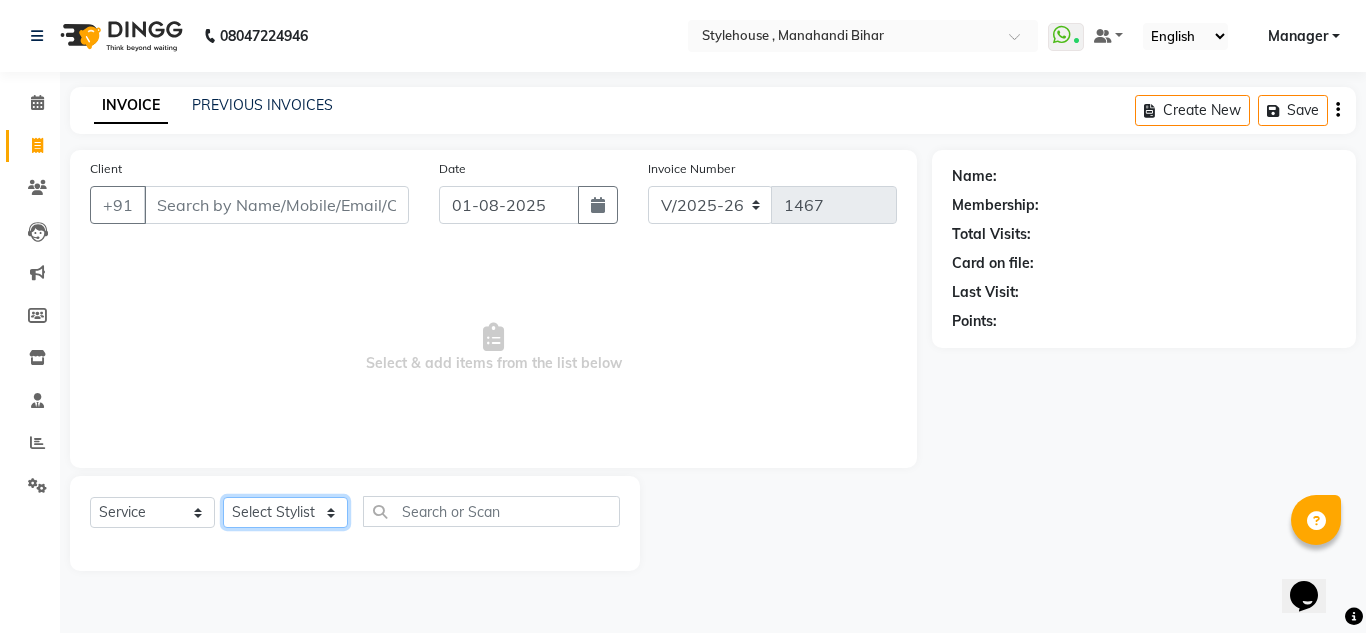 select on "69900" 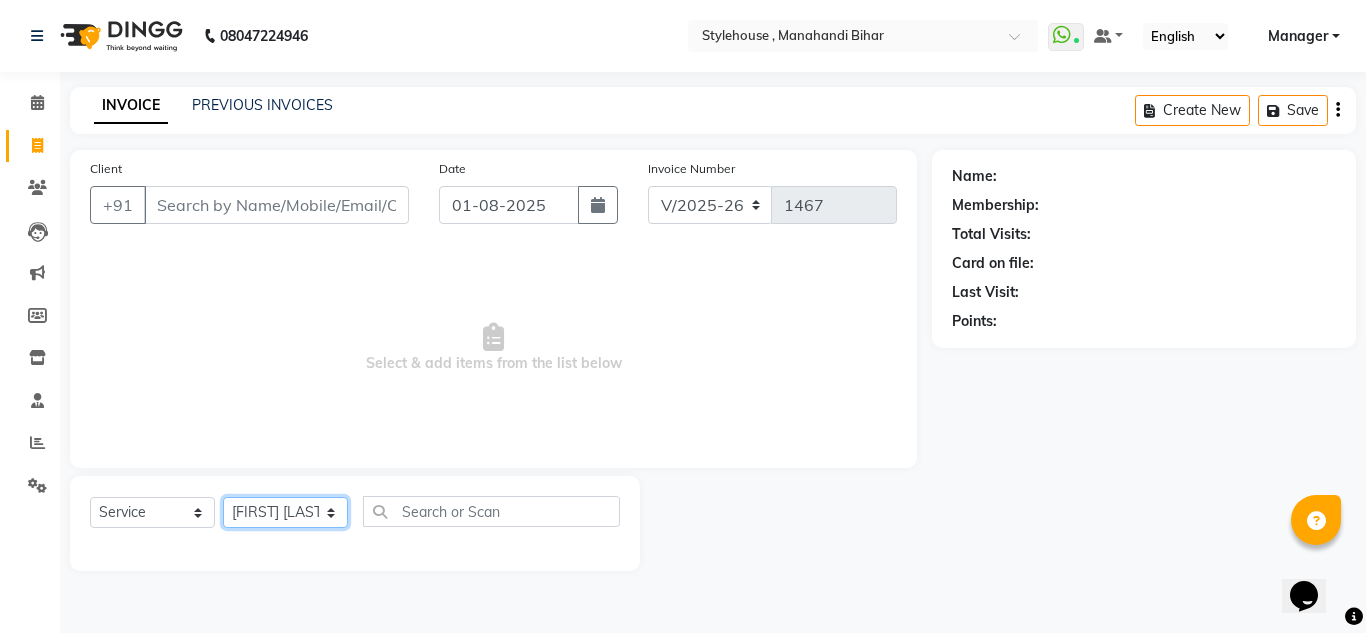 click on "Select Stylist ANIL BARIK ANIRUDH SAHOO JYOTIRANJAN BARIK KANHA LAXMI PRIYA Manager Manisha MANJIT BARIK PRADEEP BARIK PRIYANKA NANDA PUJA ROUT RUMA SAGARIKA SAHOO SALMAN SAMEER BARIK SAROJ SITHA TARA DEVI SHRESTA" 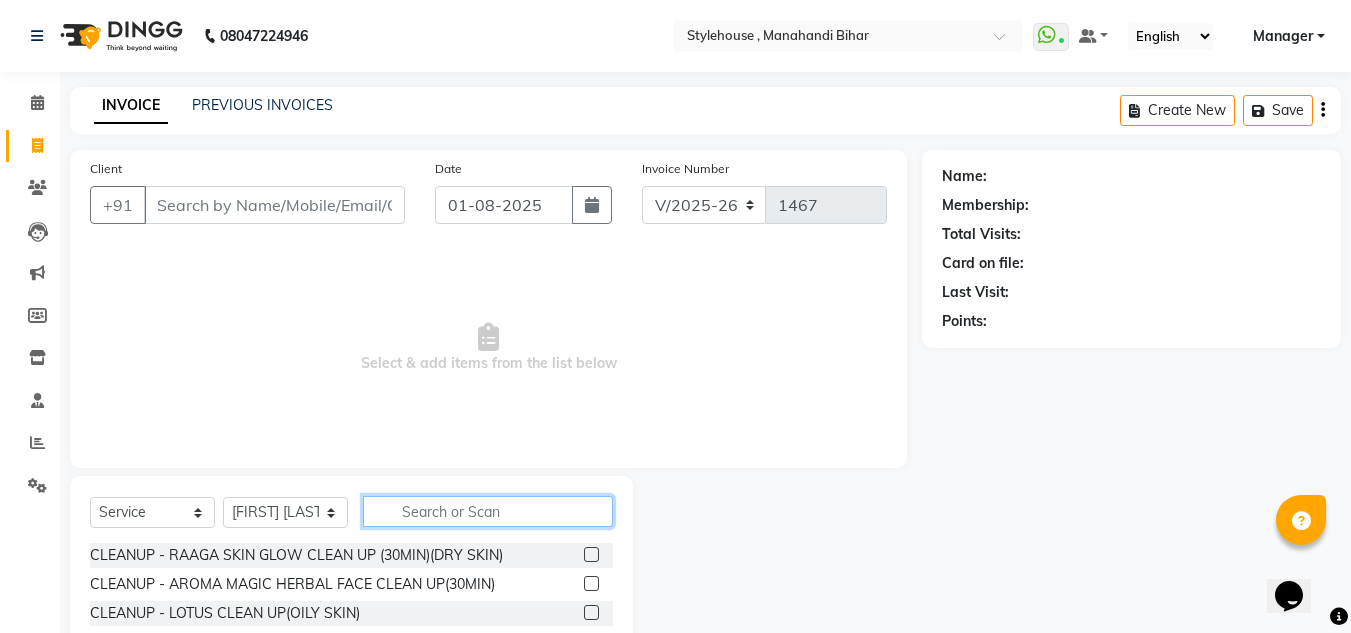 click 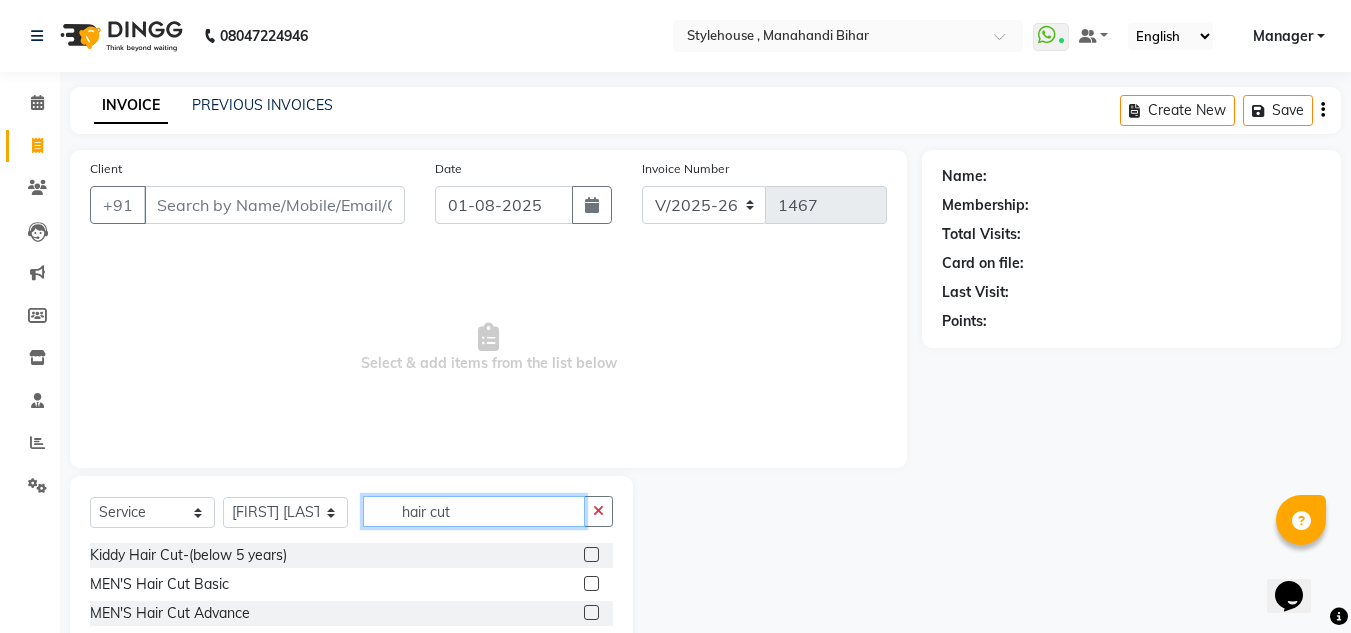 type on "hair cut" 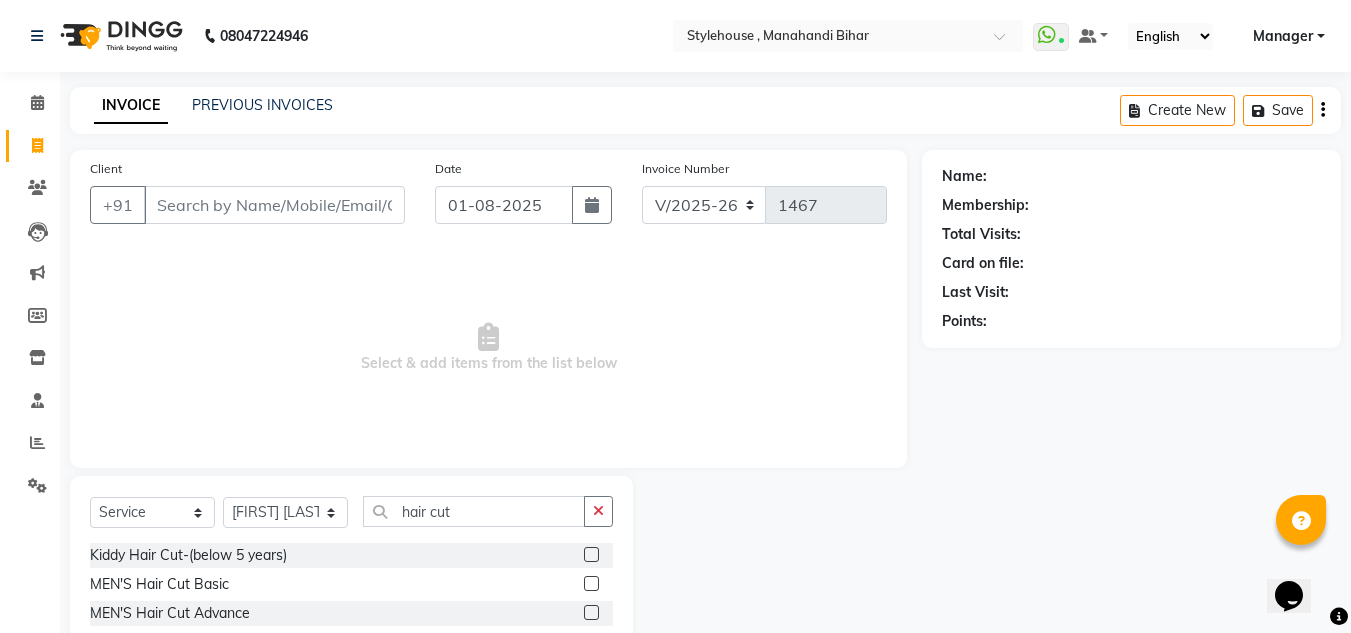 click 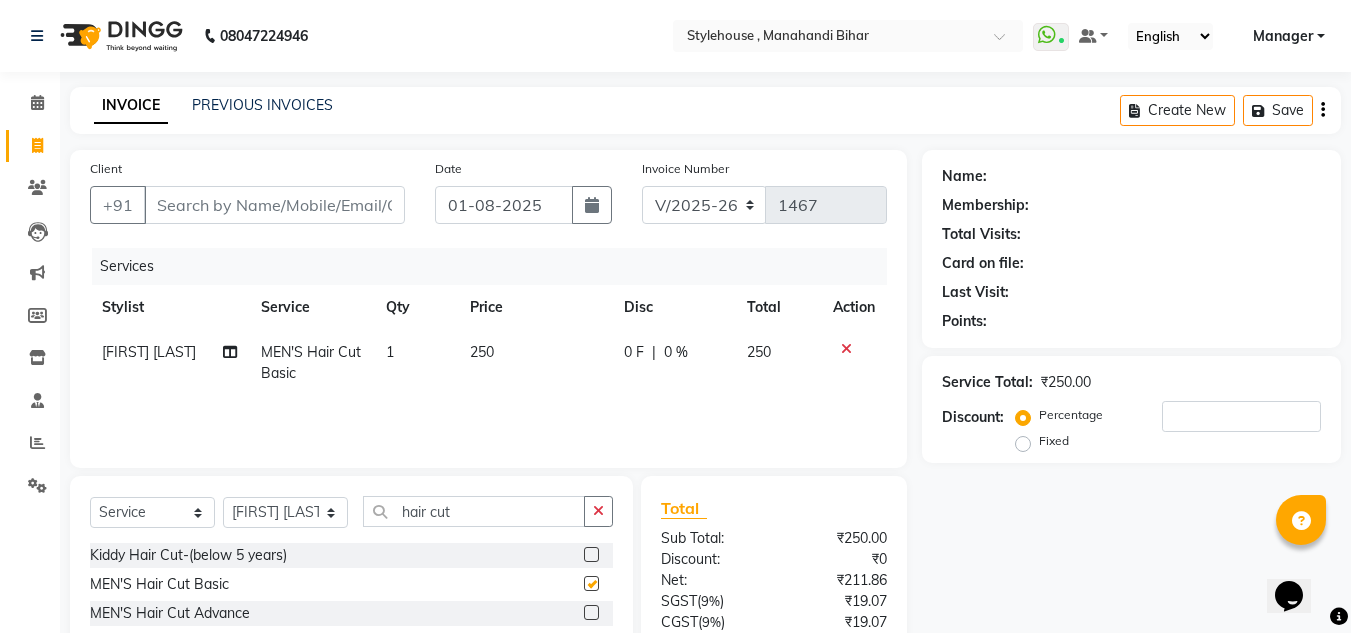 checkbox on "false" 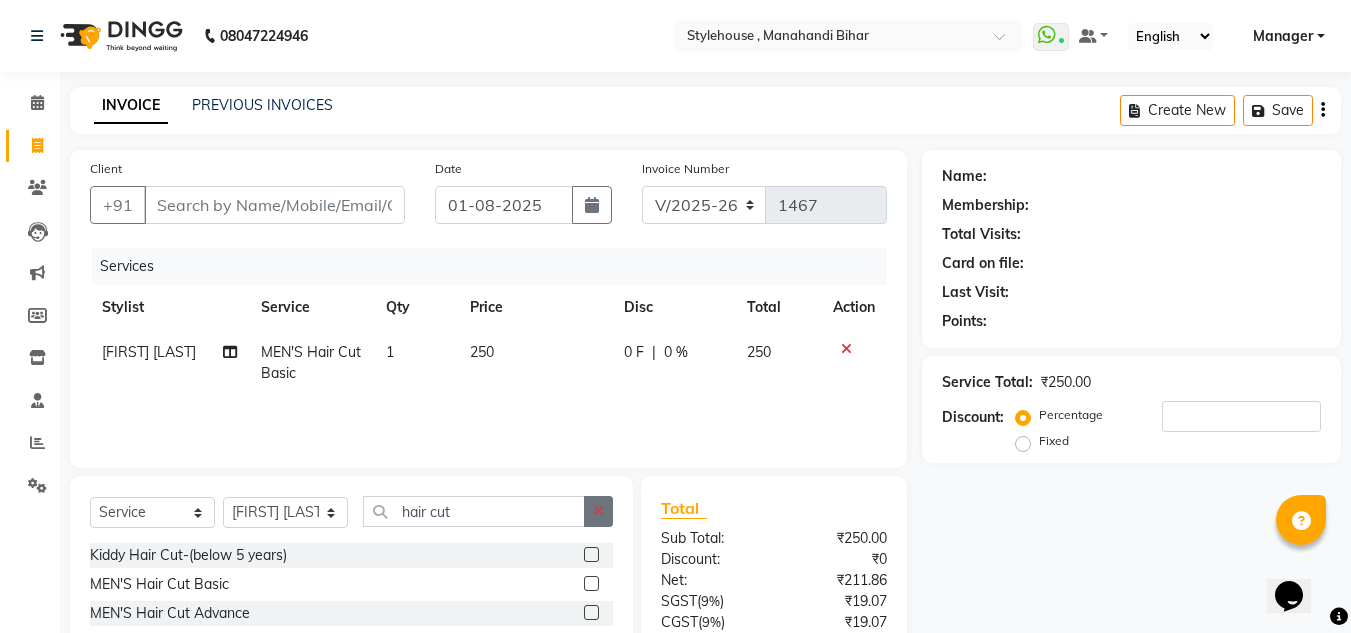 click 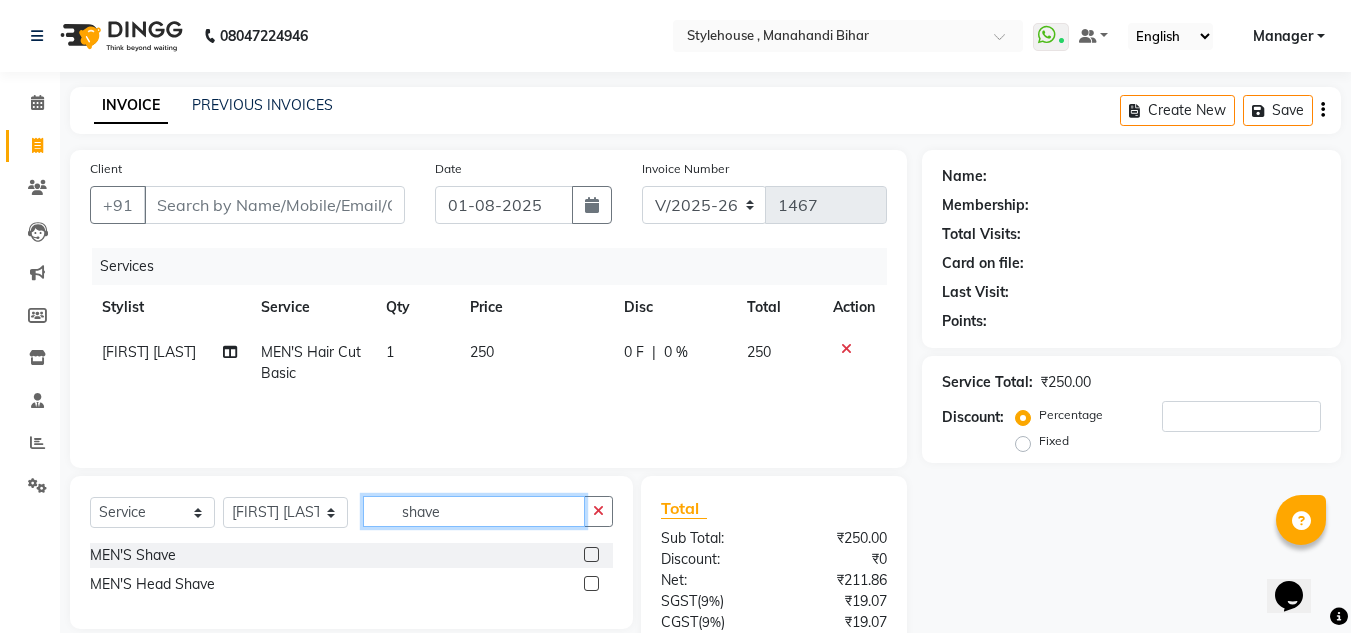 type on "shave" 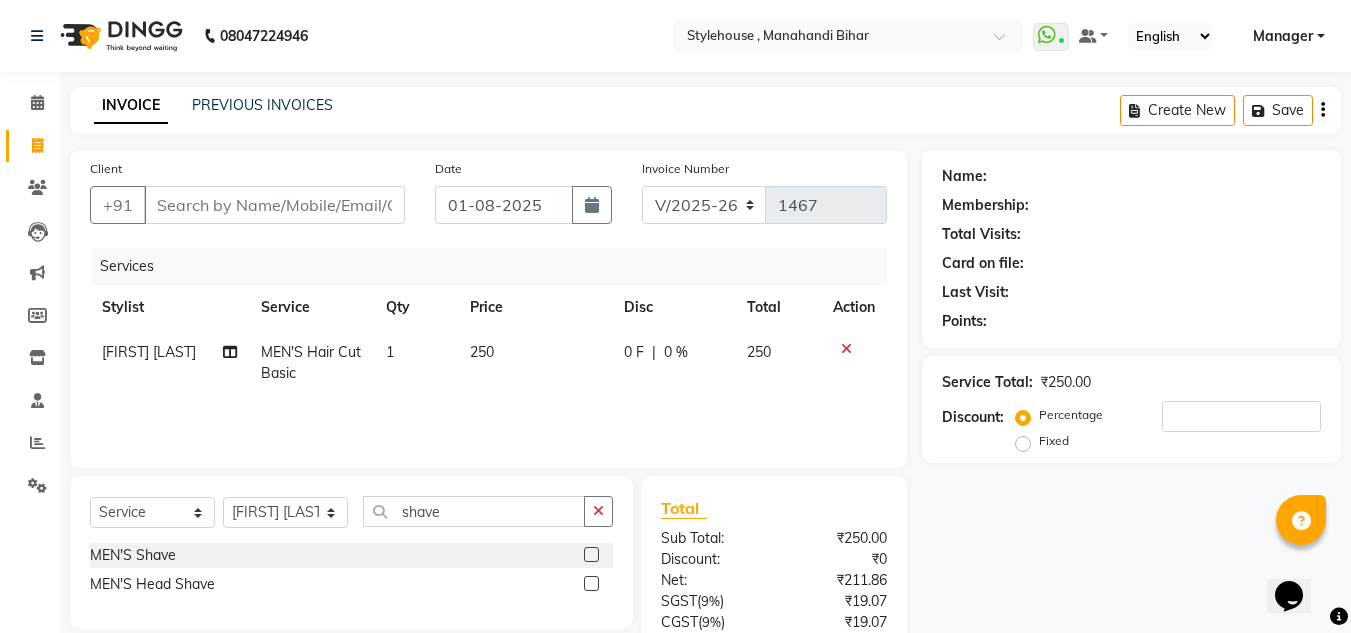click 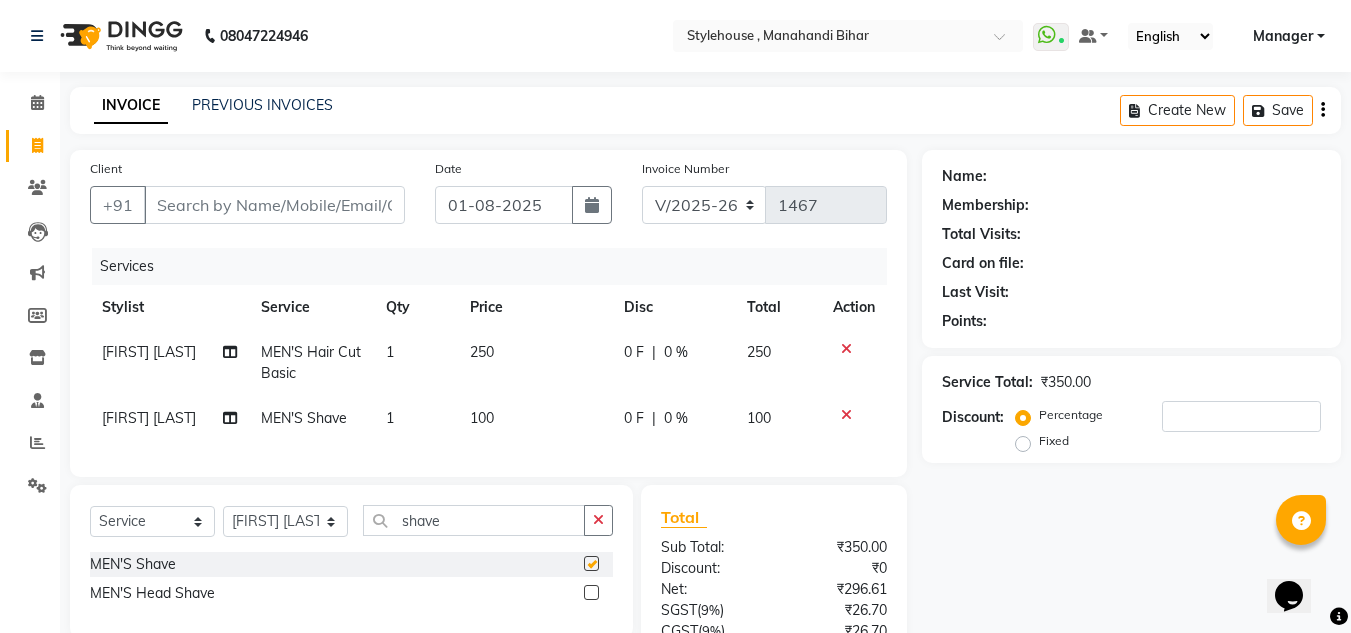 checkbox on "false" 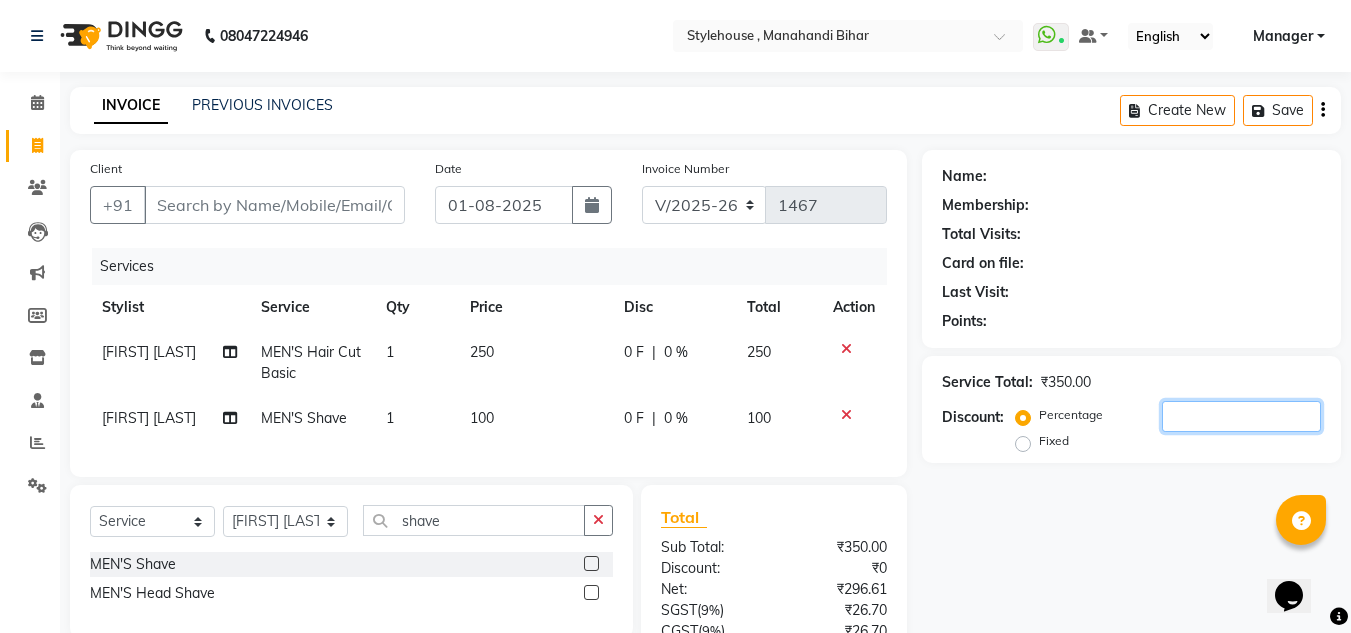 click 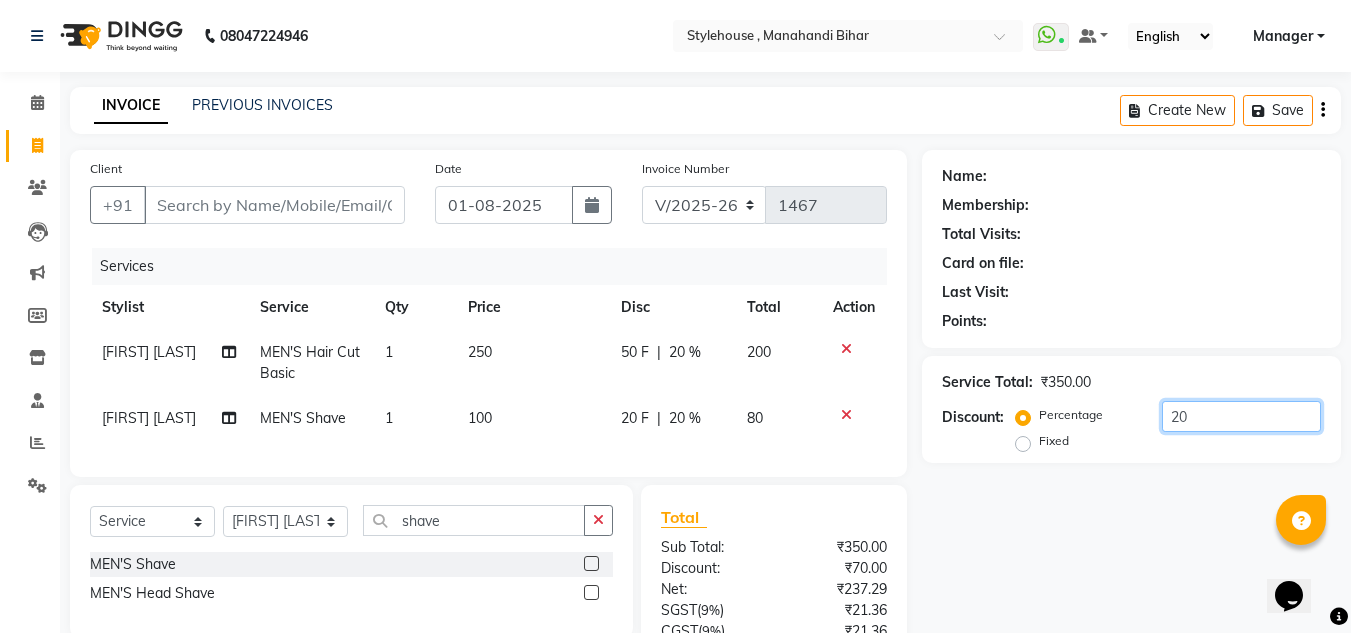 type on "20" 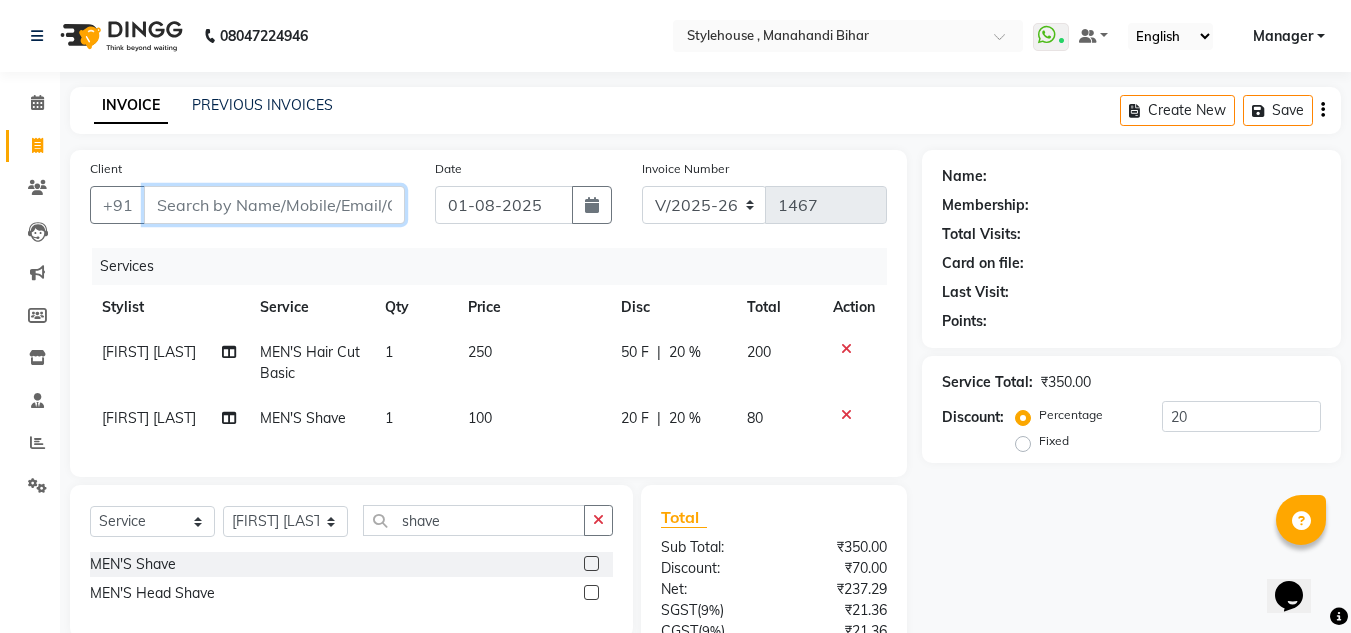 click on "Client" at bounding box center [274, 205] 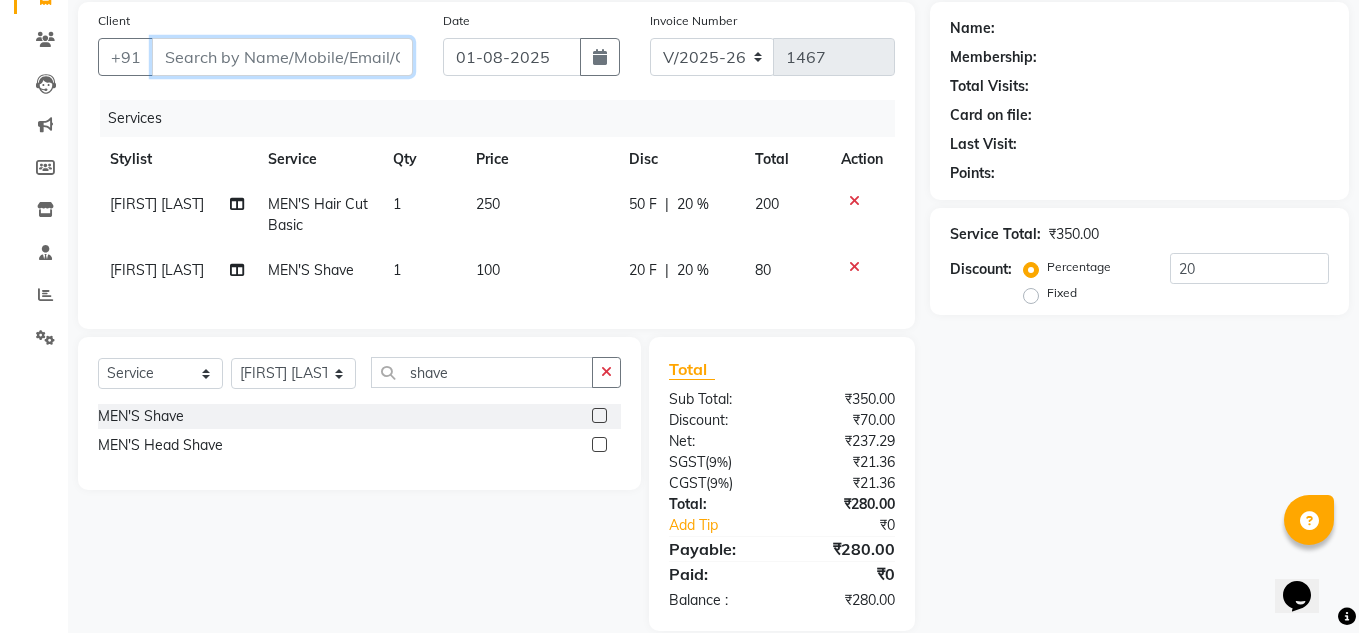 scroll, scrollTop: 100, scrollLeft: 0, axis: vertical 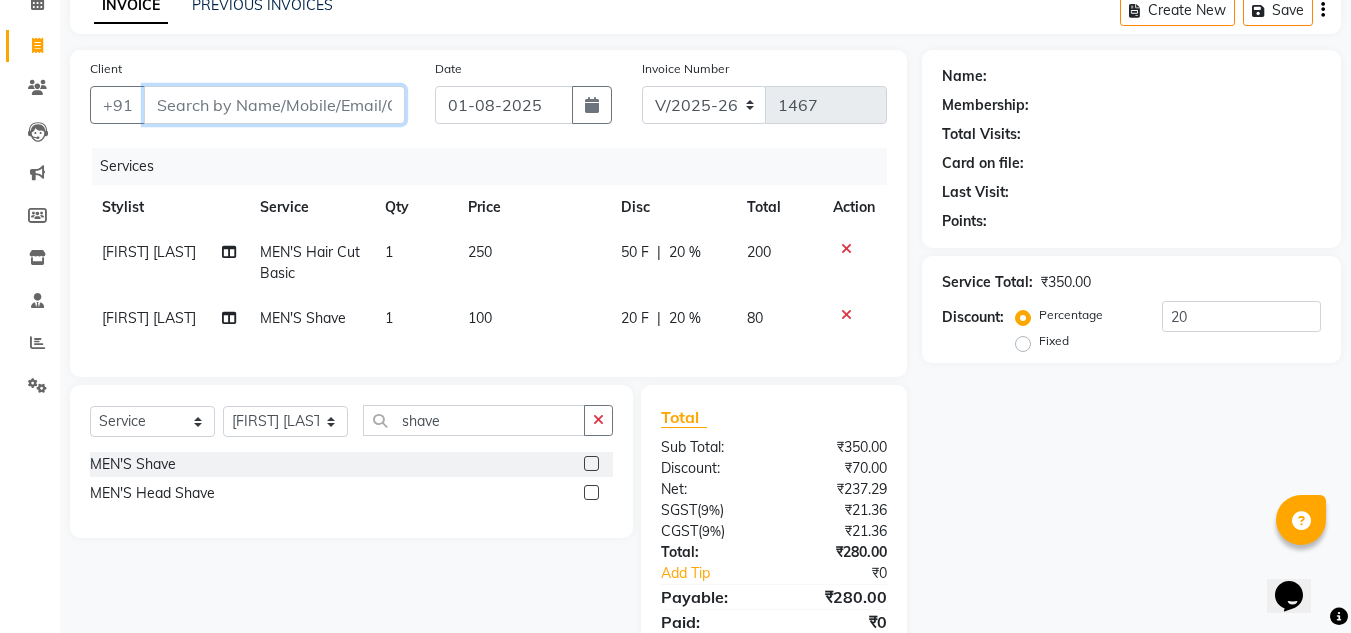 click on "Client" at bounding box center [274, 105] 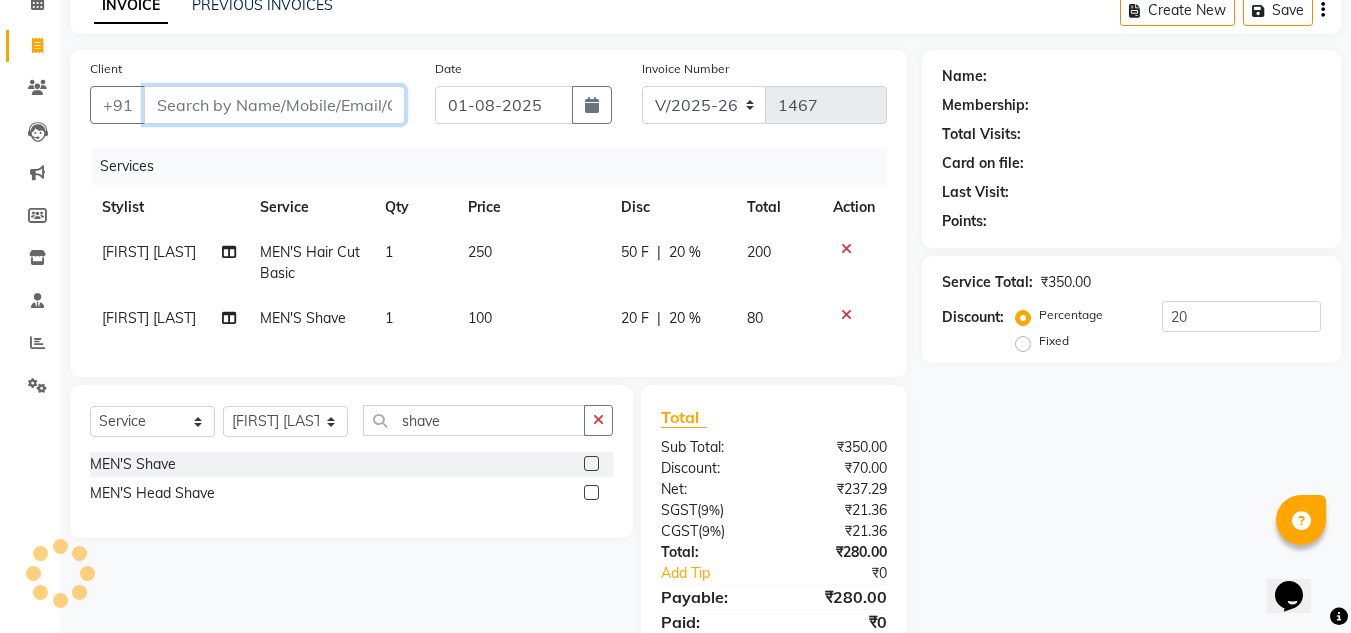 type on "7" 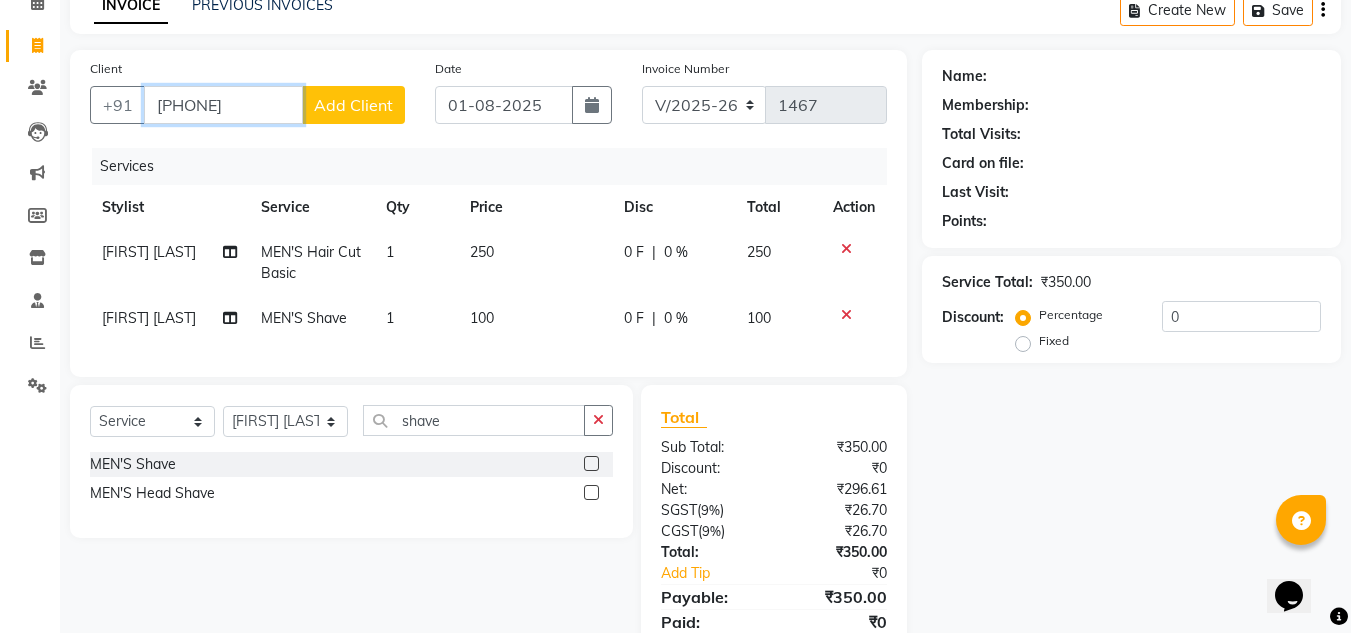 type on "[PHONE]" 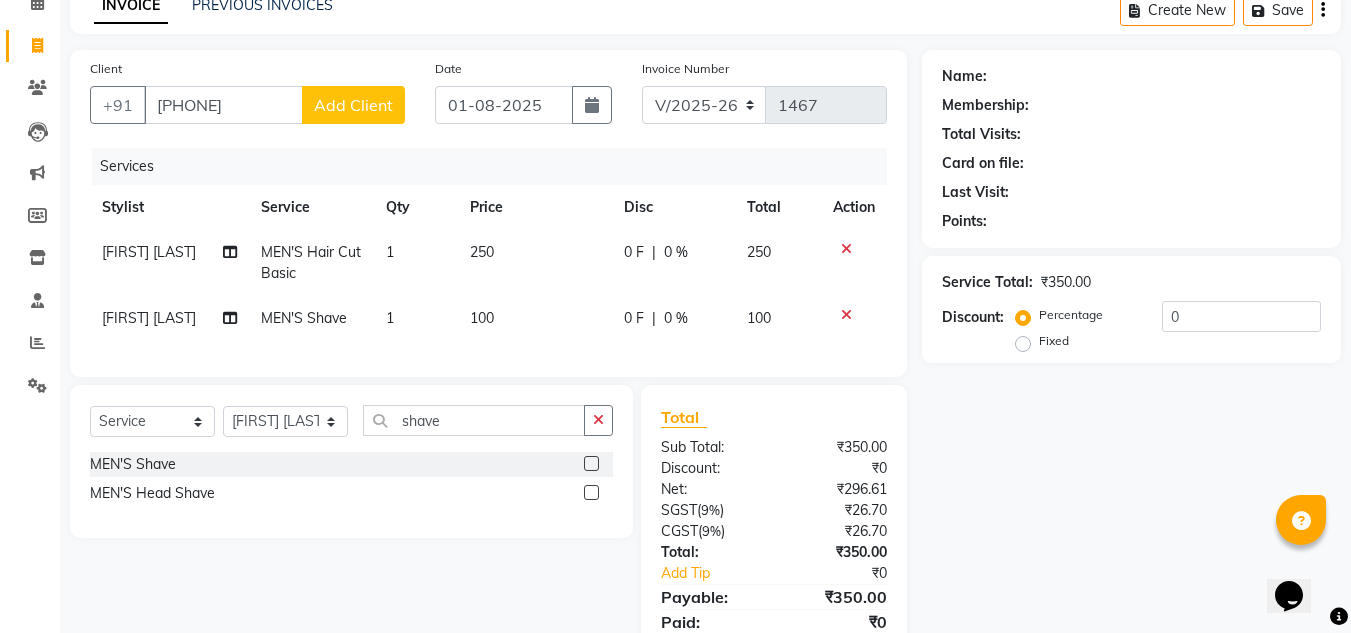 click on "Add Client" 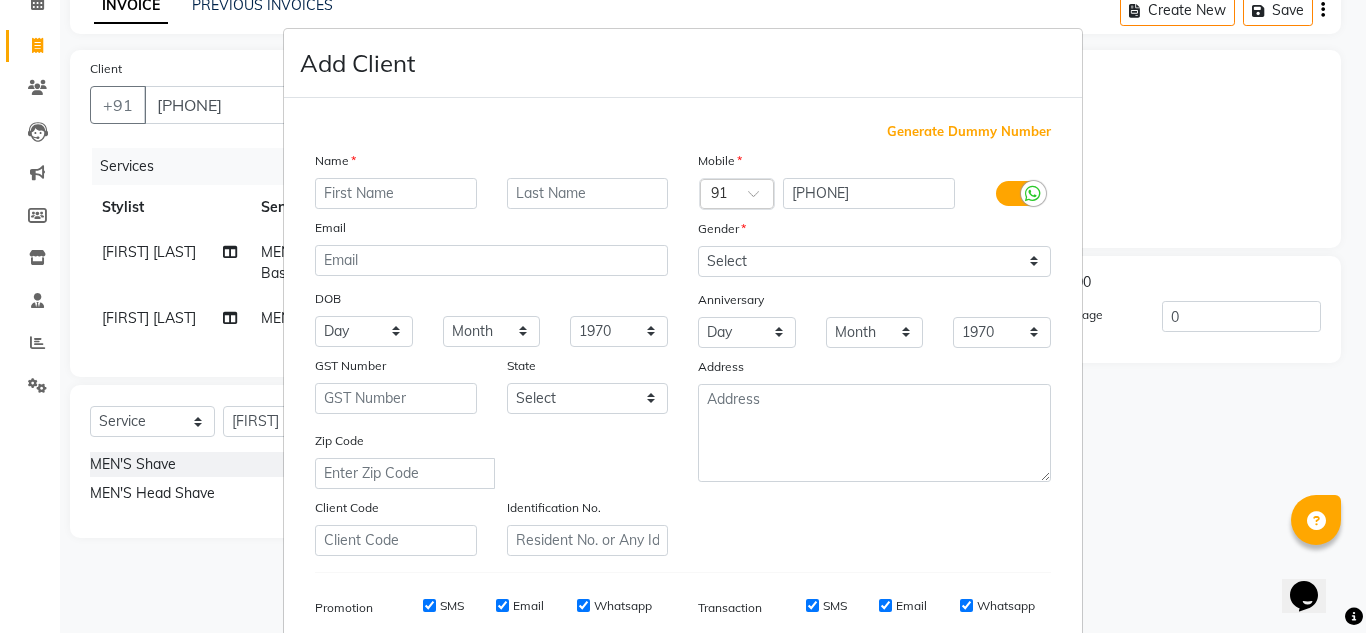 click at bounding box center [396, 193] 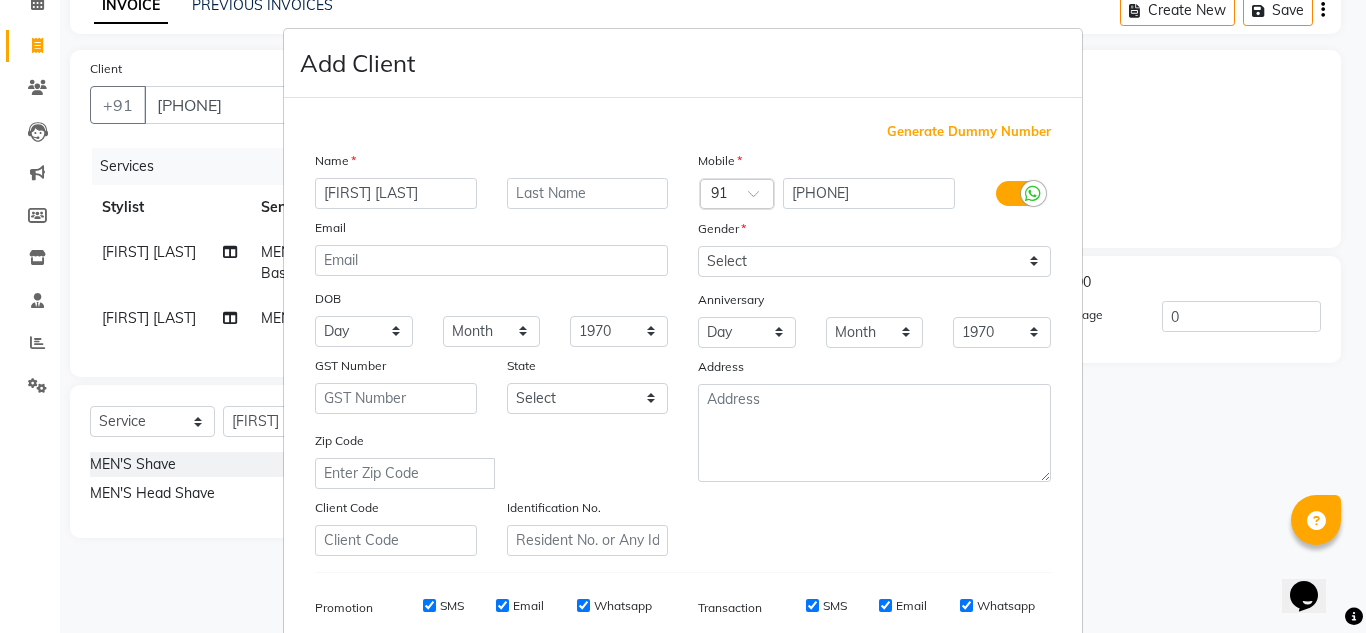 type on "[FIRST] [LAST]" 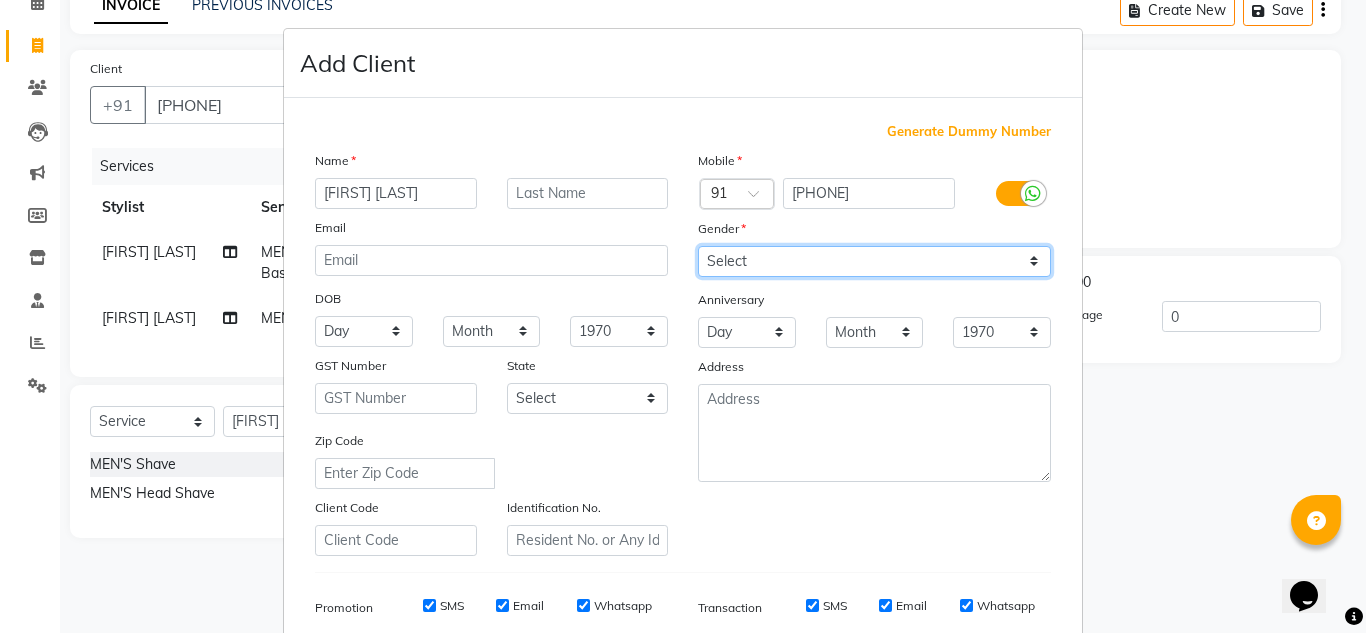 click on "Select Male Female Other Prefer Not To Say" at bounding box center [874, 261] 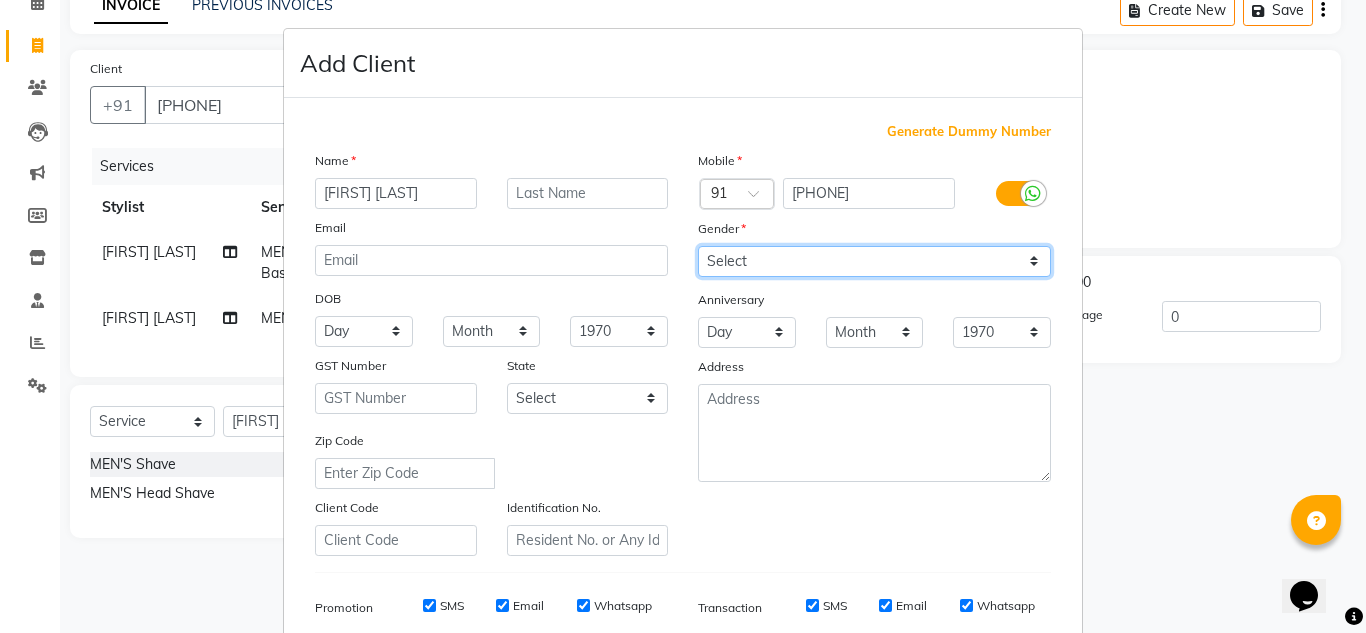 select on "male" 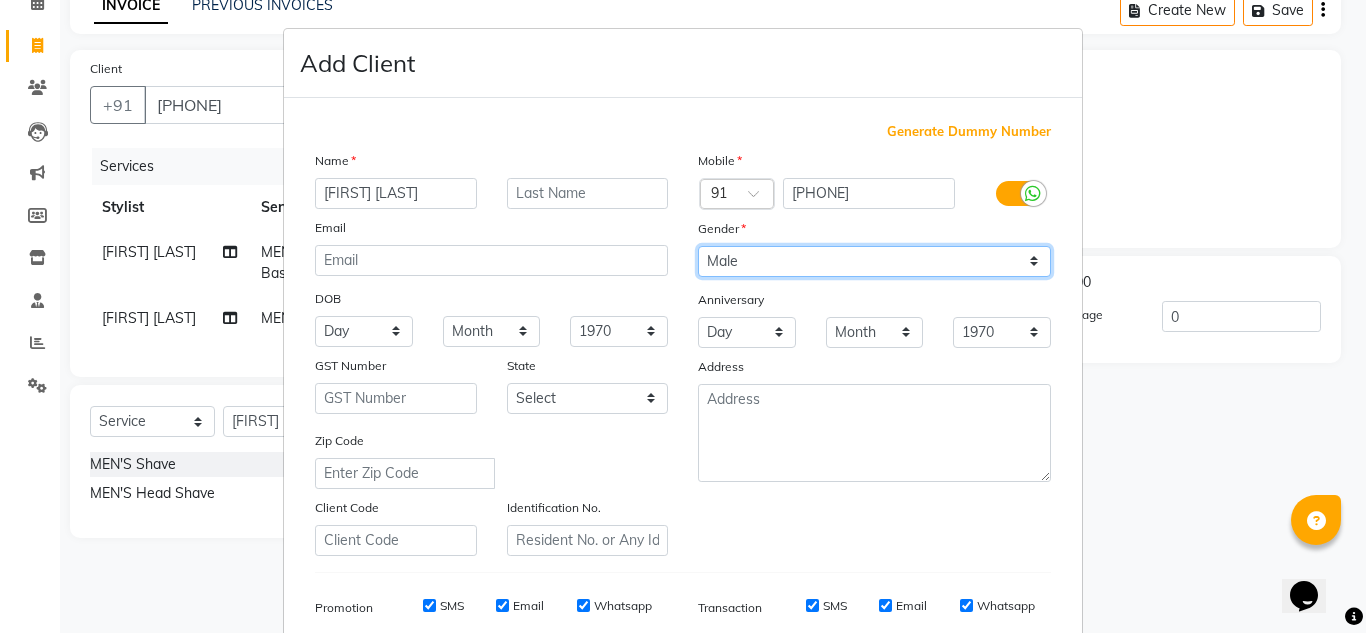 click on "Select Male Female Other Prefer Not To Say" at bounding box center [874, 261] 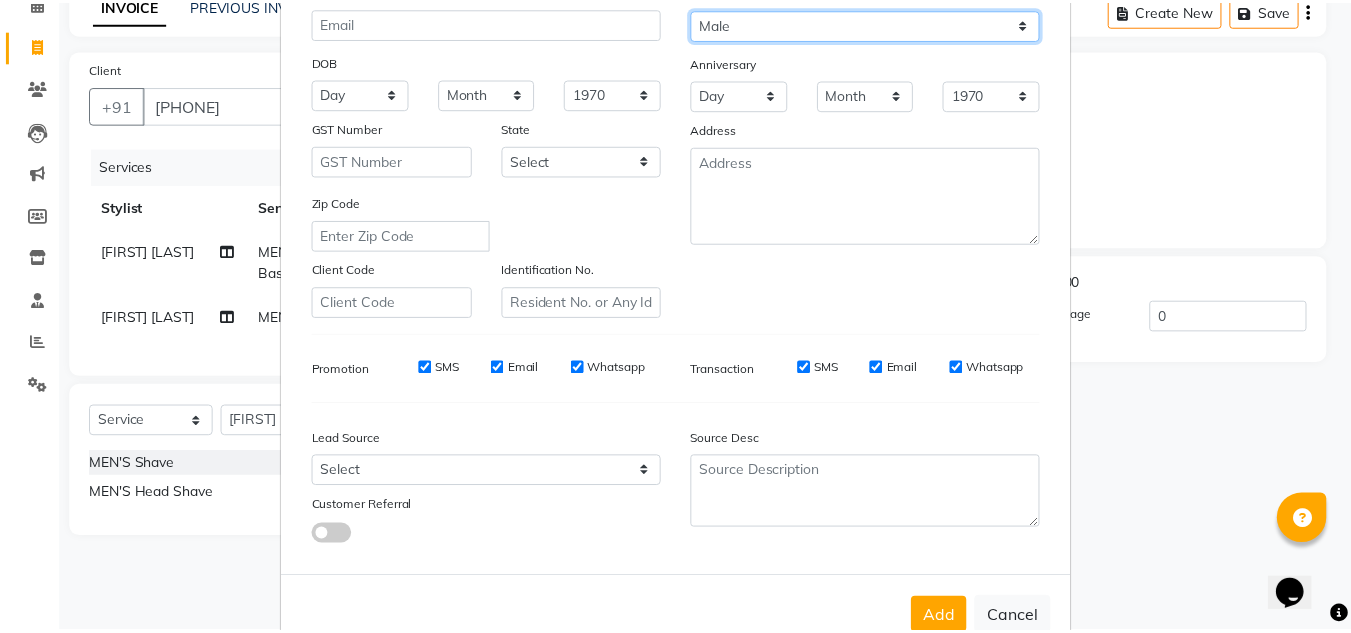scroll, scrollTop: 290, scrollLeft: 0, axis: vertical 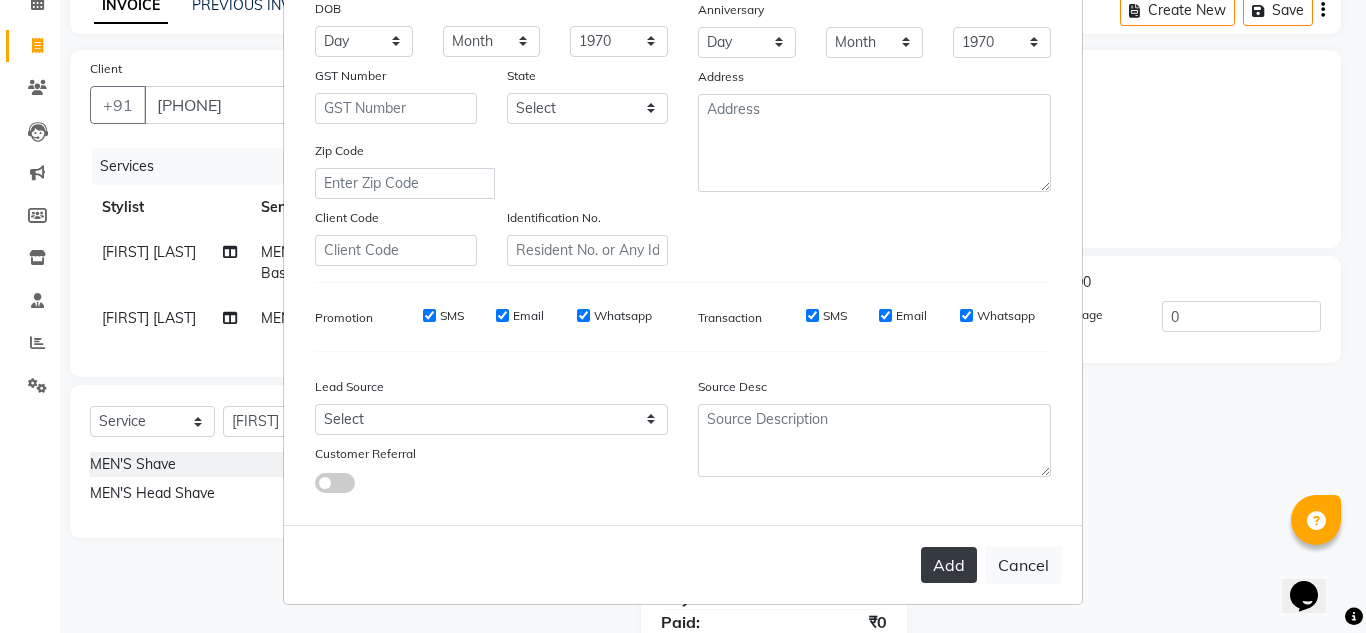 click on "Add" at bounding box center [949, 565] 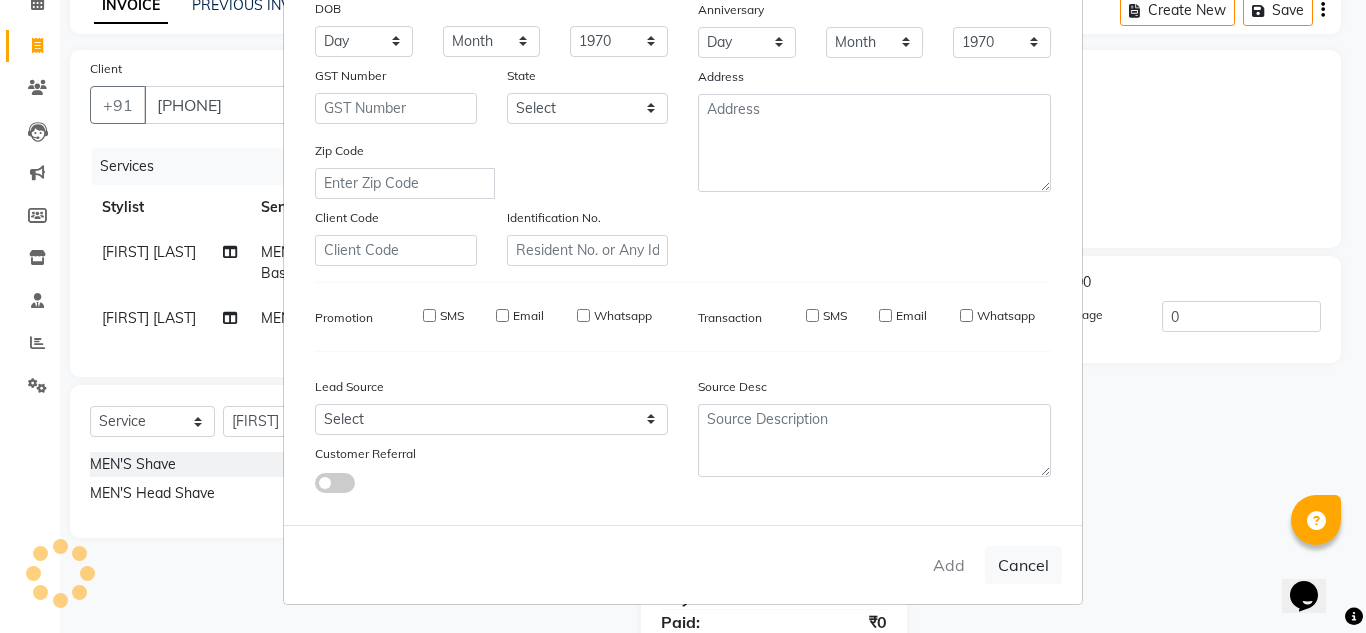 type 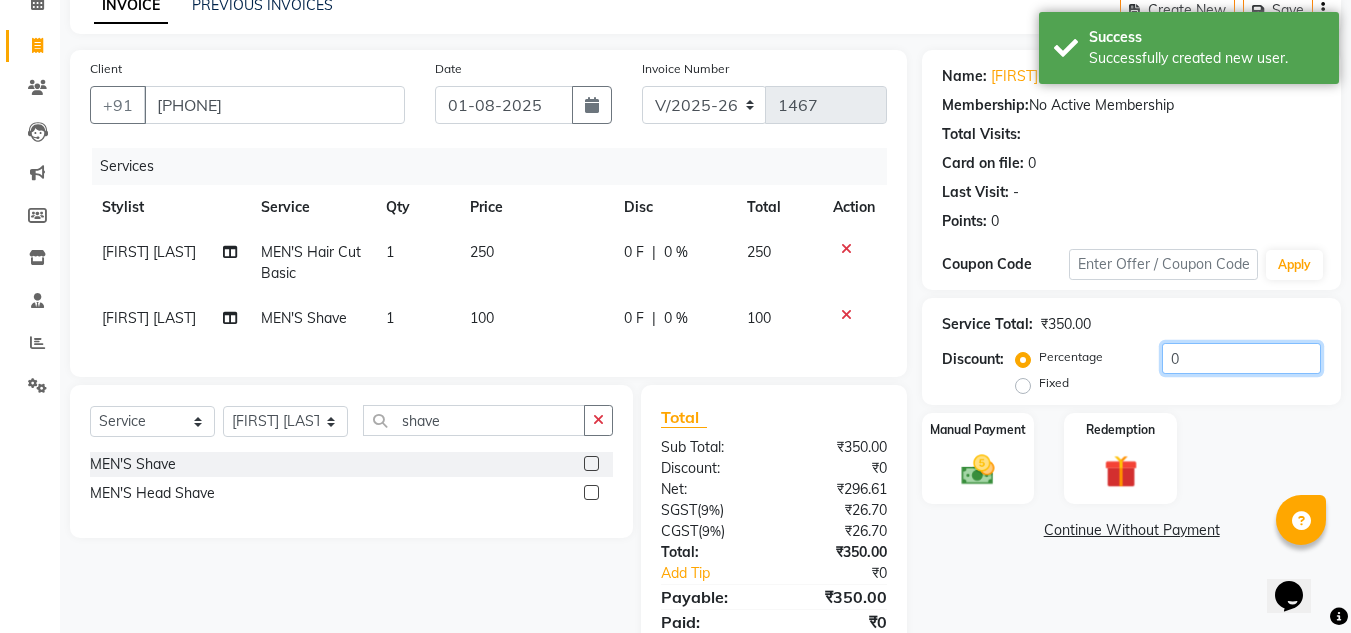 click on "0" 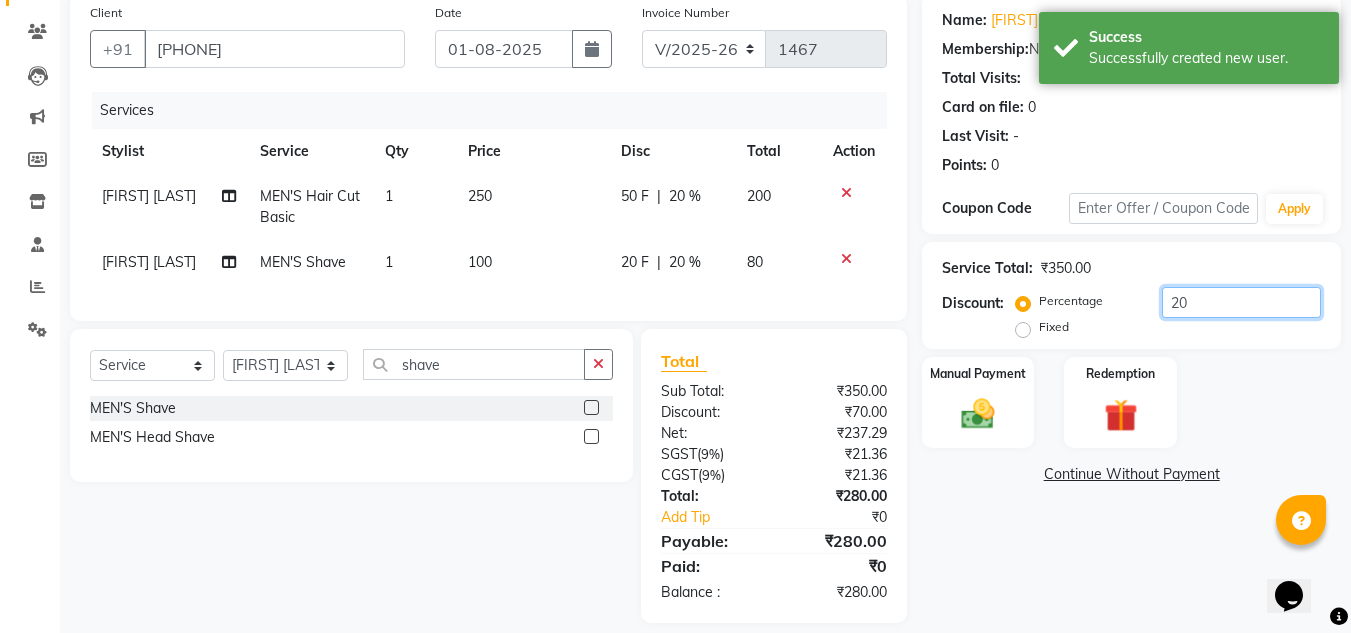 scroll, scrollTop: 212, scrollLeft: 0, axis: vertical 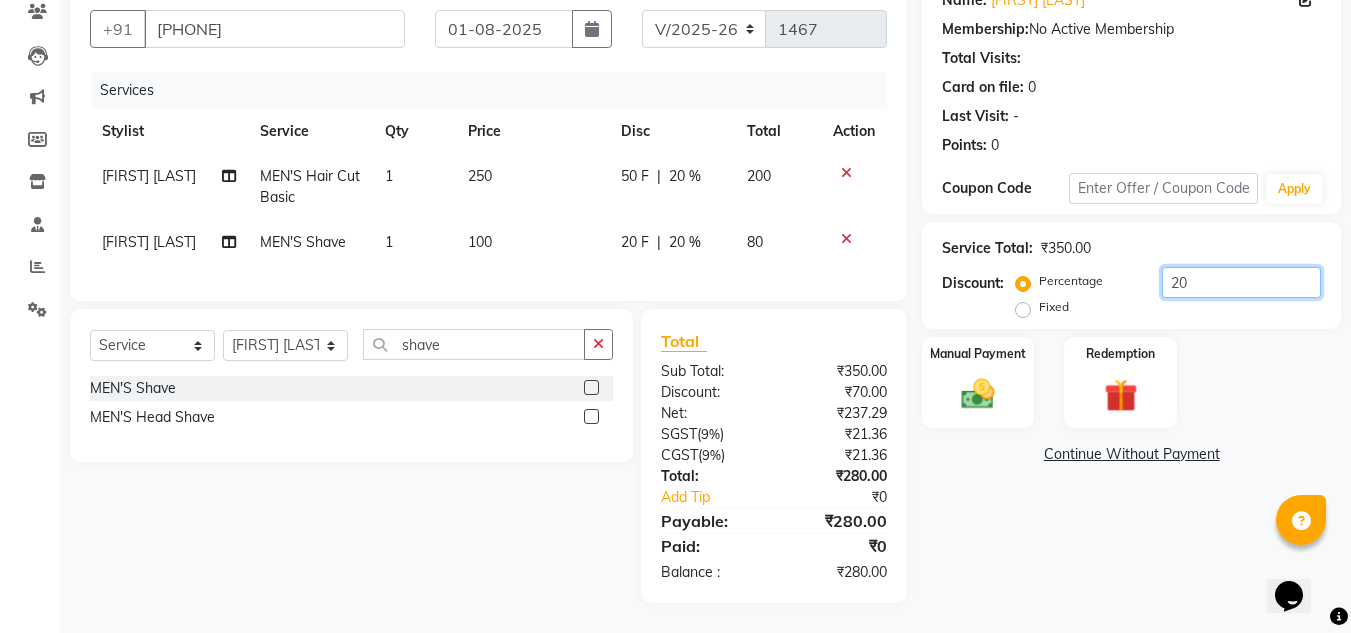 type on "20" 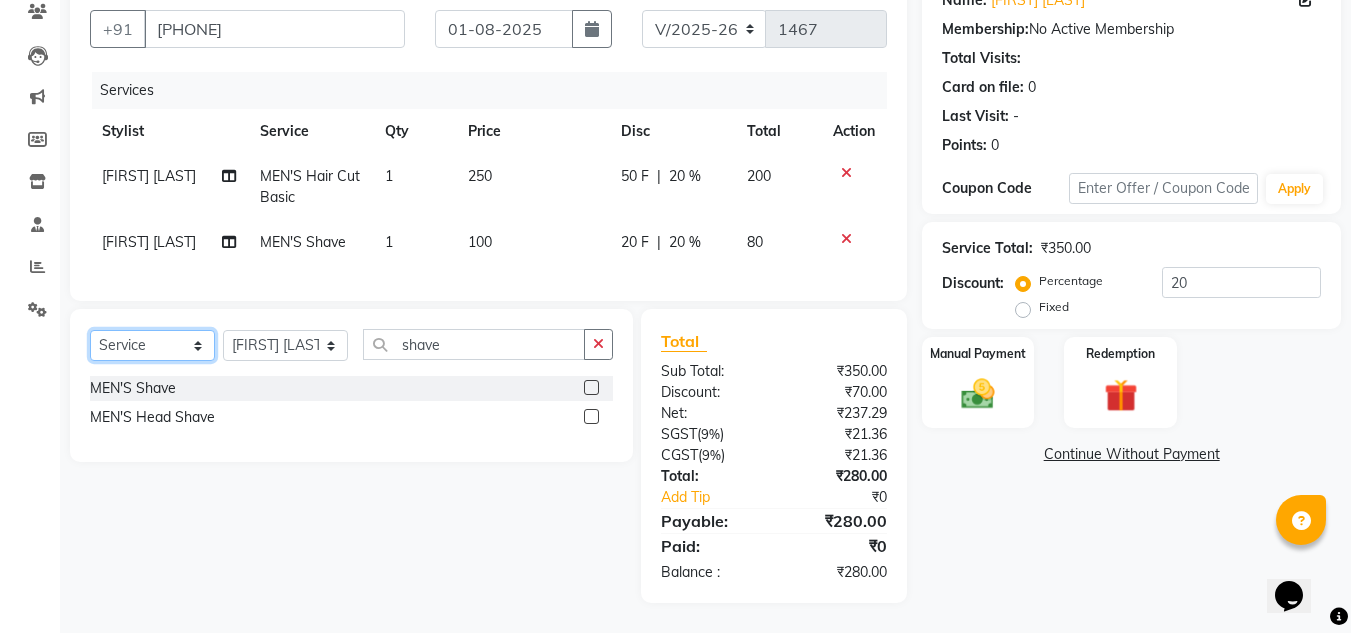 click on "Select  Service  Product  Membership  Package Voucher Prepaid Gift Card" 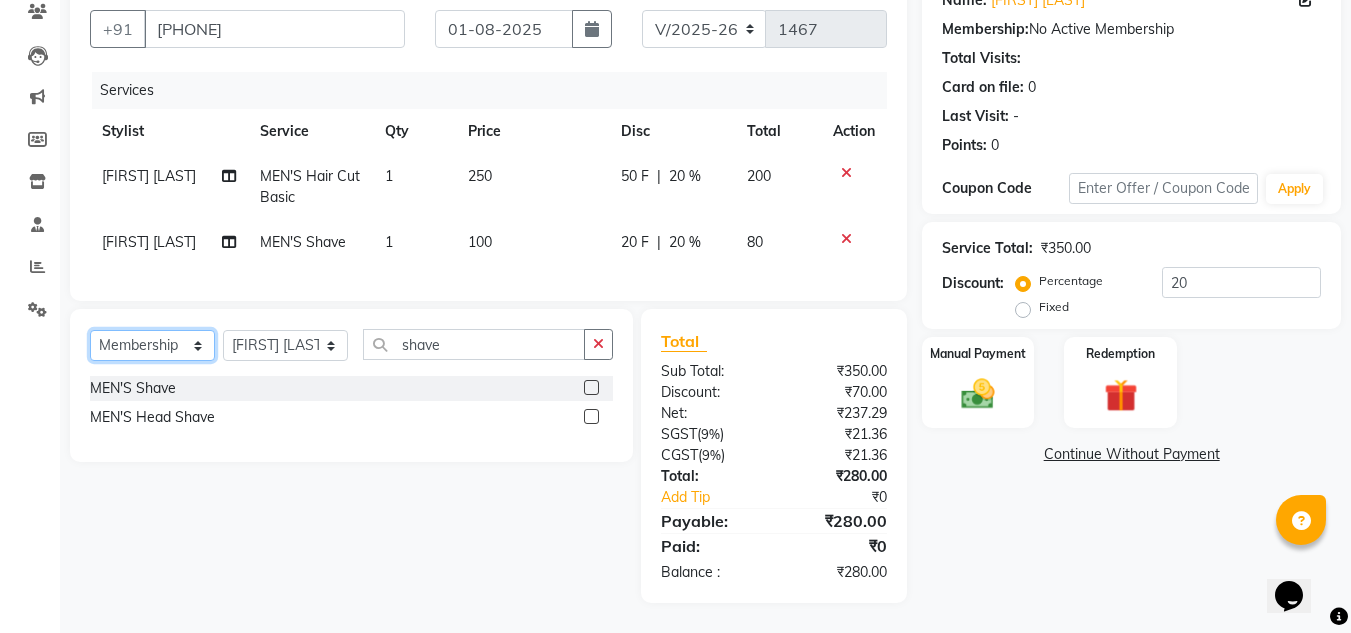 click on "Select  Service  Product  Membership  Package Voucher Prepaid Gift Card" 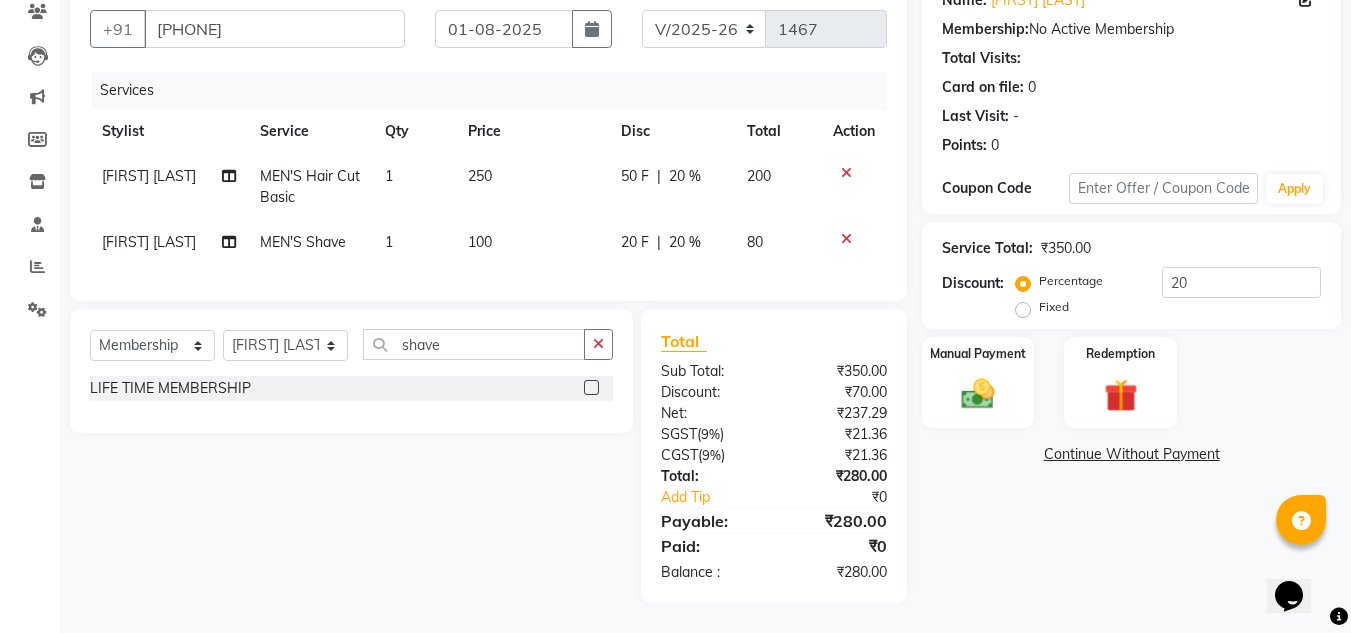 click 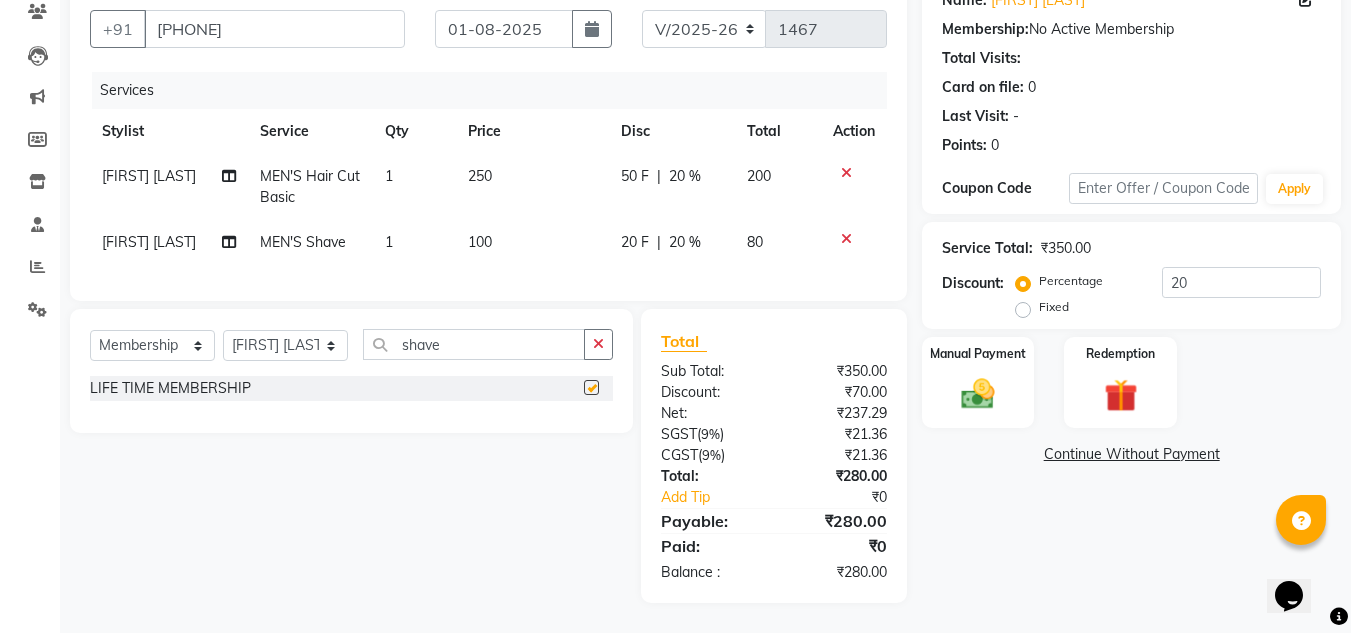 select on "select" 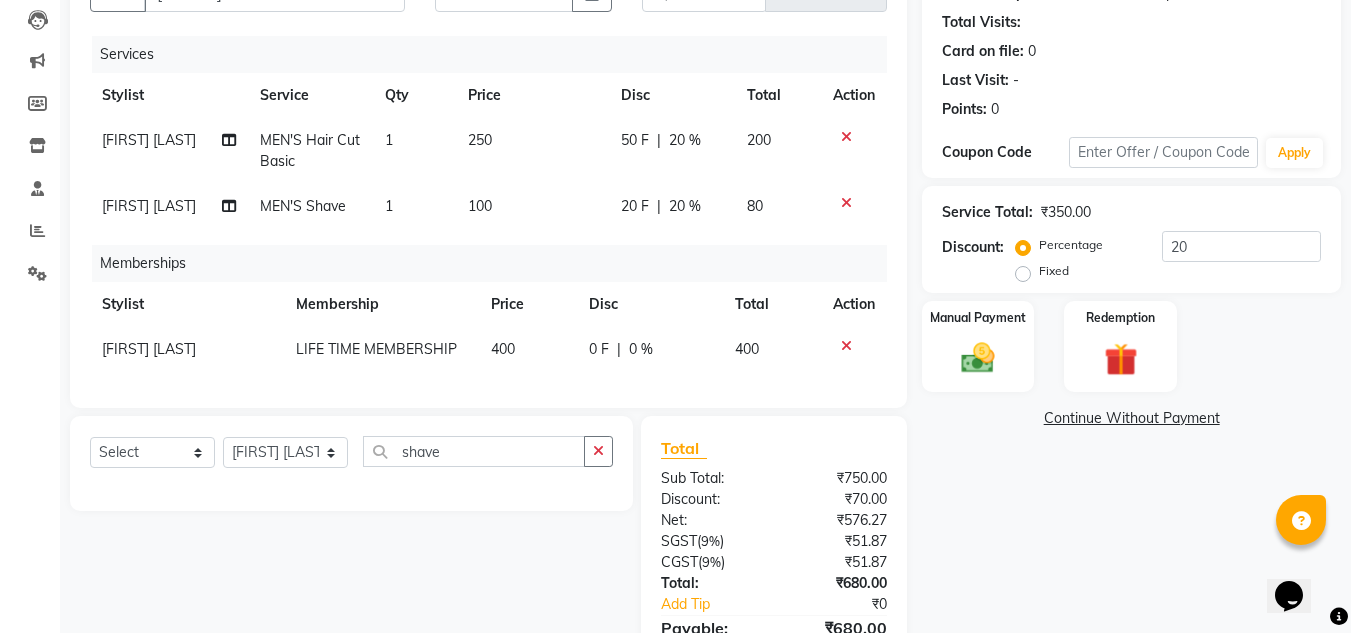 click on "0 F" 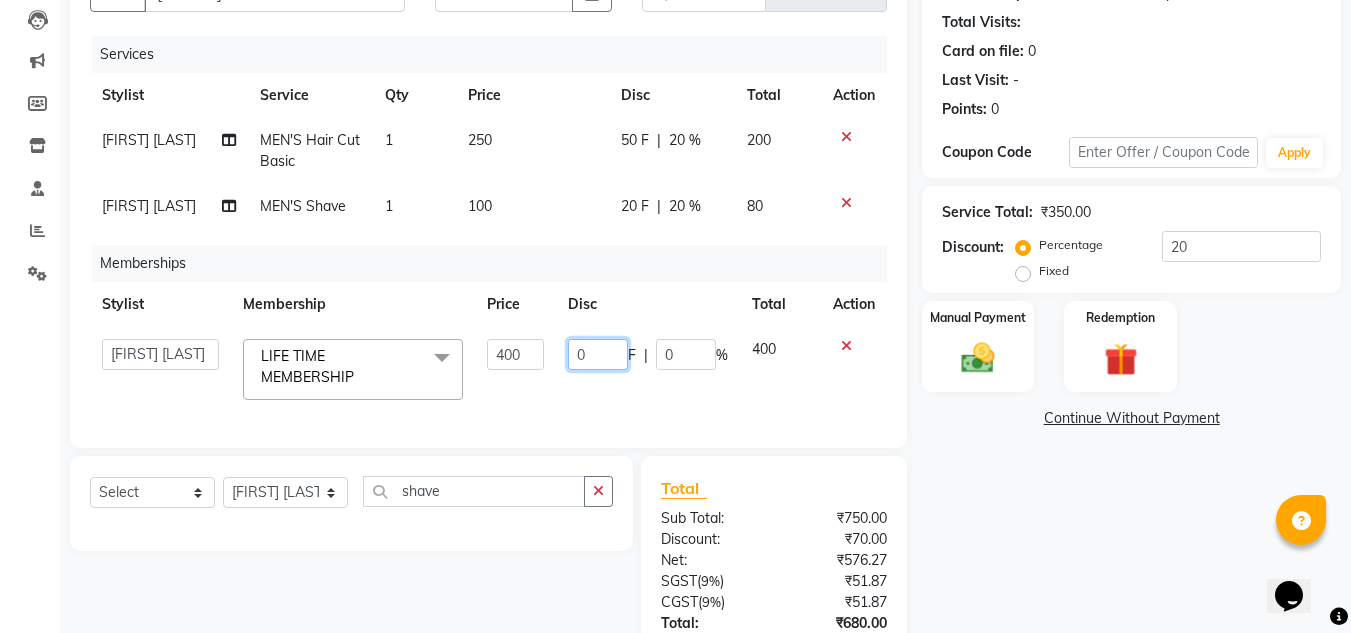 click on "0" 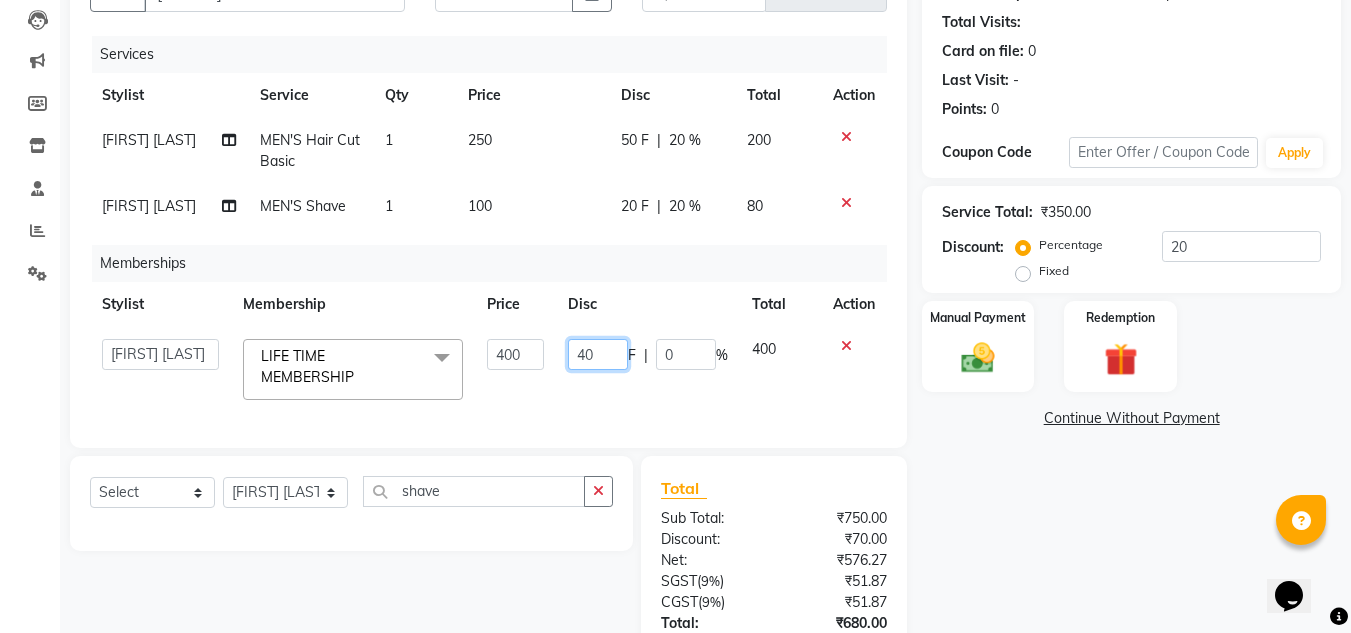 type on "400" 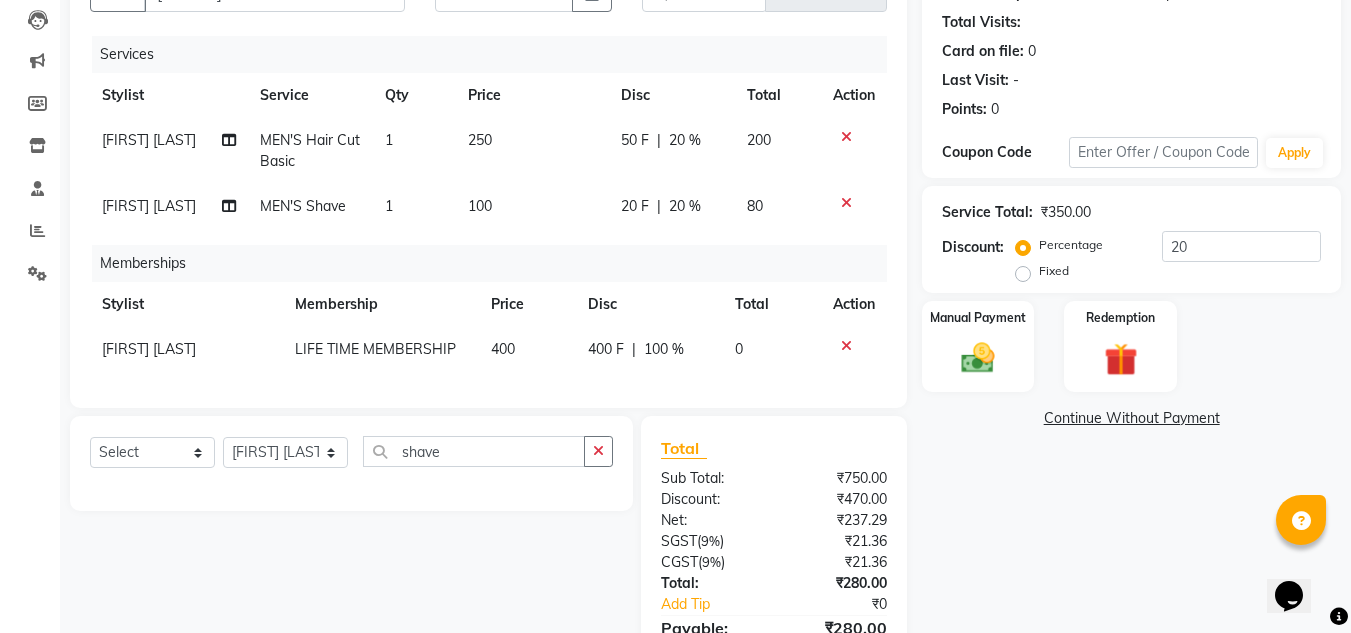 click on "Client +[PHONE] Date 01-08-2025 Invoice Number V/2025 V/2025-26 1467 Services Stylist Service Qty Price Disc Total Action [FIRST] [LAST] MEN'S Hair Cut Basic 1 250 50 F | 20 % 200 [FIRST] [LAST] MEN'S Shave 1 100 20 F | 20 % 80 Memberships Stylist Membership Price Disc Total Action [FIRST] [LAST] LIFE TIME MEMBERSHIP 400 400 F | 100 % 0" 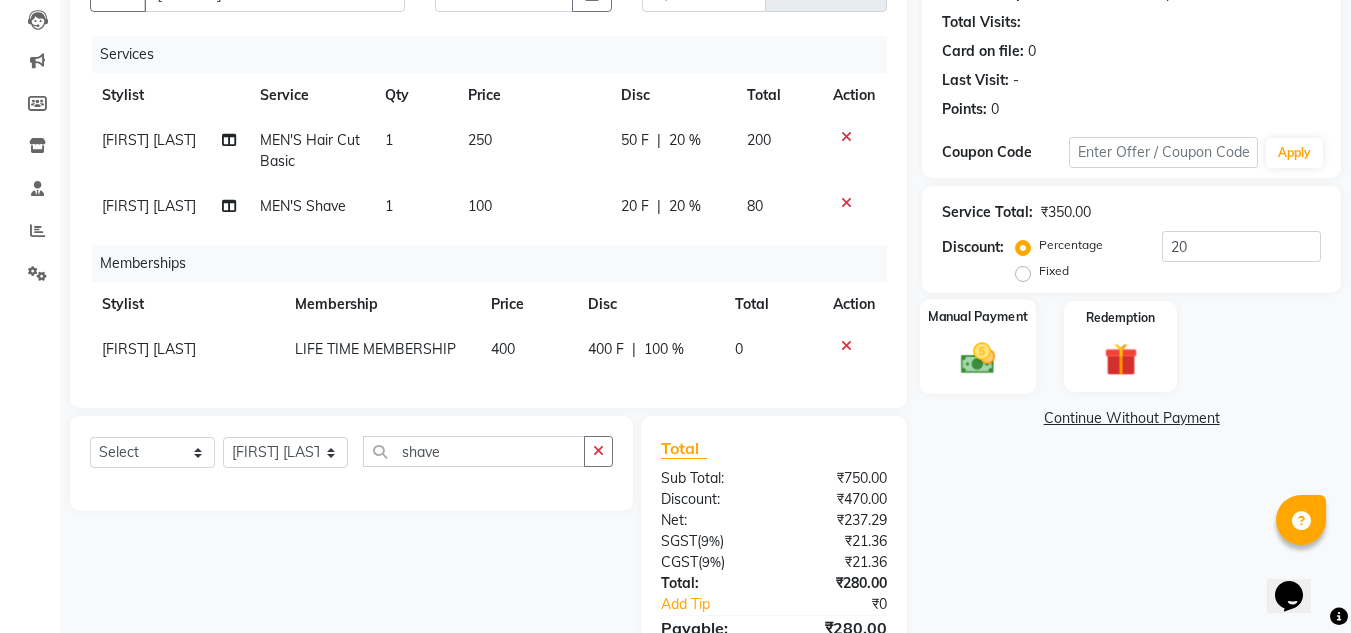 click 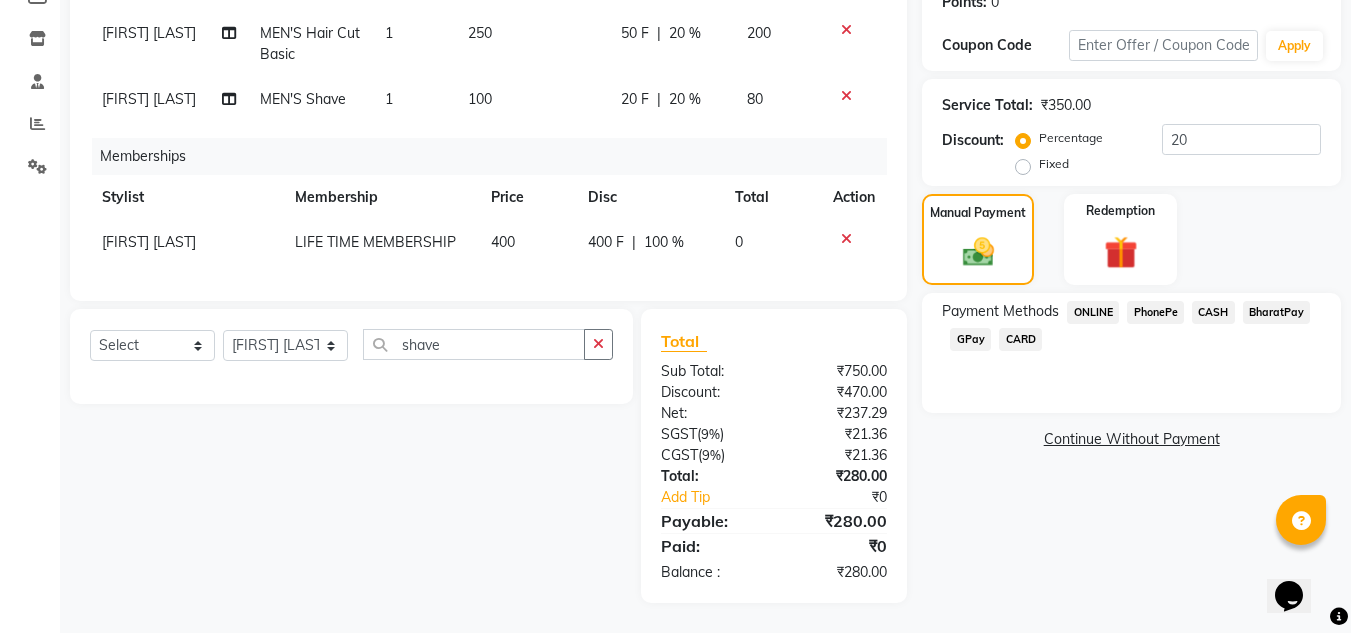 scroll, scrollTop: 355, scrollLeft: 0, axis: vertical 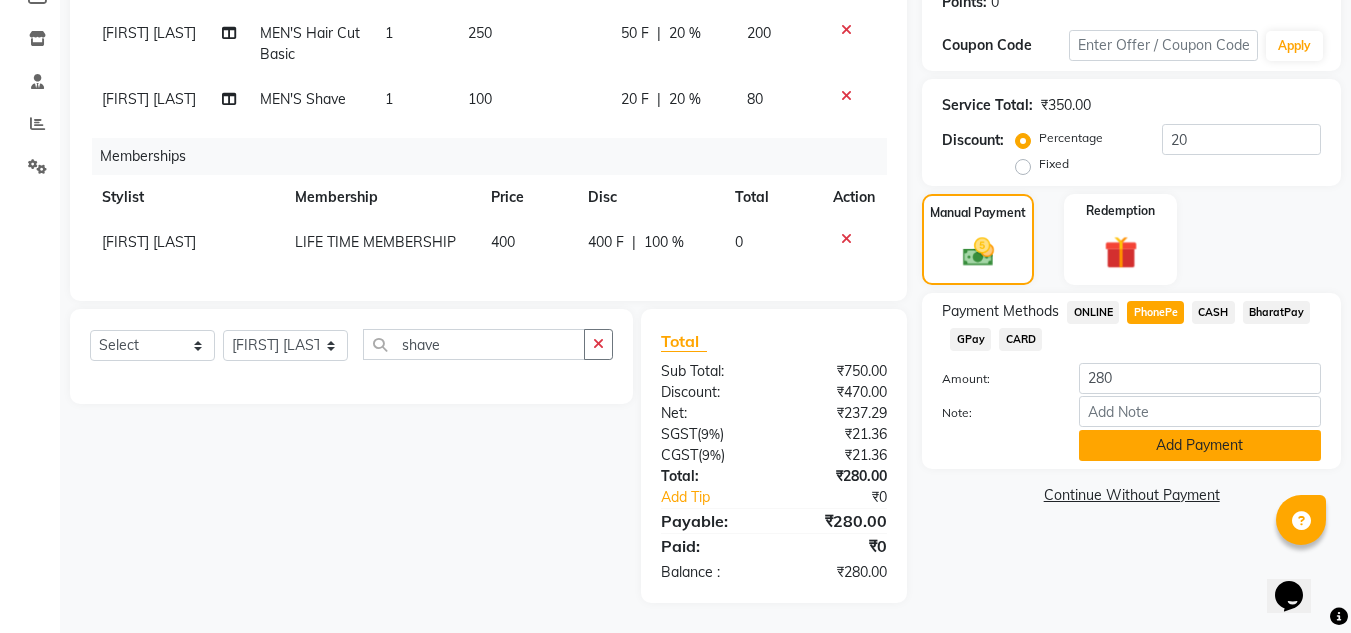 click on "Add Payment" 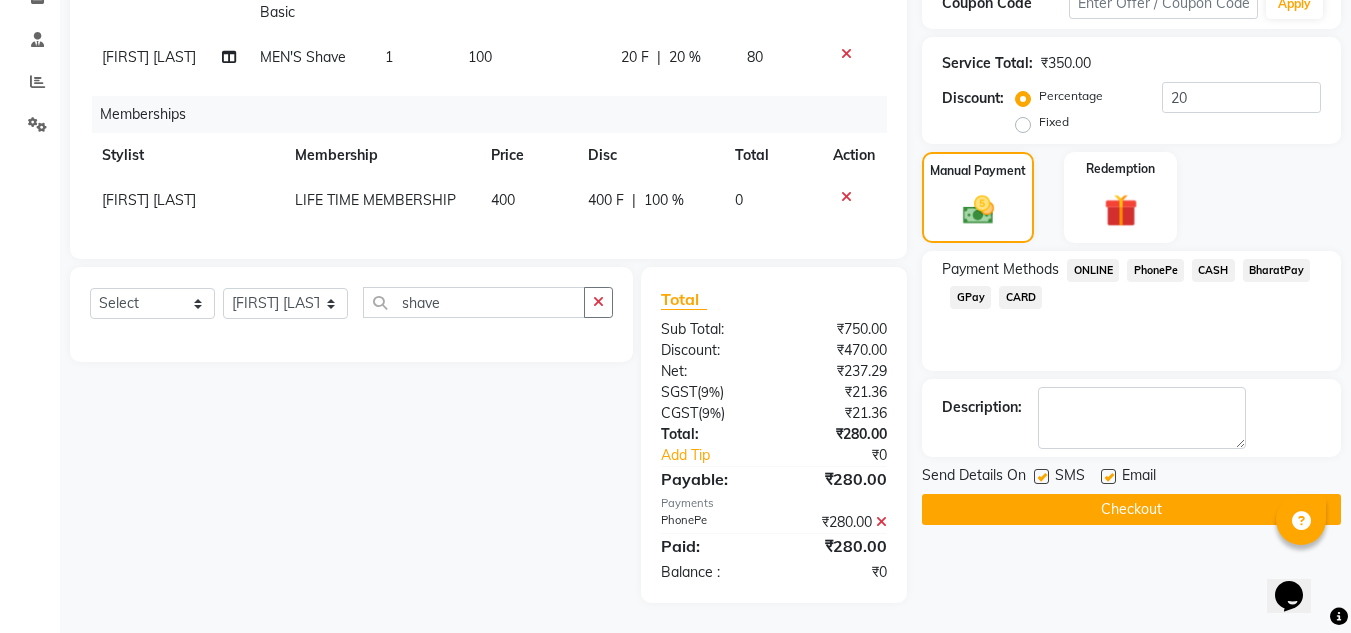 scroll, scrollTop: 397, scrollLeft: 0, axis: vertical 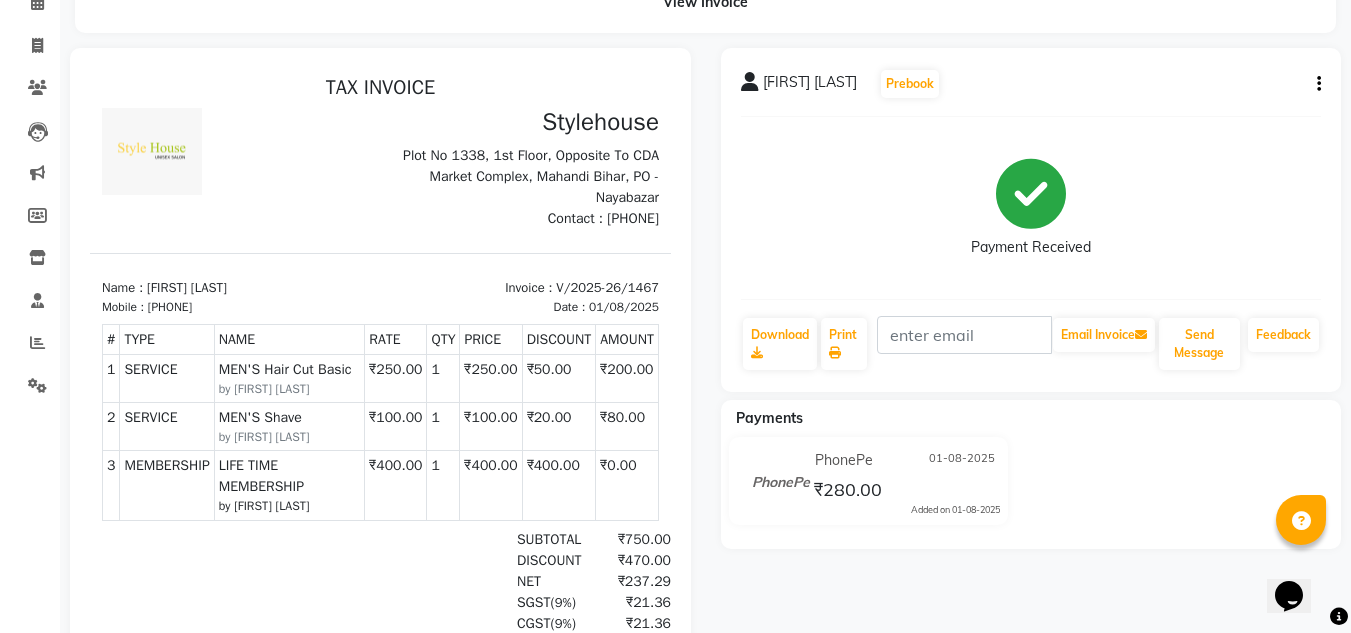 drag, startPoint x: 163, startPoint y: 309, endPoint x: 266, endPoint y: 306, distance: 103.04368 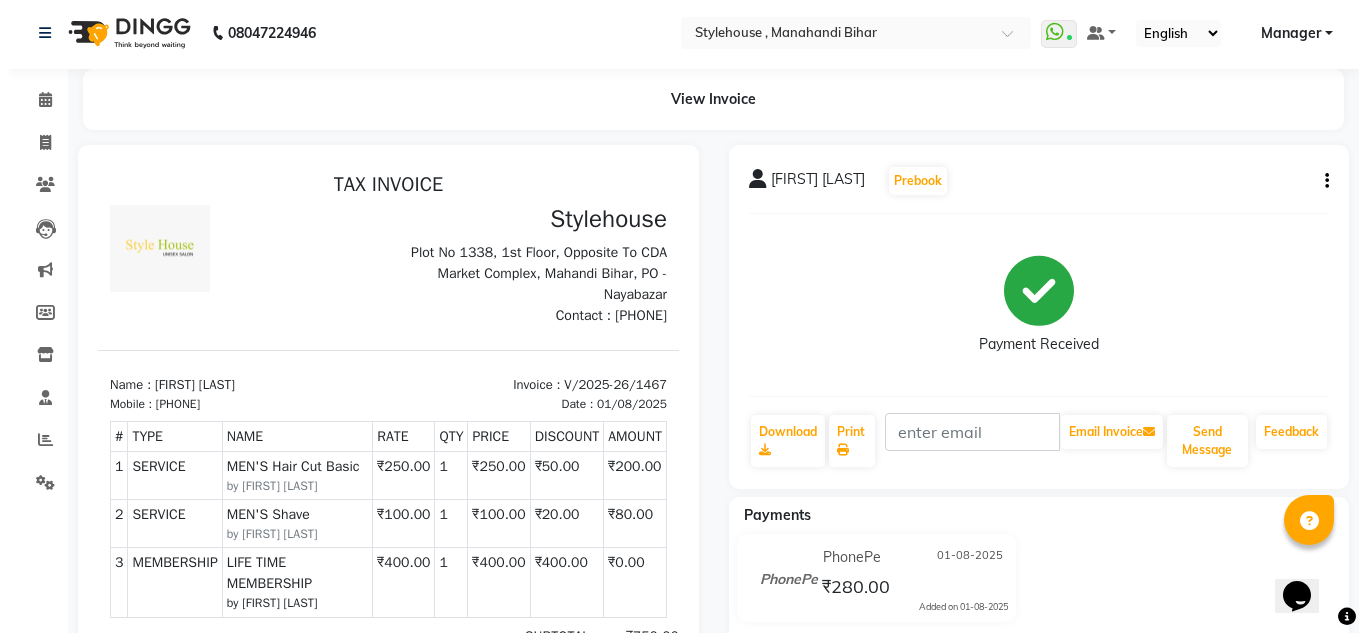 scroll, scrollTop: 0, scrollLeft: 0, axis: both 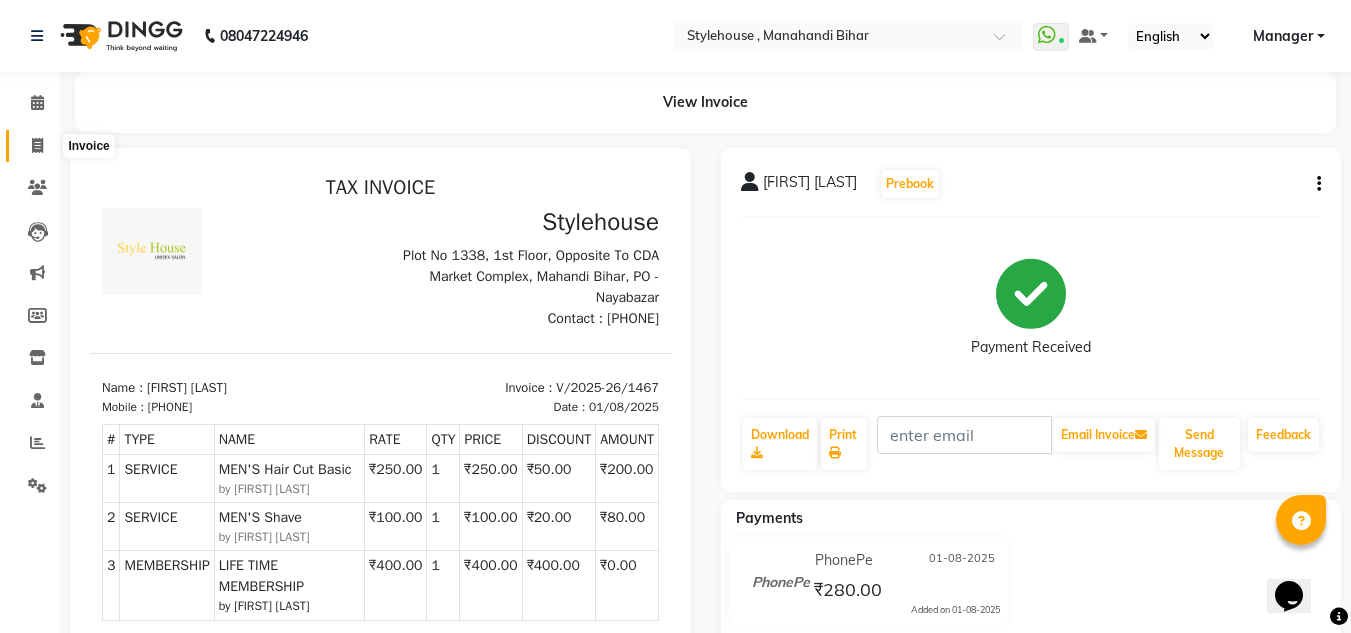click 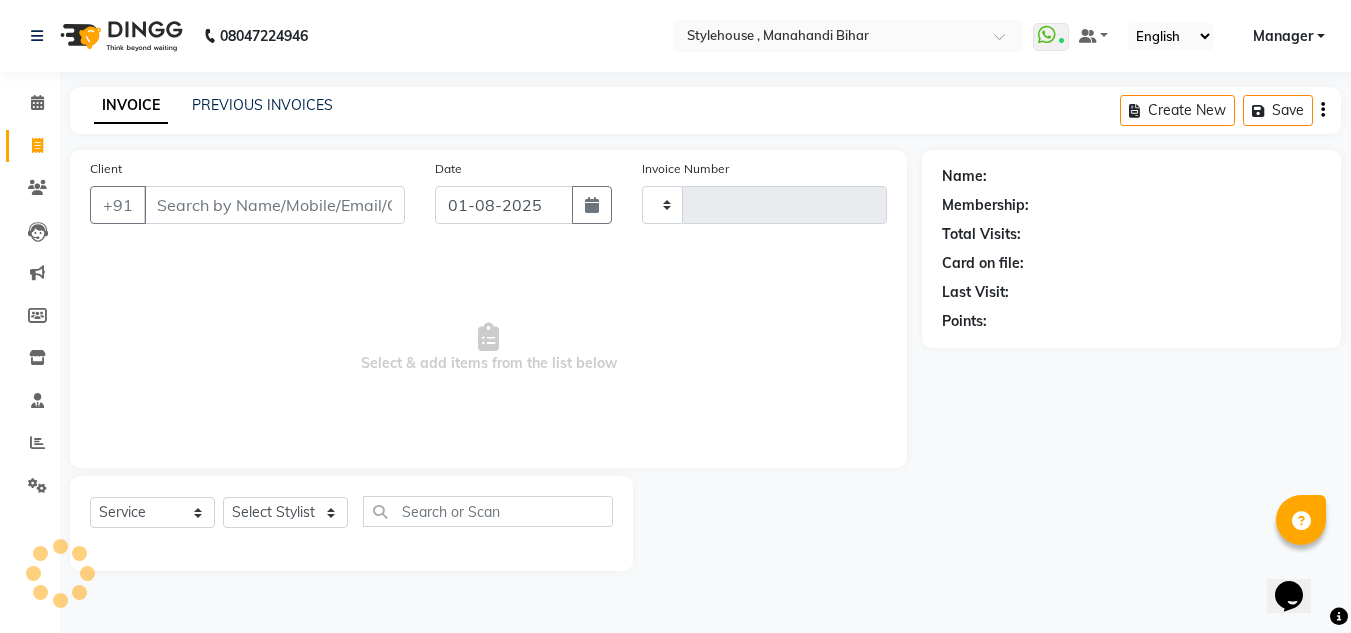 type on "1468" 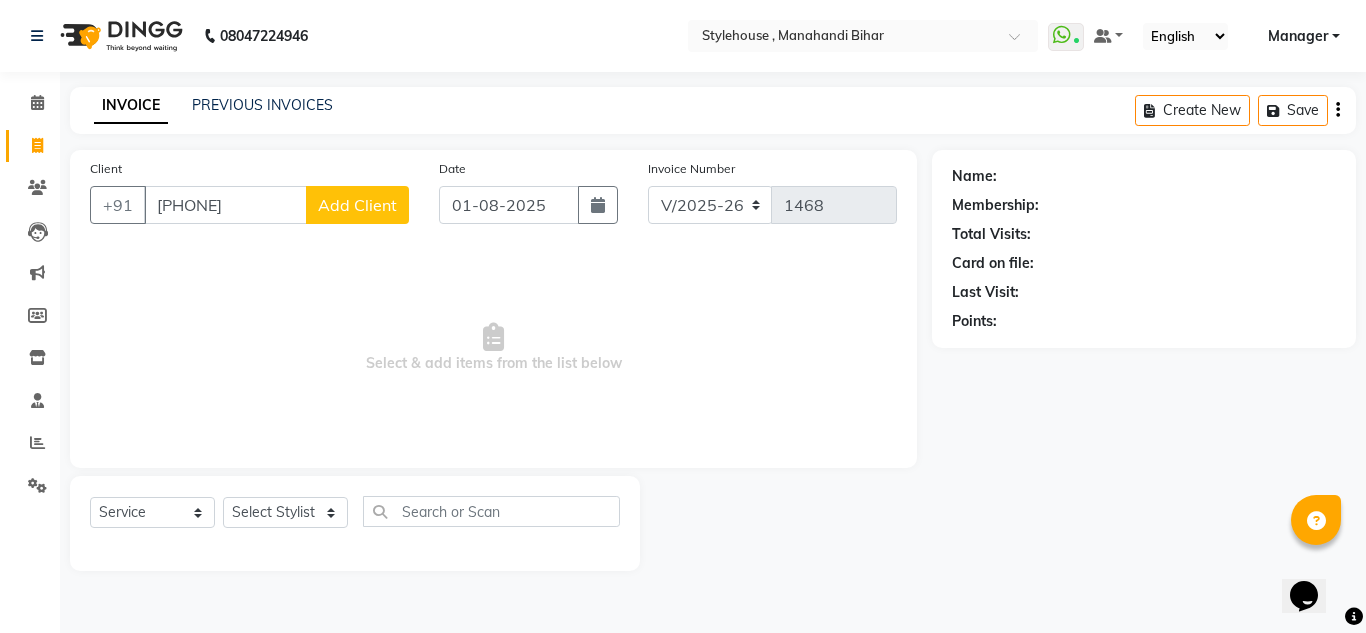 click on "[PHONE]" at bounding box center [225, 205] 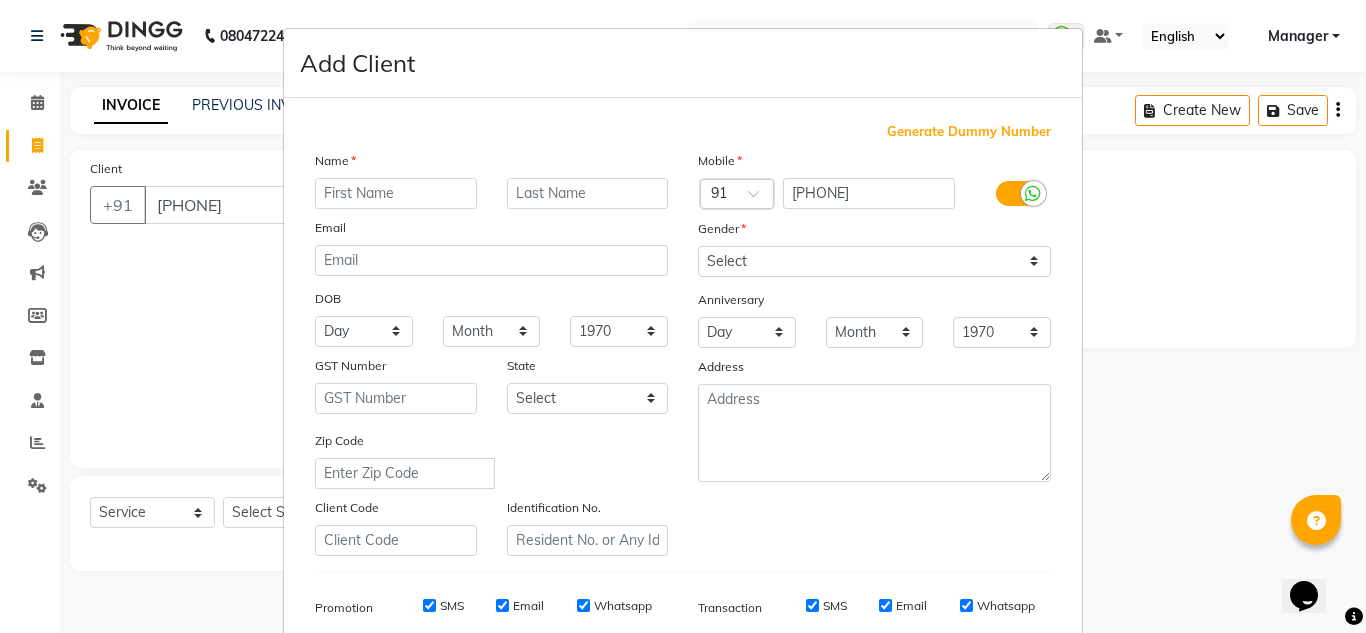click at bounding box center (396, 193) 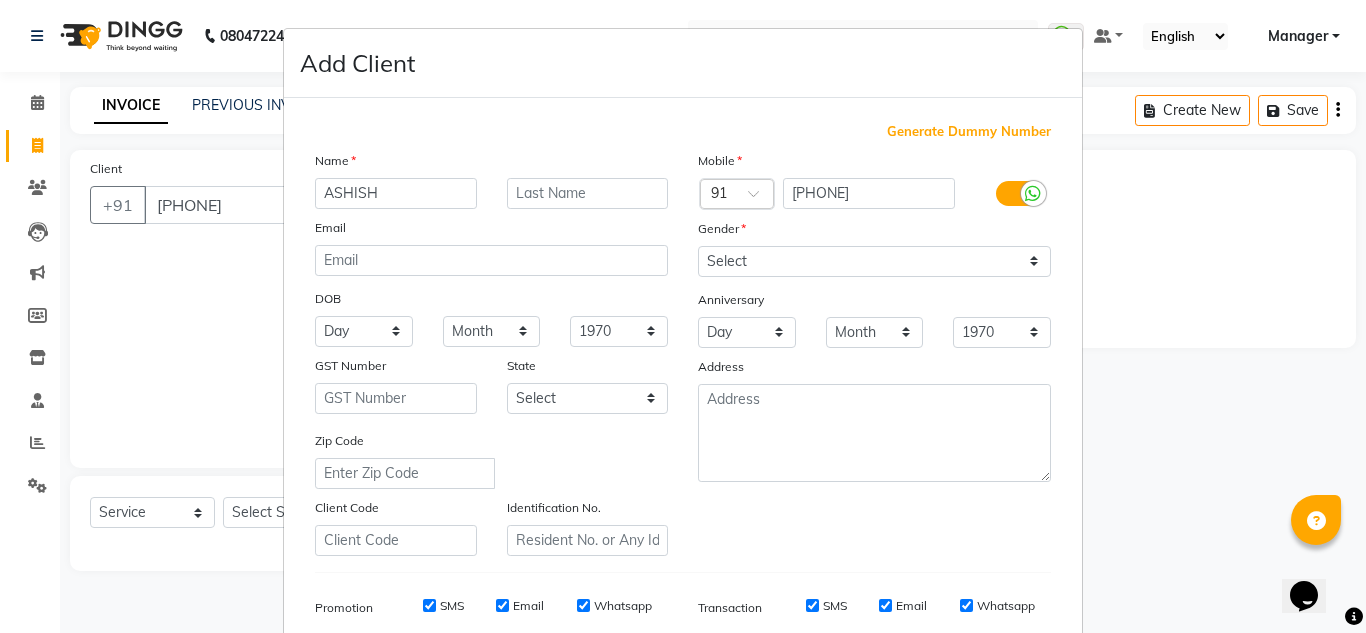 type on "ASHISH" 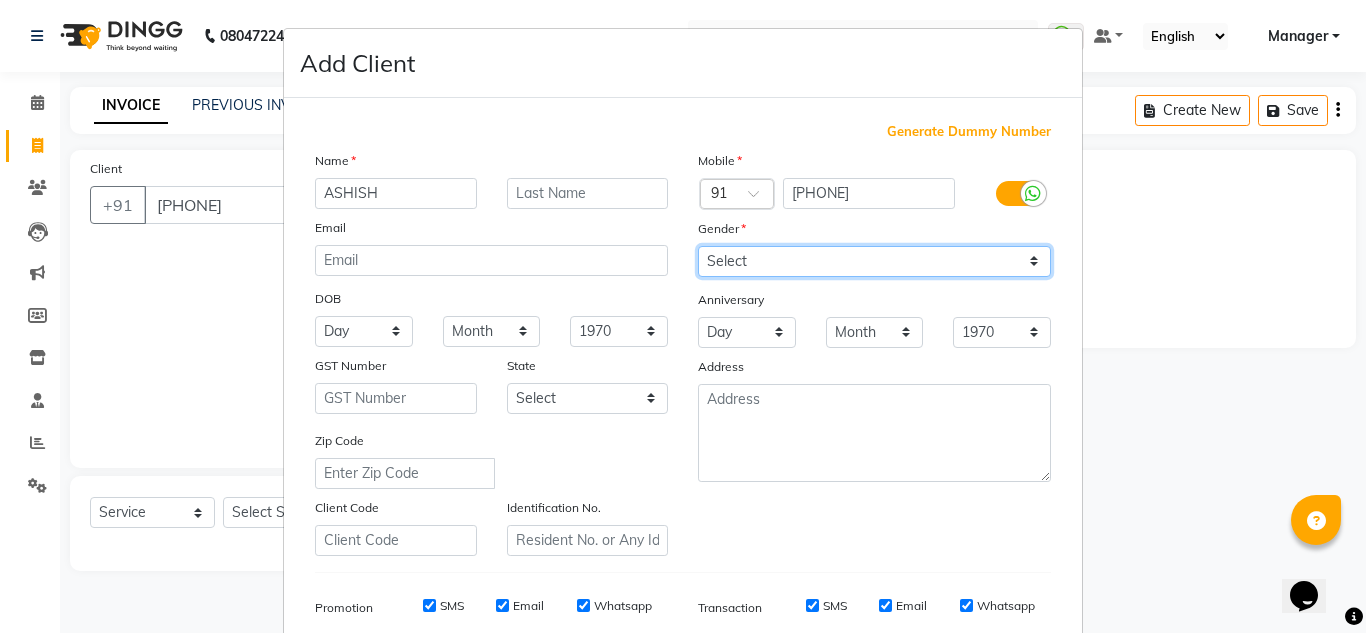 click on "Select Male Female Other Prefer Not To Say" at bounding box center [874, 261] 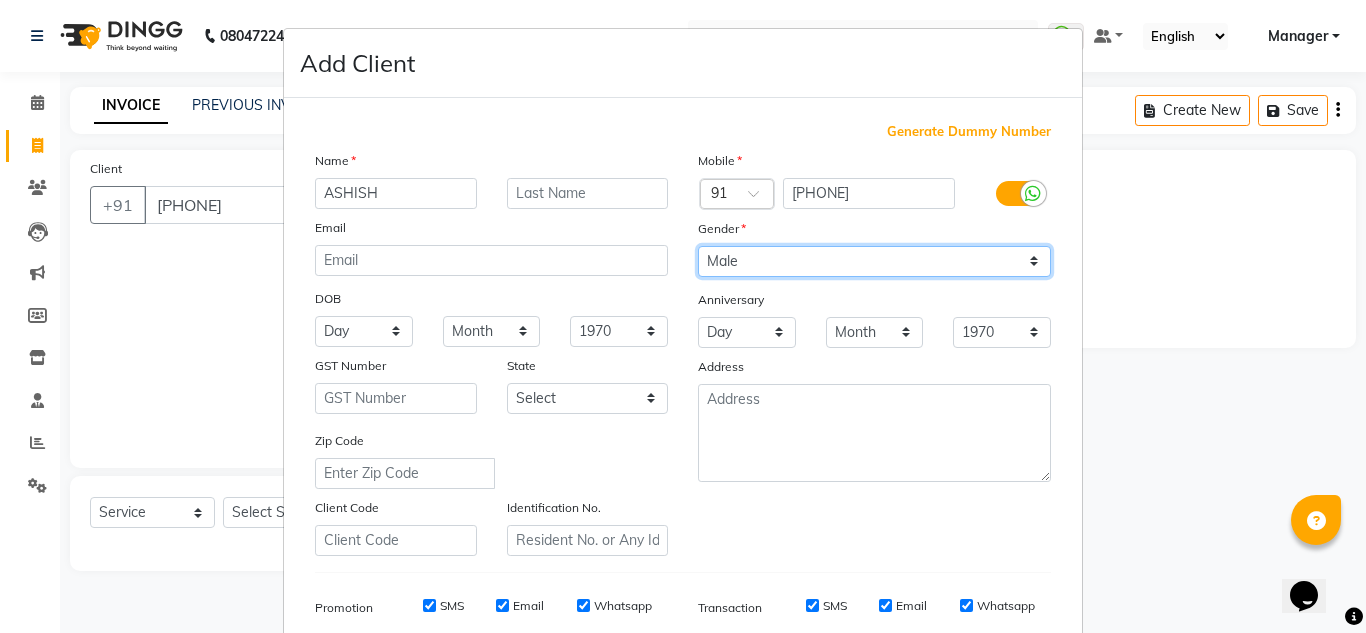 click on "Select Male Female Other Prefer Not To Say" at bounding box center [874, 261] 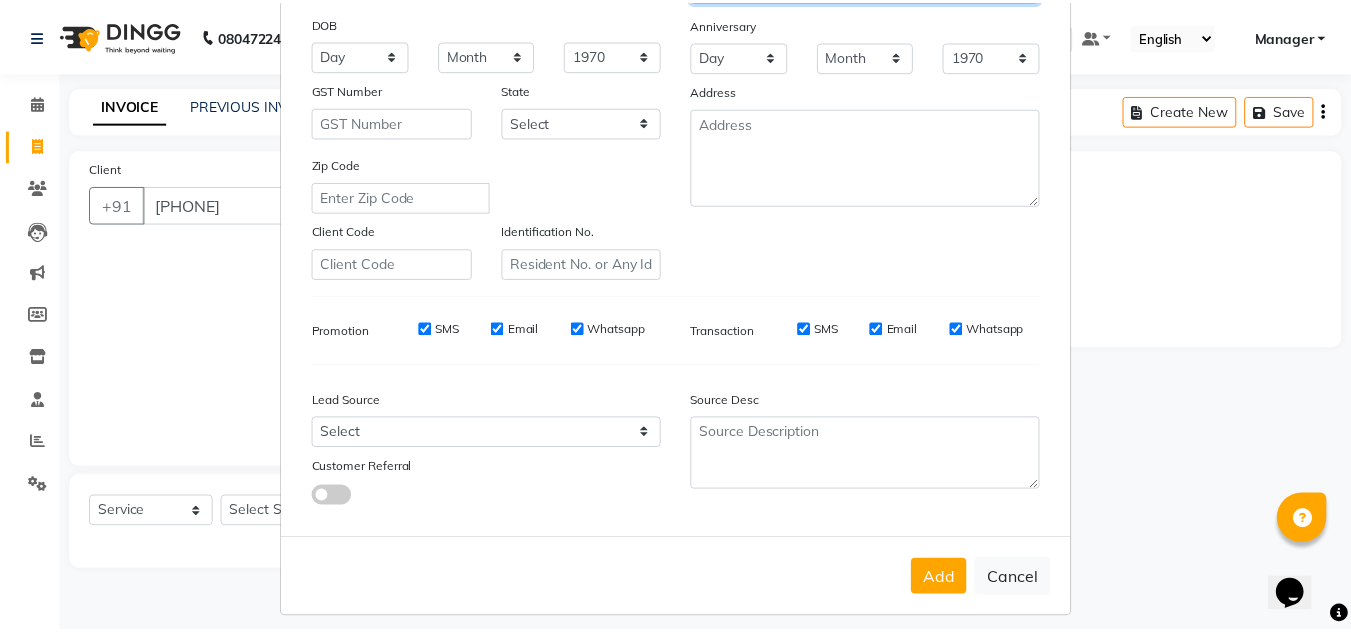 scroll, scrollTop: 290, scrollLeft: 0, axis: vertical 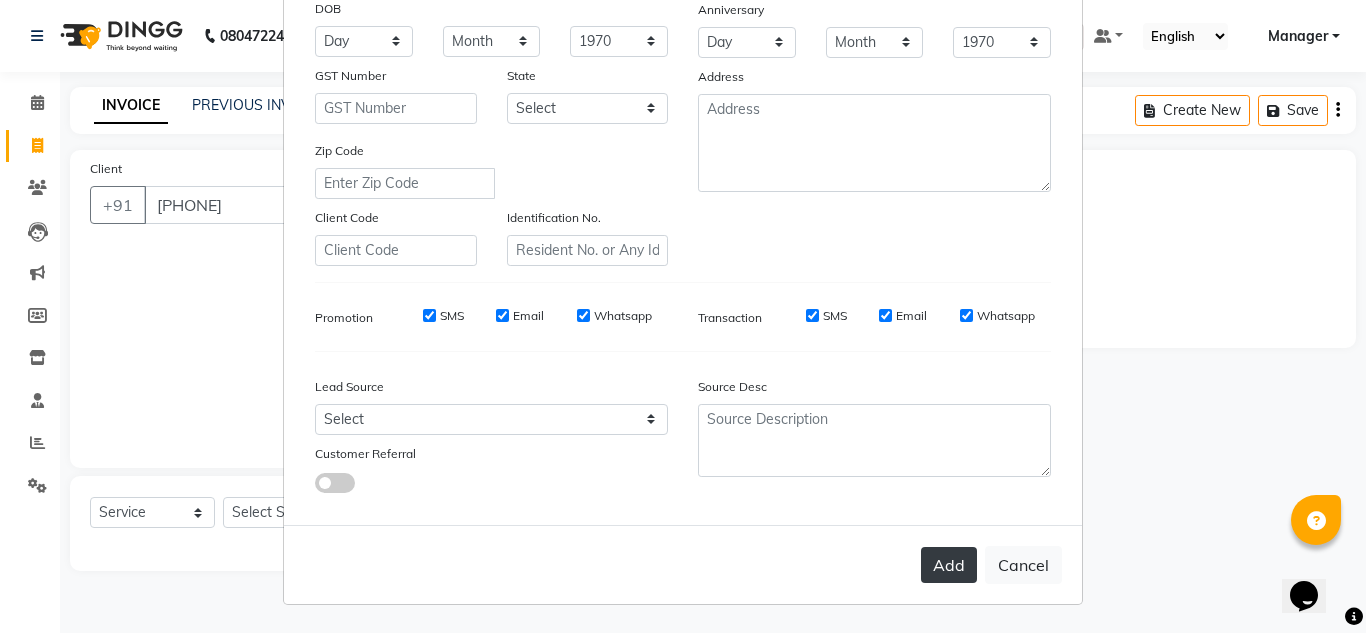 click on "Add" at bounding box center (949, 565) 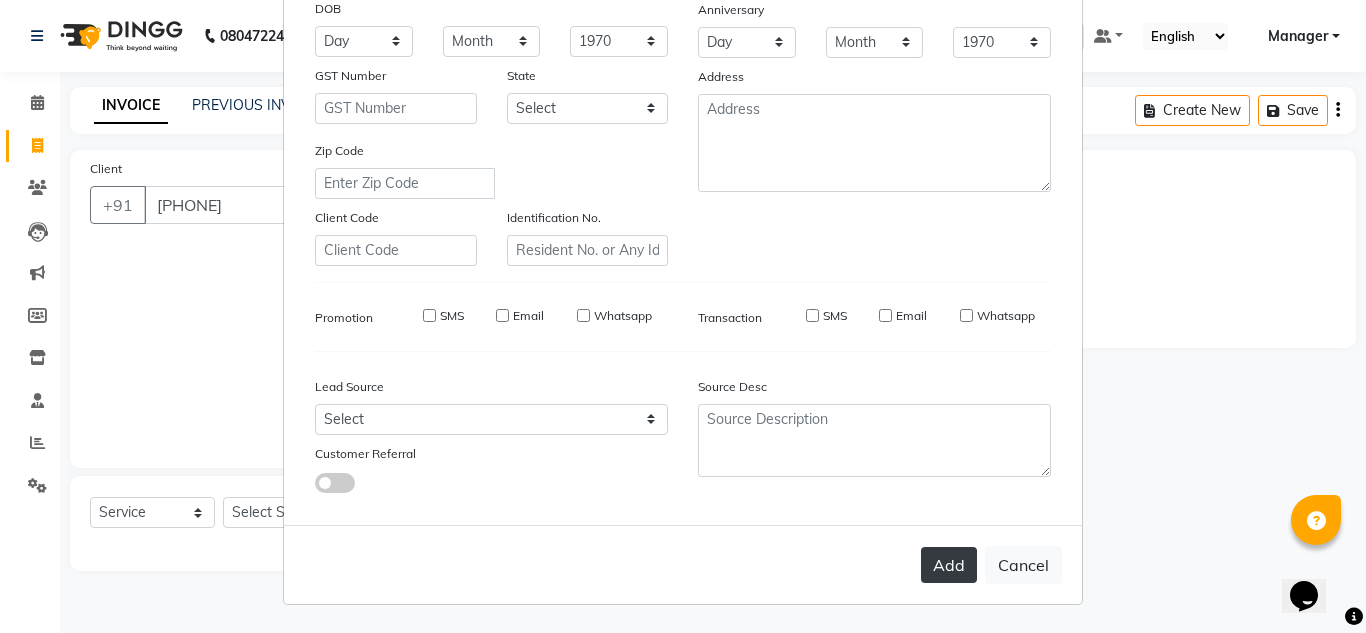 type 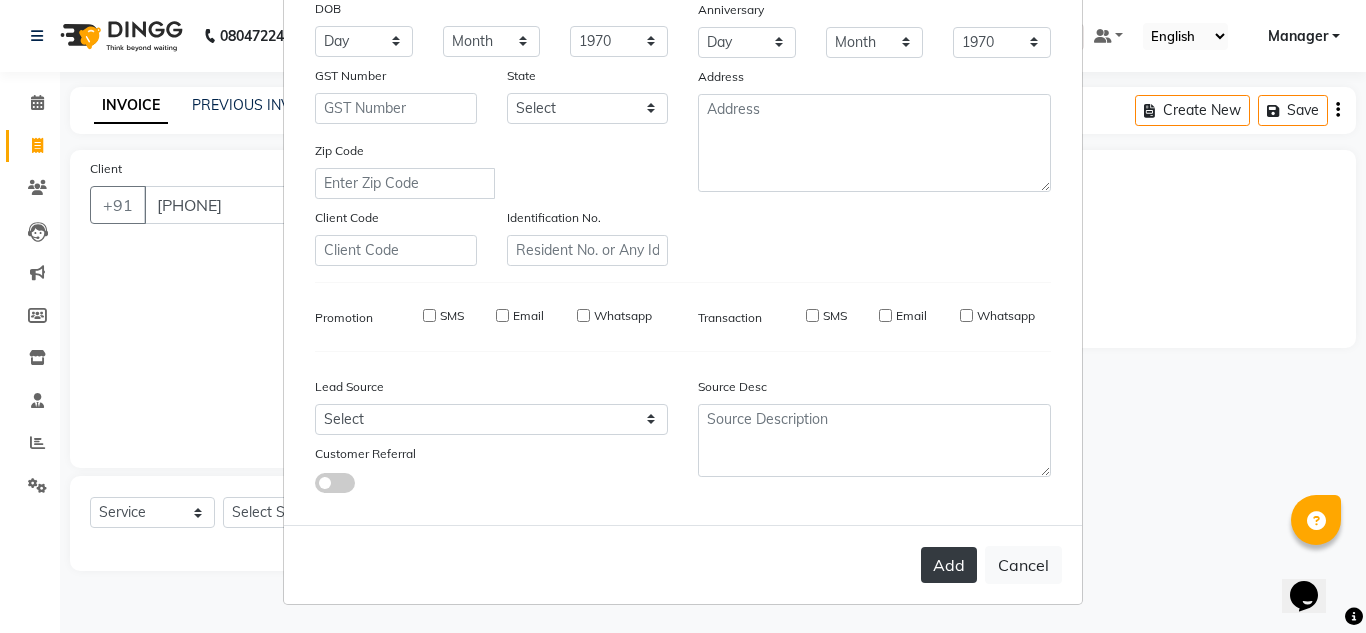 select 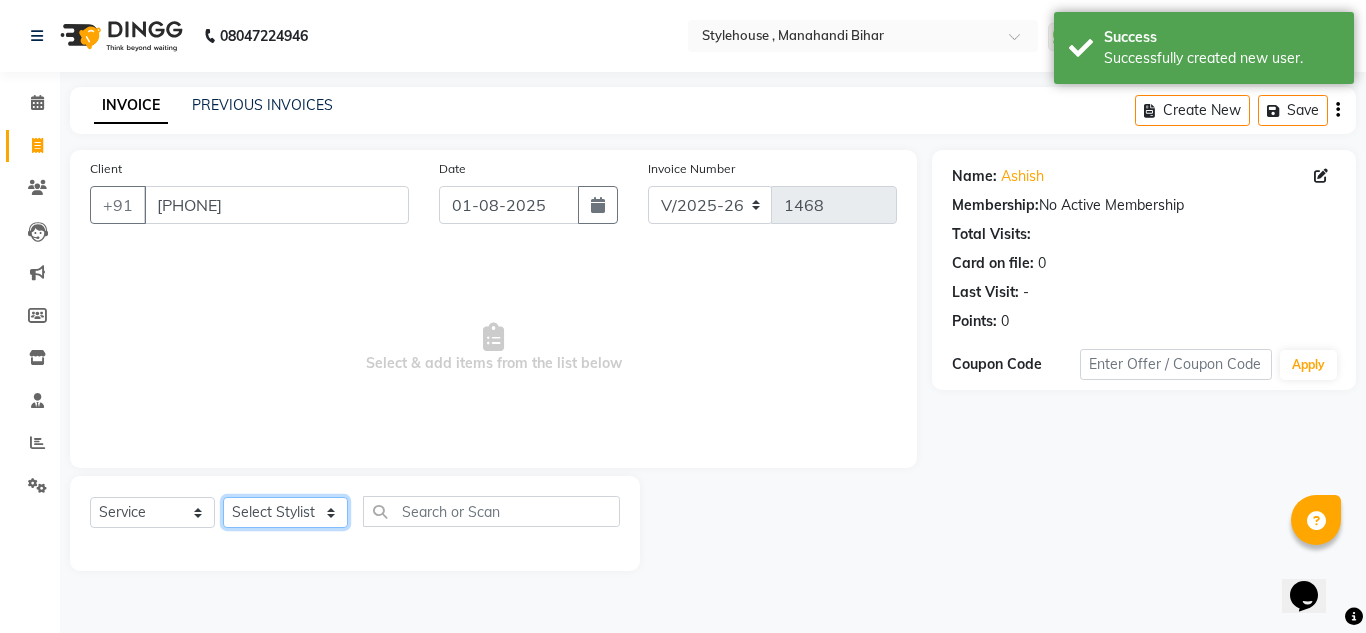 click on "Select Stylist ANIL BARIK ANIRUDH SAHOO JYOTIRANJAN BARIK KANHA LAXMI PRIYA Manager Manisha MANJIT BARIK PRADEEP BARIK PRIYANKA NANDA PUJA ROUT RUMA SAGARIKA SAHOO SALMAN SAMEER BARIK SAROJ SITHA TARA DEVI SHRESTA" 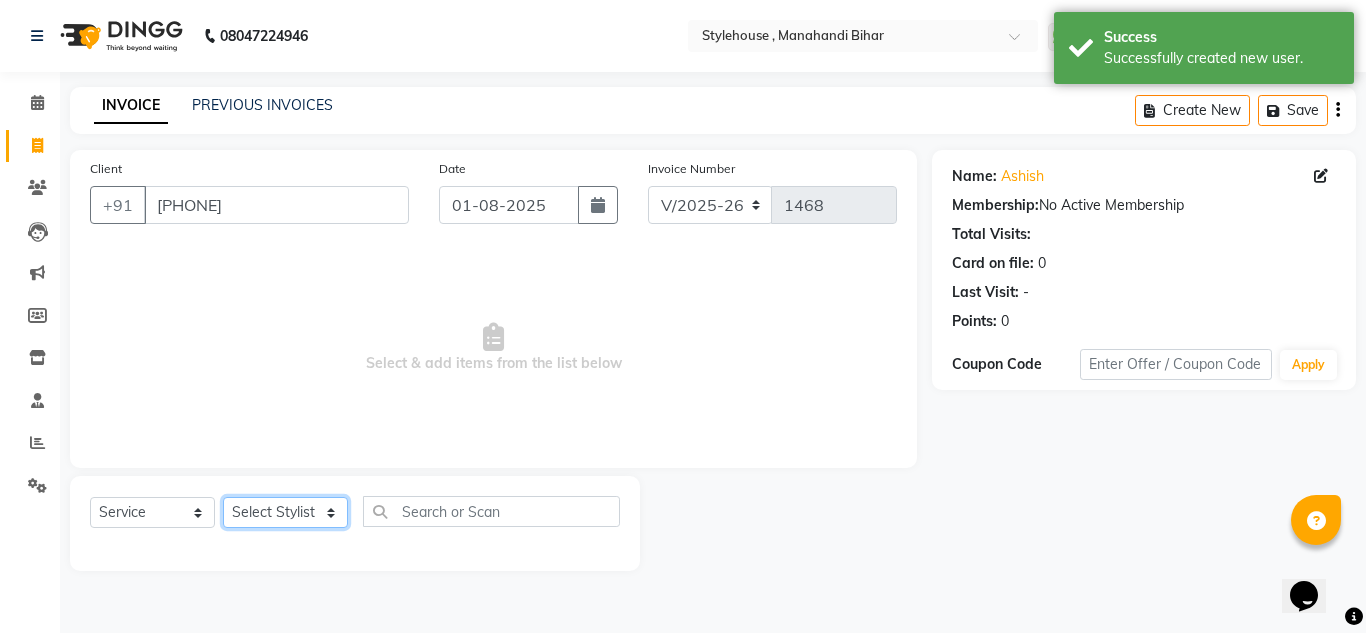 select on "69899" 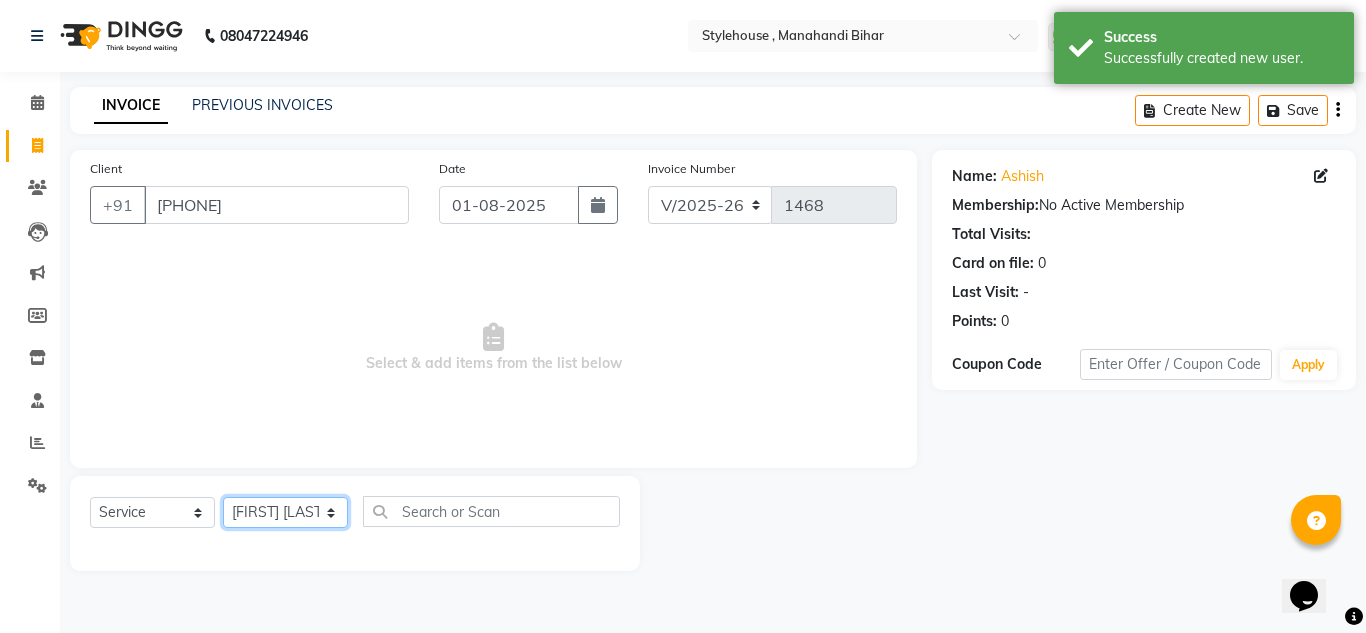 click on "Select Stylist ANIL BARIK ANIRUDH SAHOO JYOTIRANJAN BARIK KANHA LAXMI PRIYA Manager Manisha MANJIT BARIK PRADEEP BARIK PRIYANKA NANDA PUJA ROUT RUMA SAGARIKA SAHOO SALMAN SAMEER BARIK SAROJ SITHA TARA DEVI SHRESTA" 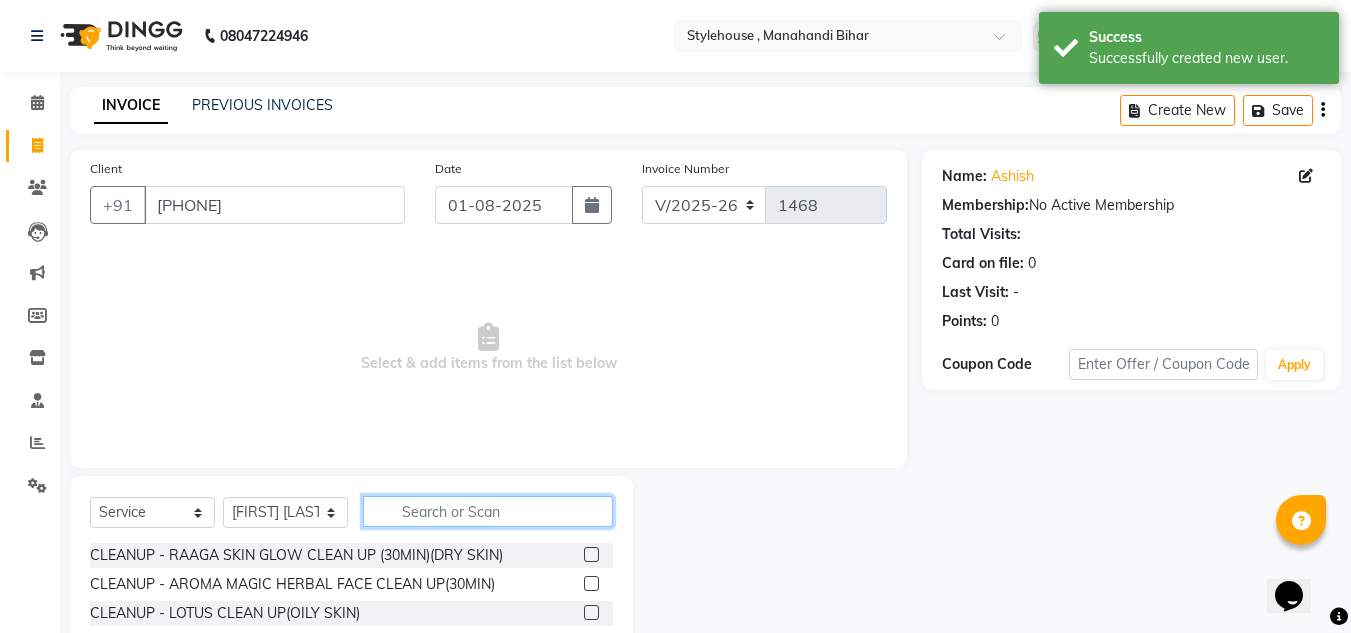 click 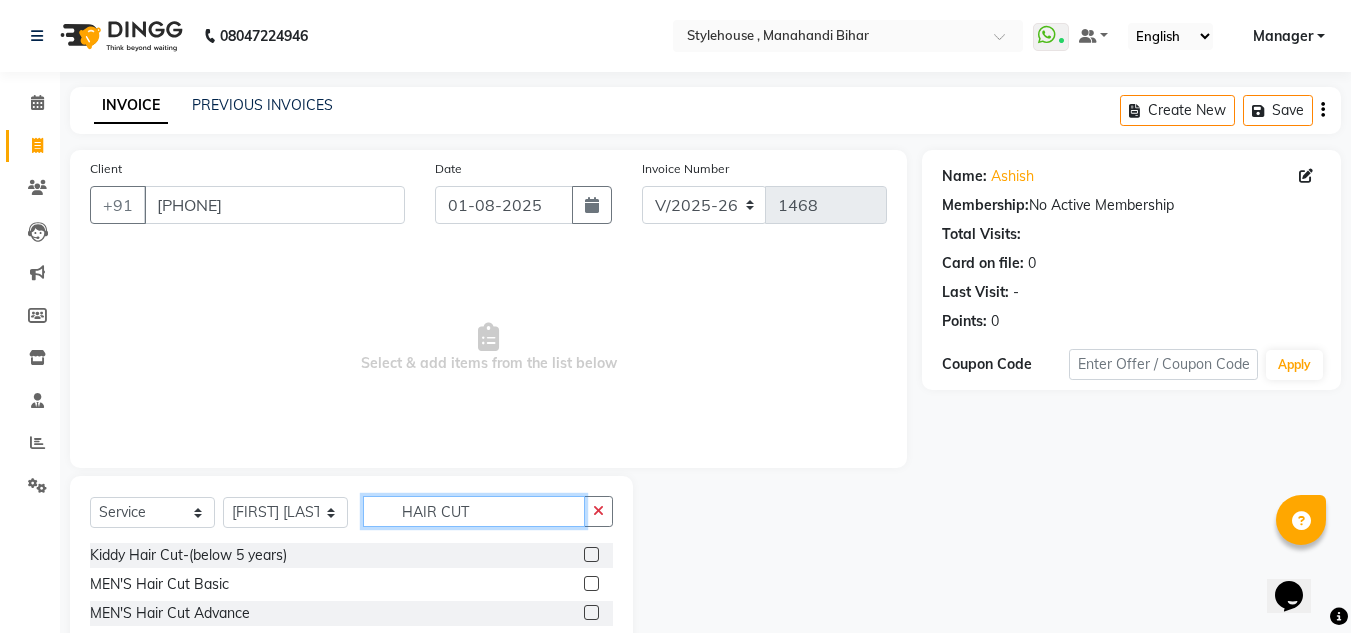 type on "HAIR CUT" 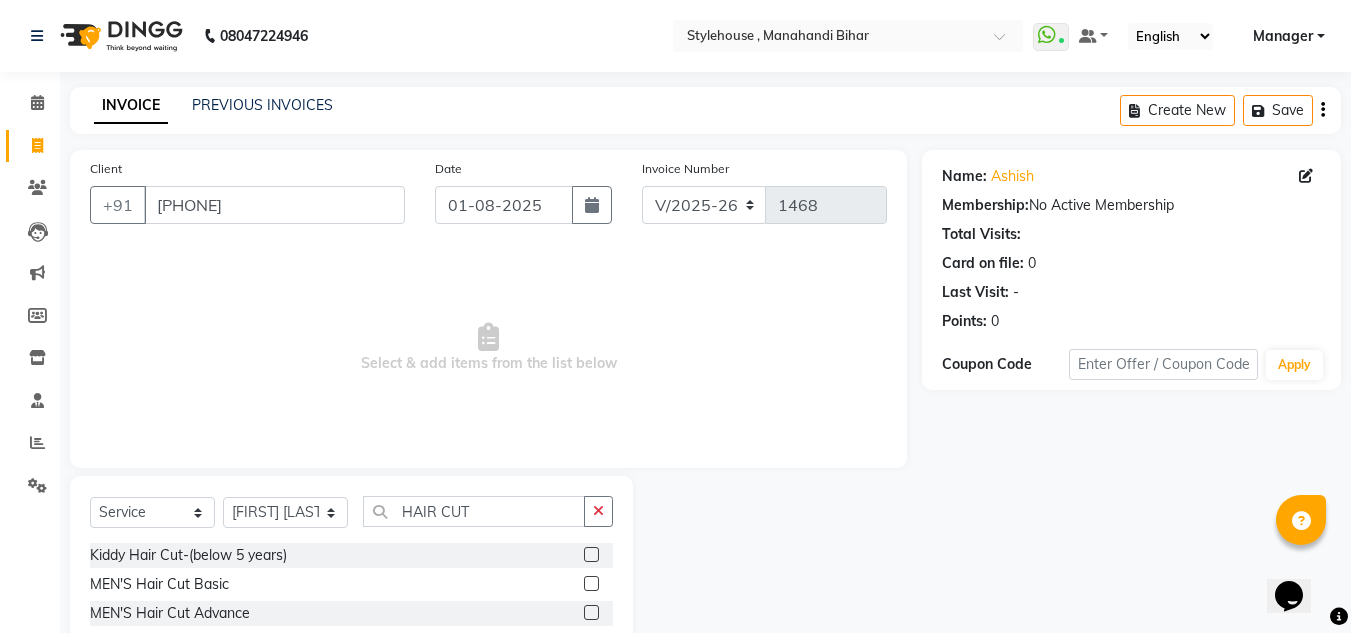 click 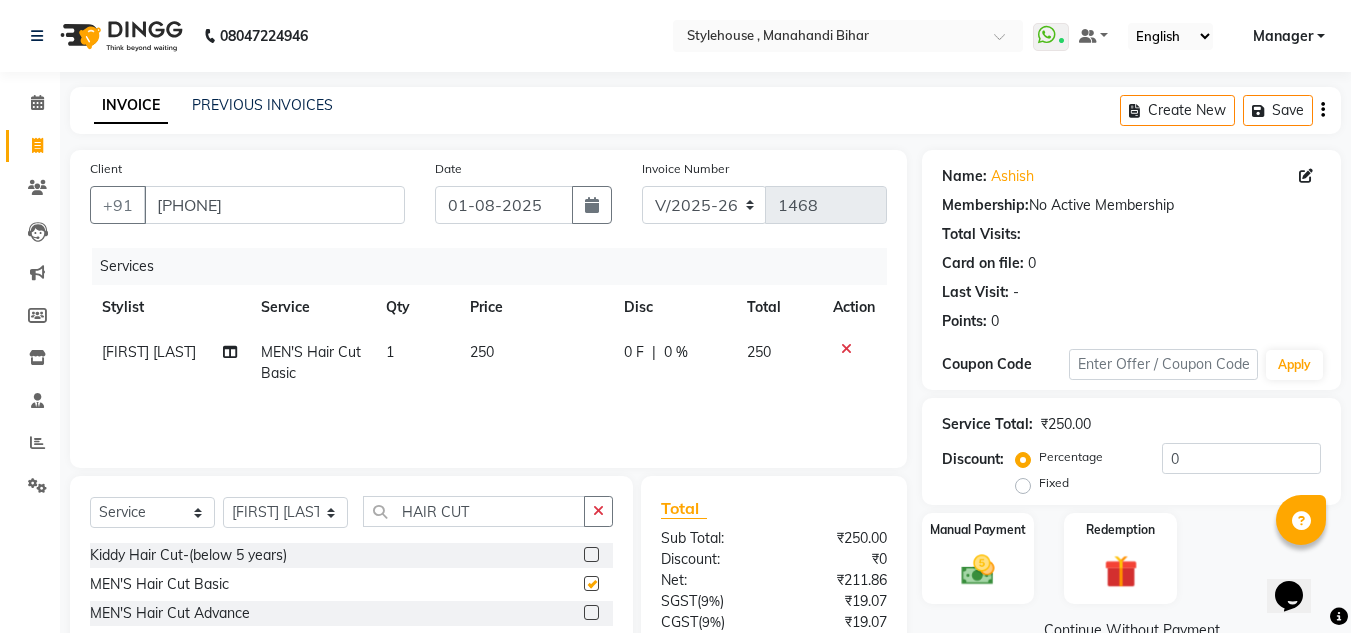 checkbox on "false" 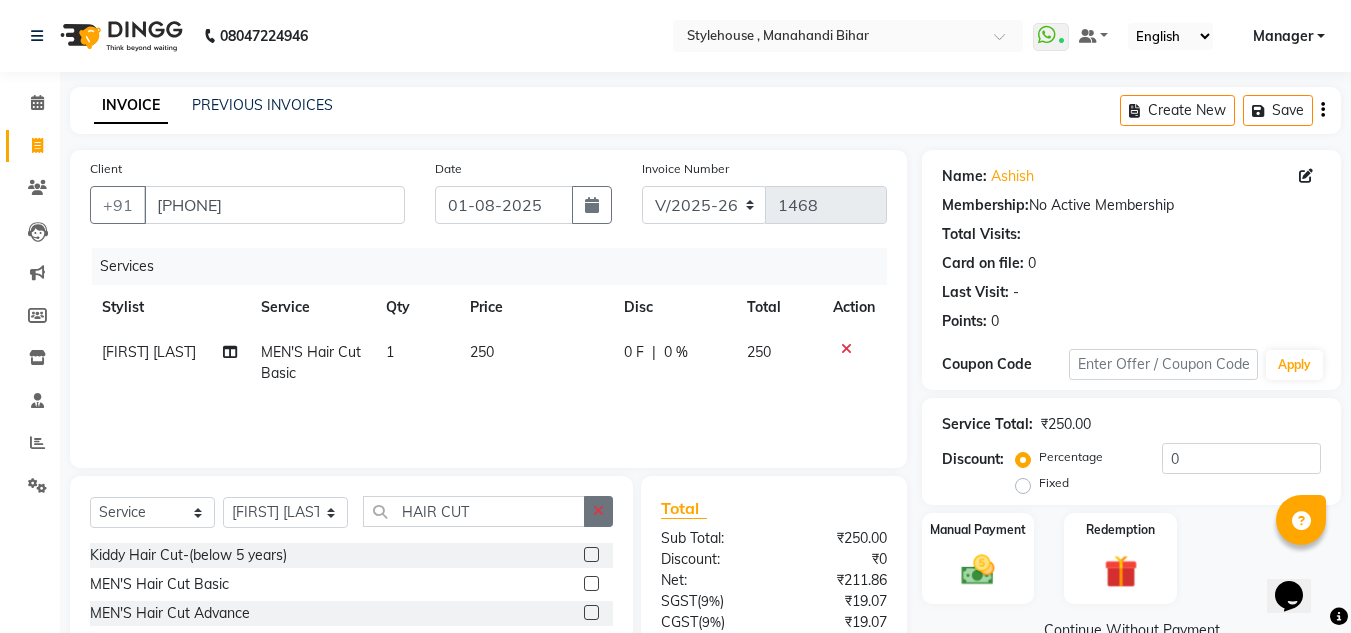 click 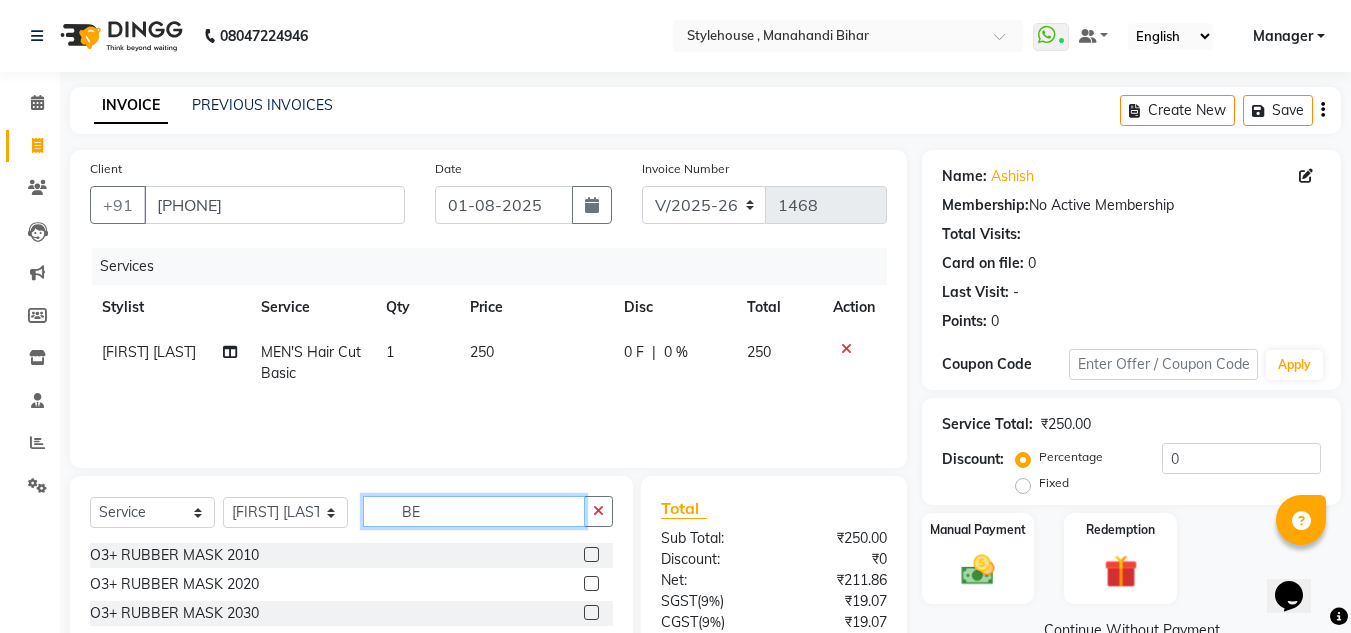 type on "B" 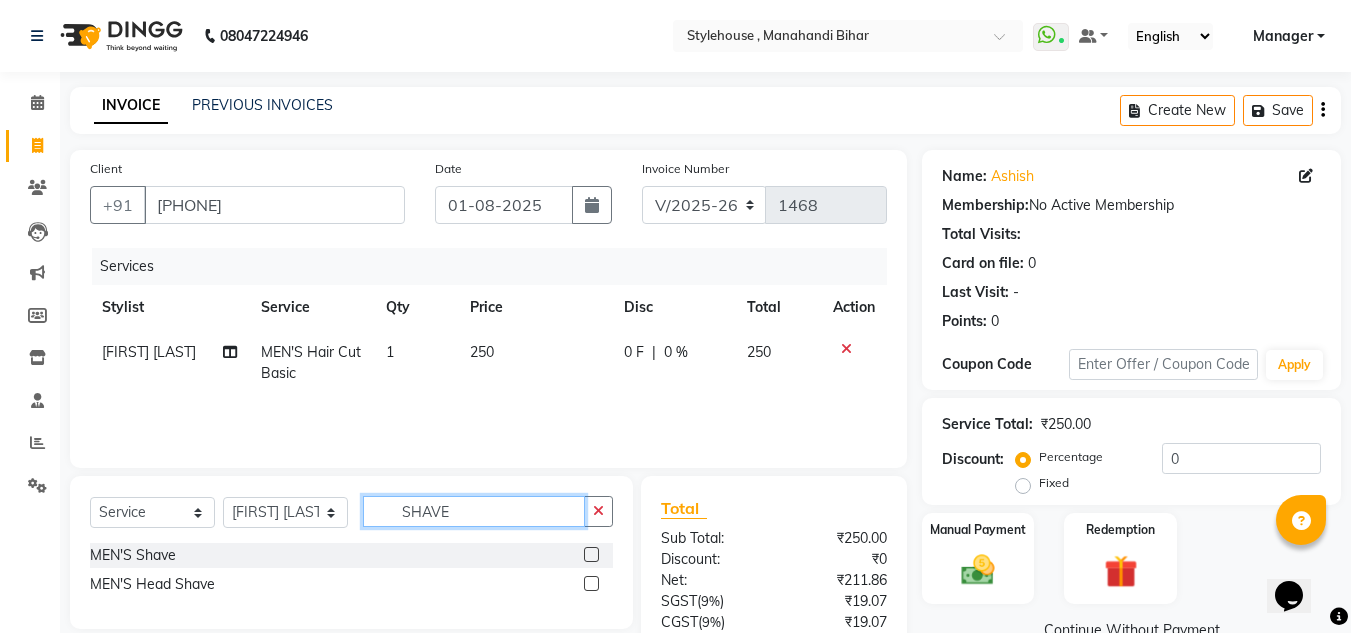 type on "SHAVE" 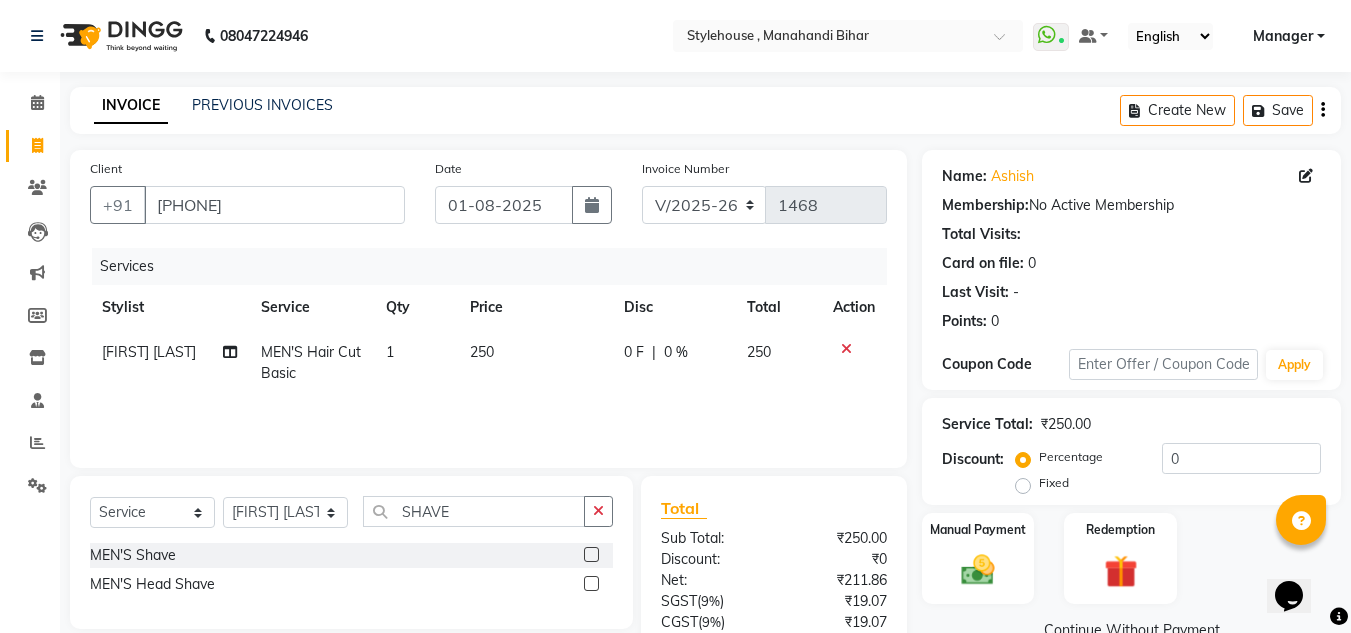 click 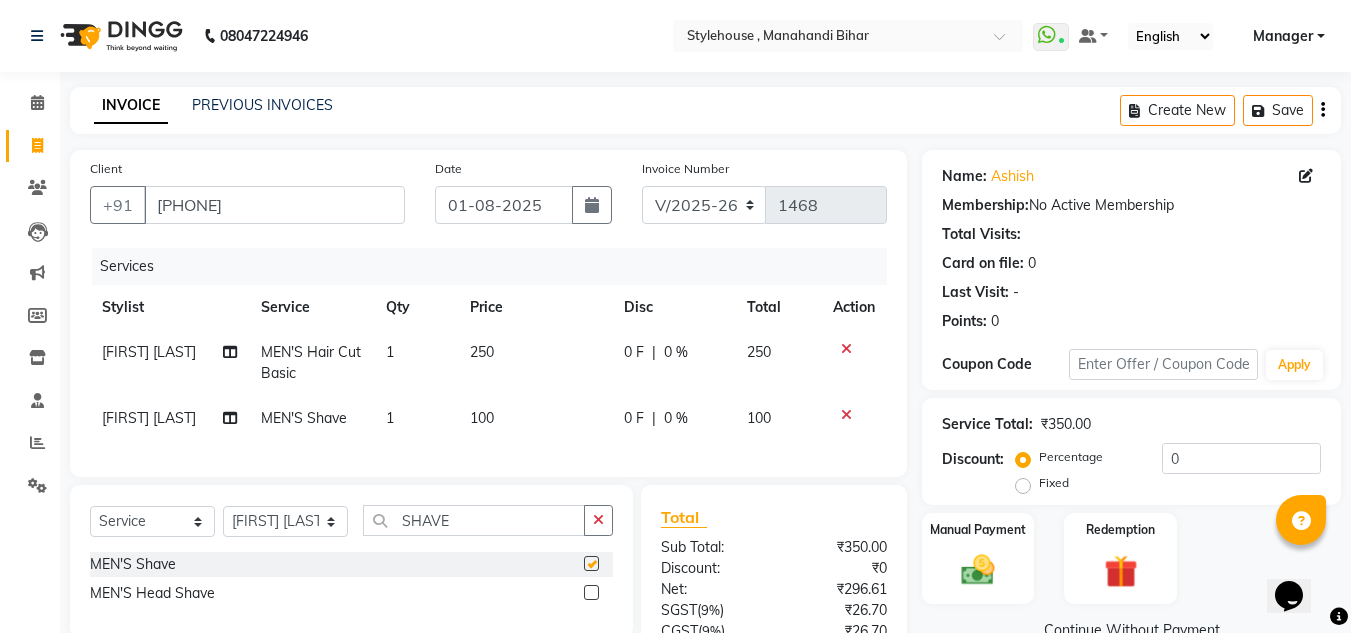checkbox on "false" 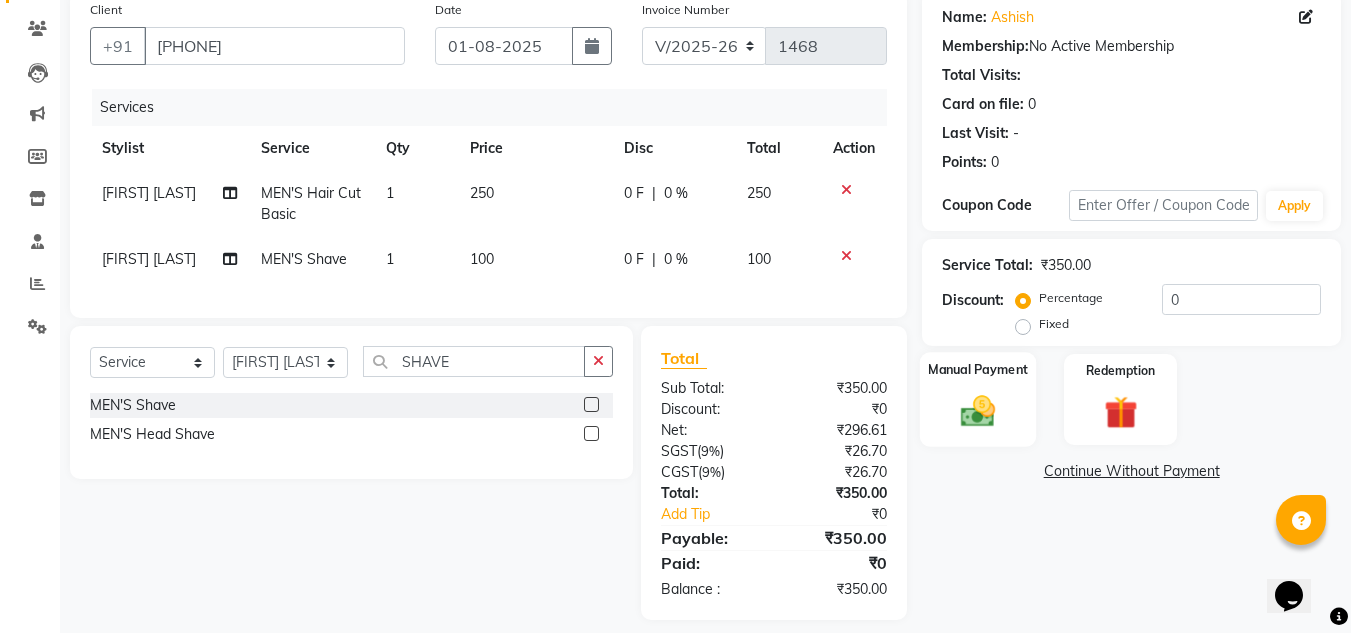 scroll, scrollTop: 191, scrollLeft: 0, axis: vertical 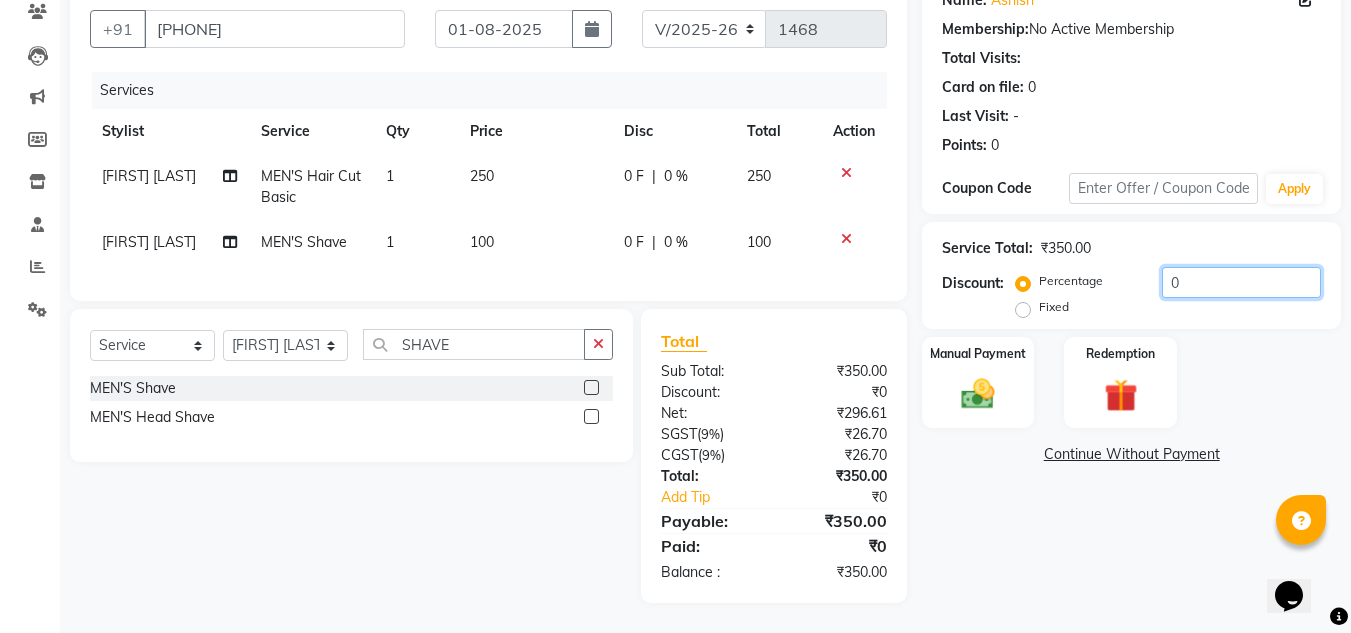 click on "0" 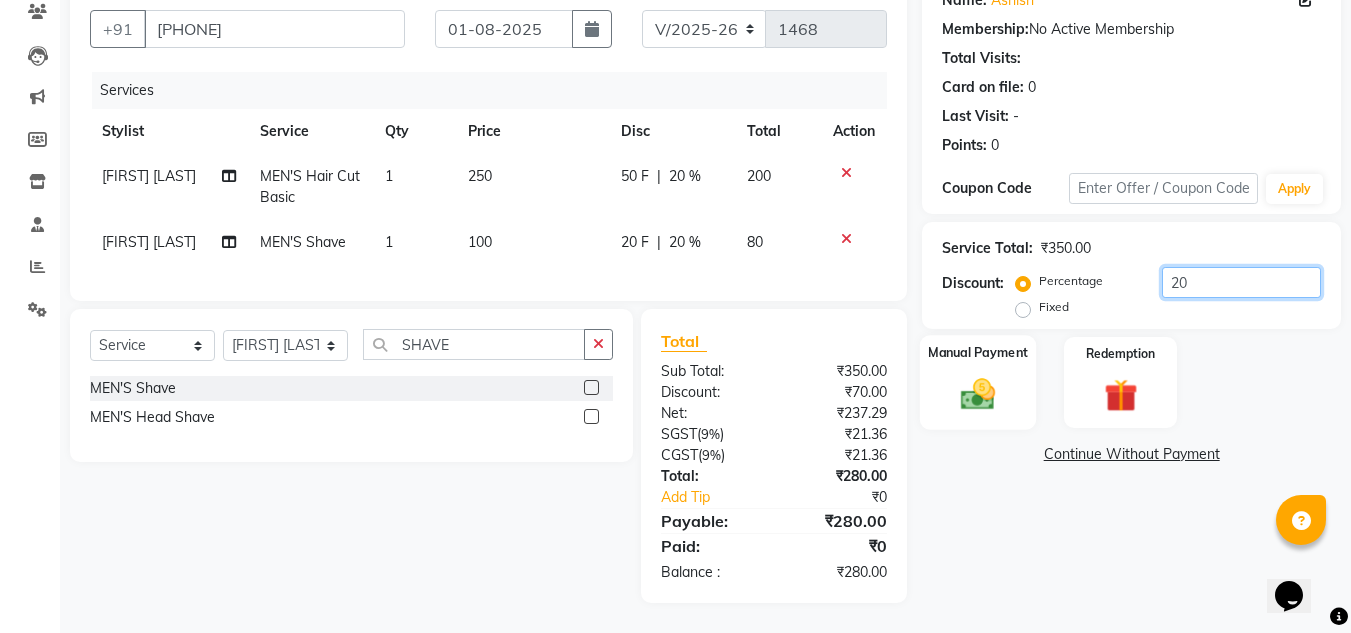 type on "20" 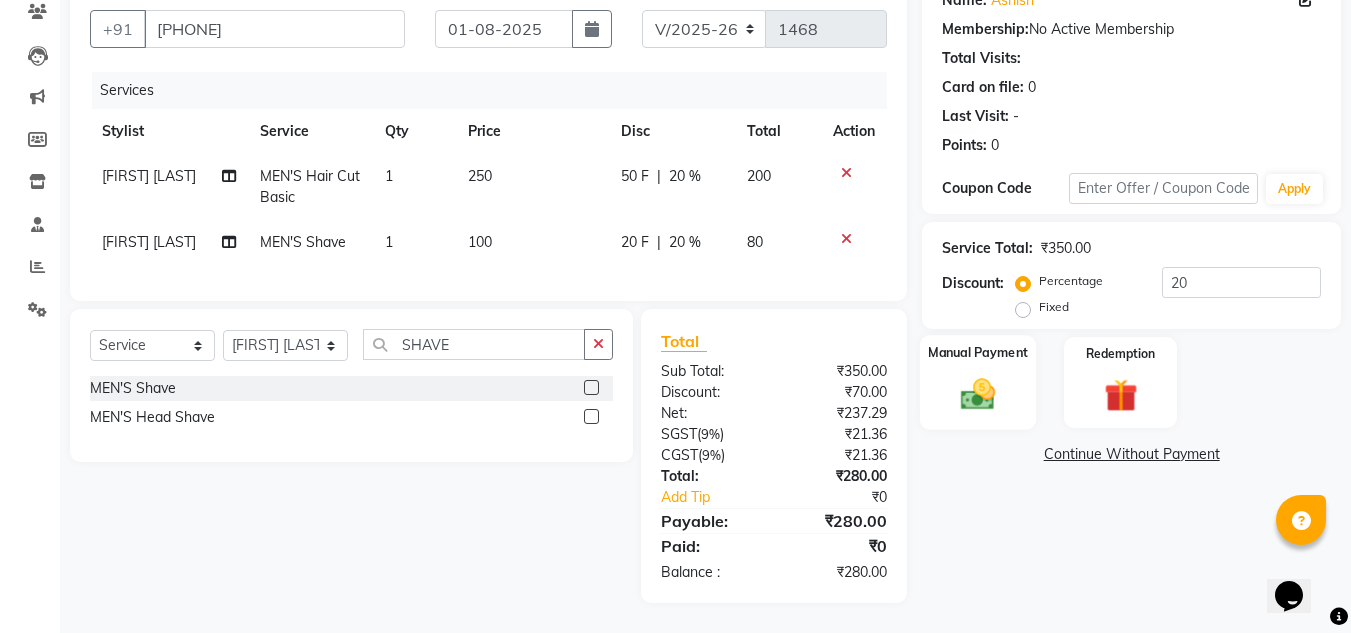 click on "Manual Payment" 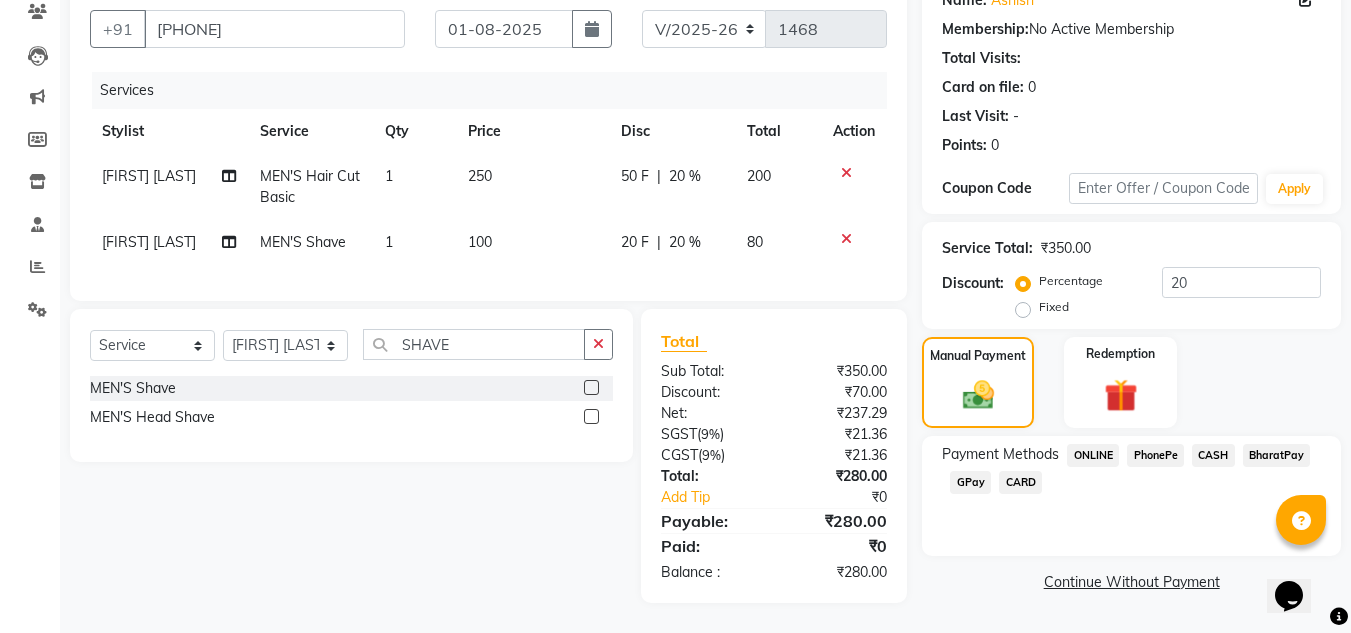 click on "PhonePe" 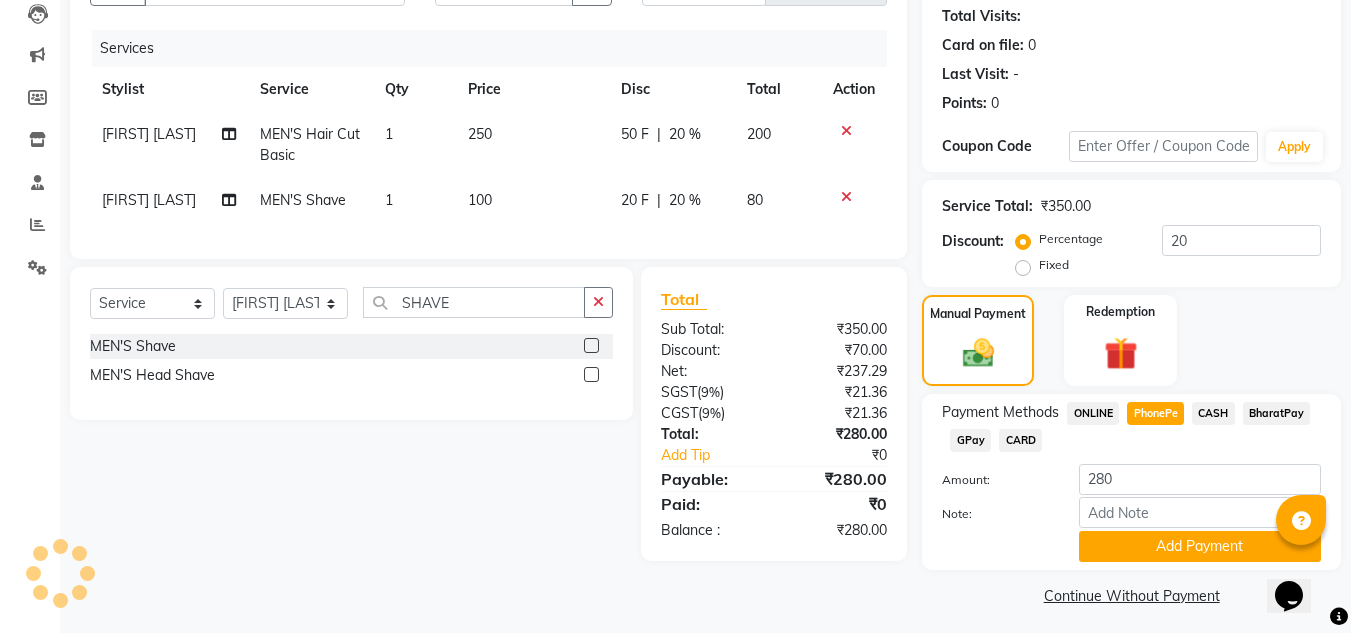 scroll, scrollTop: 226, scrollLeft: 0, axis: vertical 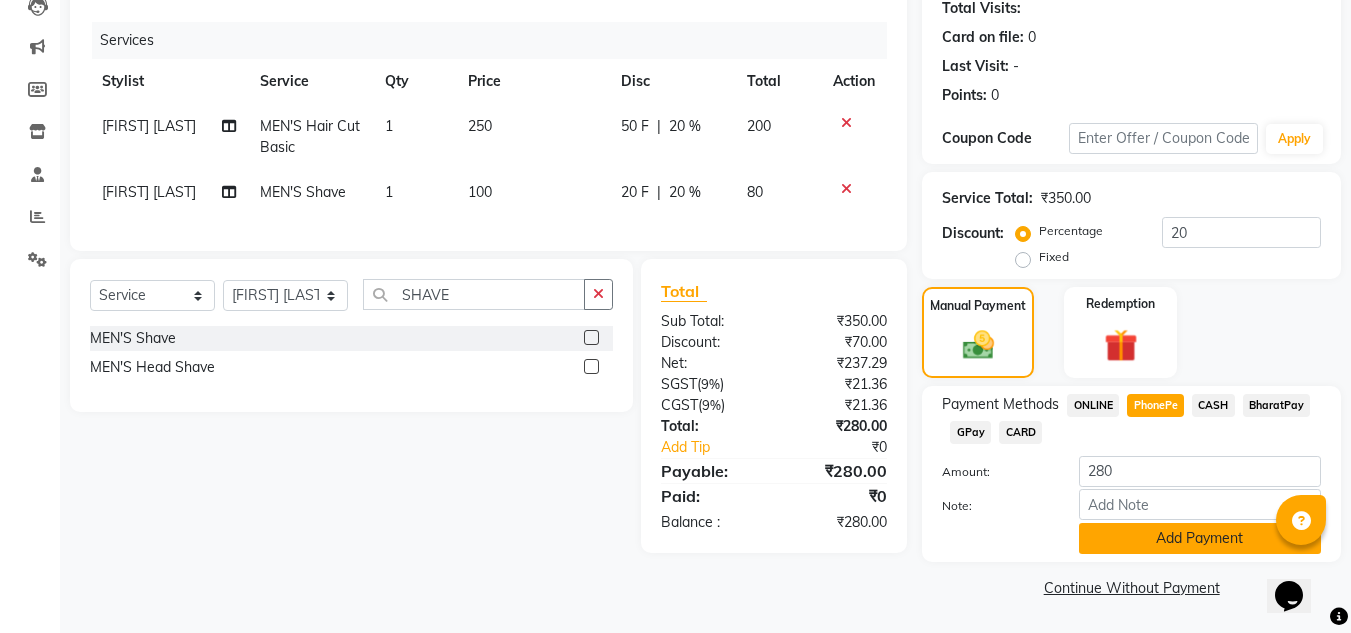 click on "Add Payment" 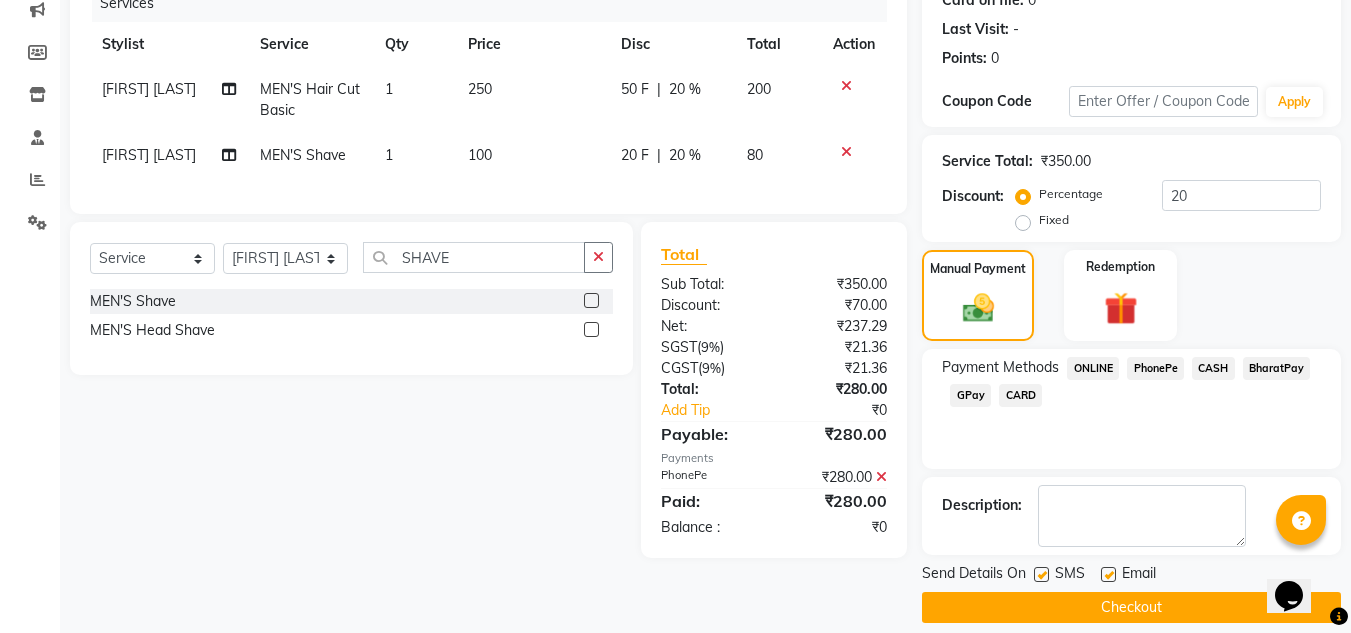 scroll, scrollTop: 283, scrollLeft: 0, axis: vertical 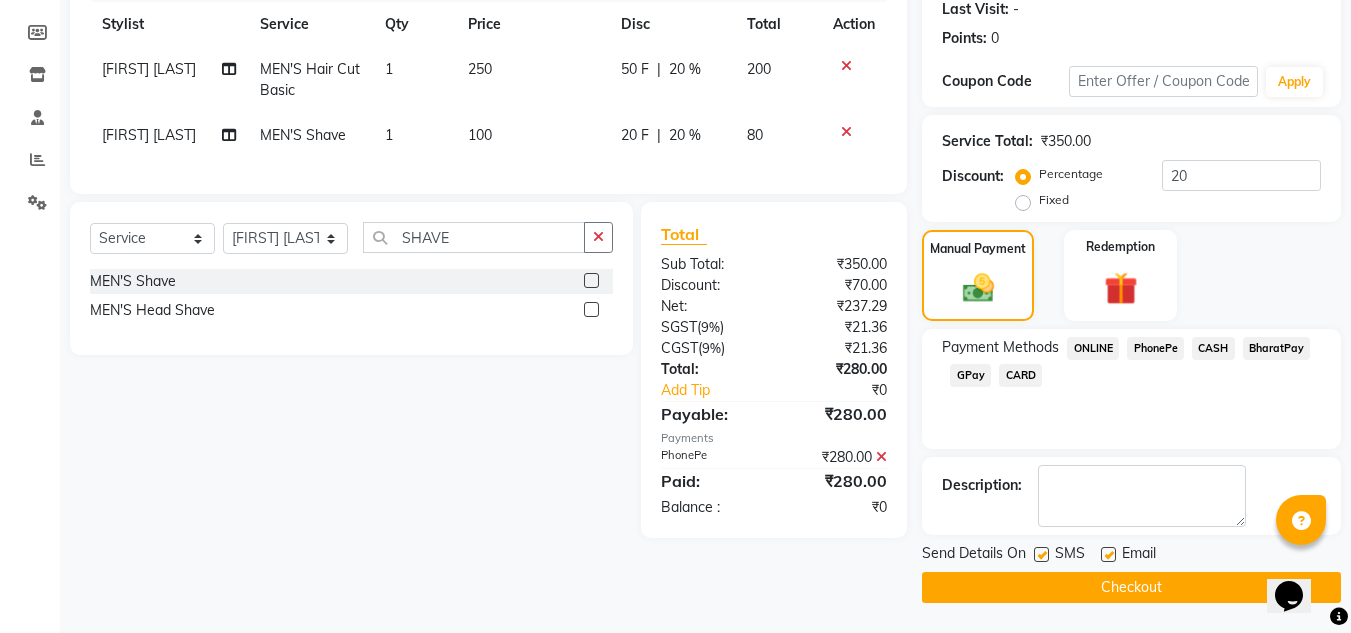 click on "Checkout" 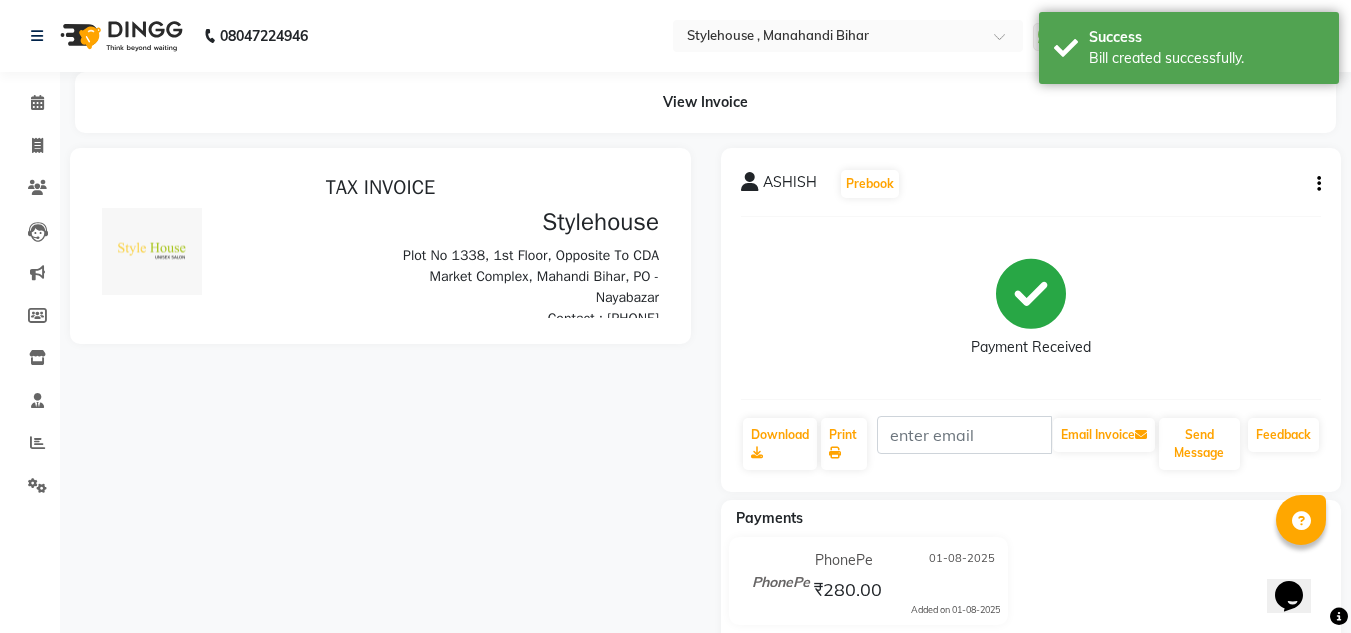 scroll, scrollTop: 0, scrollLeft: 0, axis: both 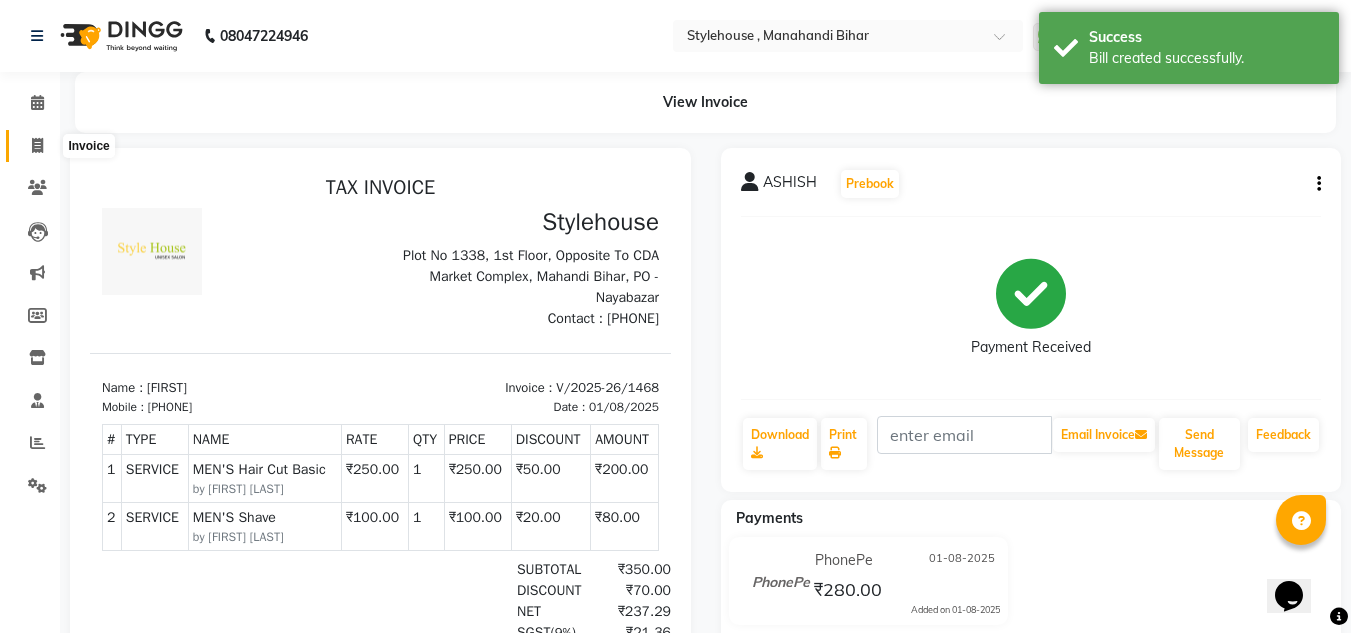 click 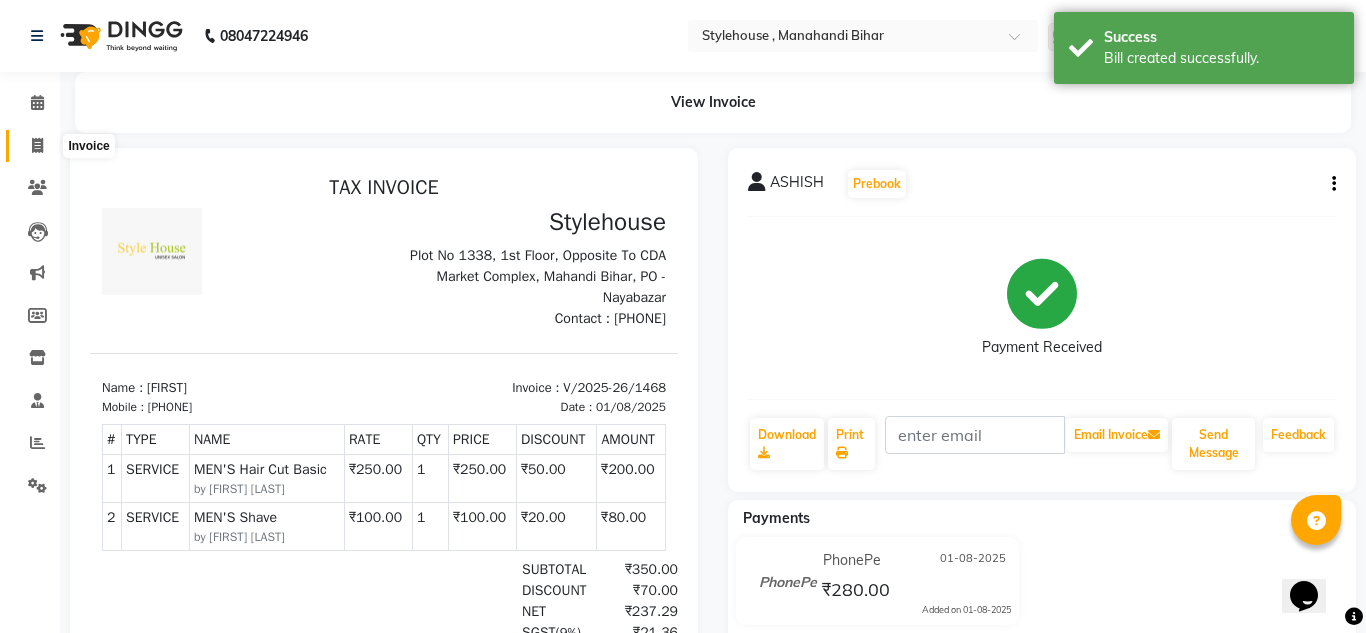 select on "service" 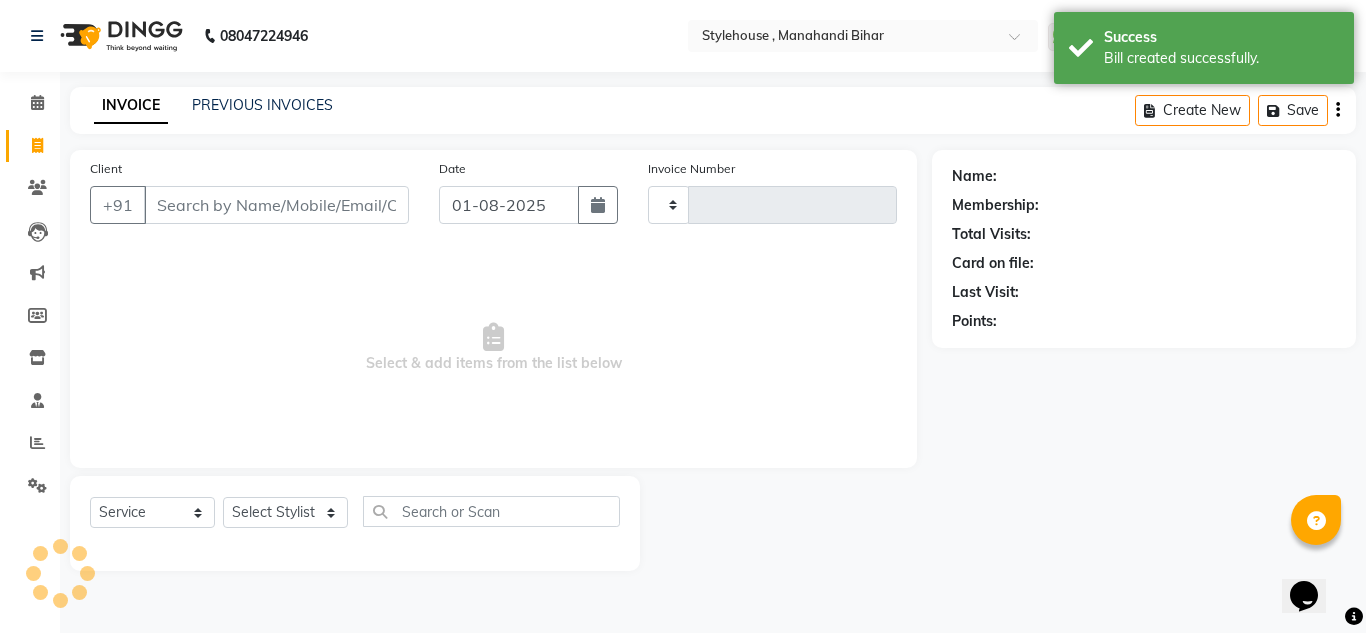 type on "1469" 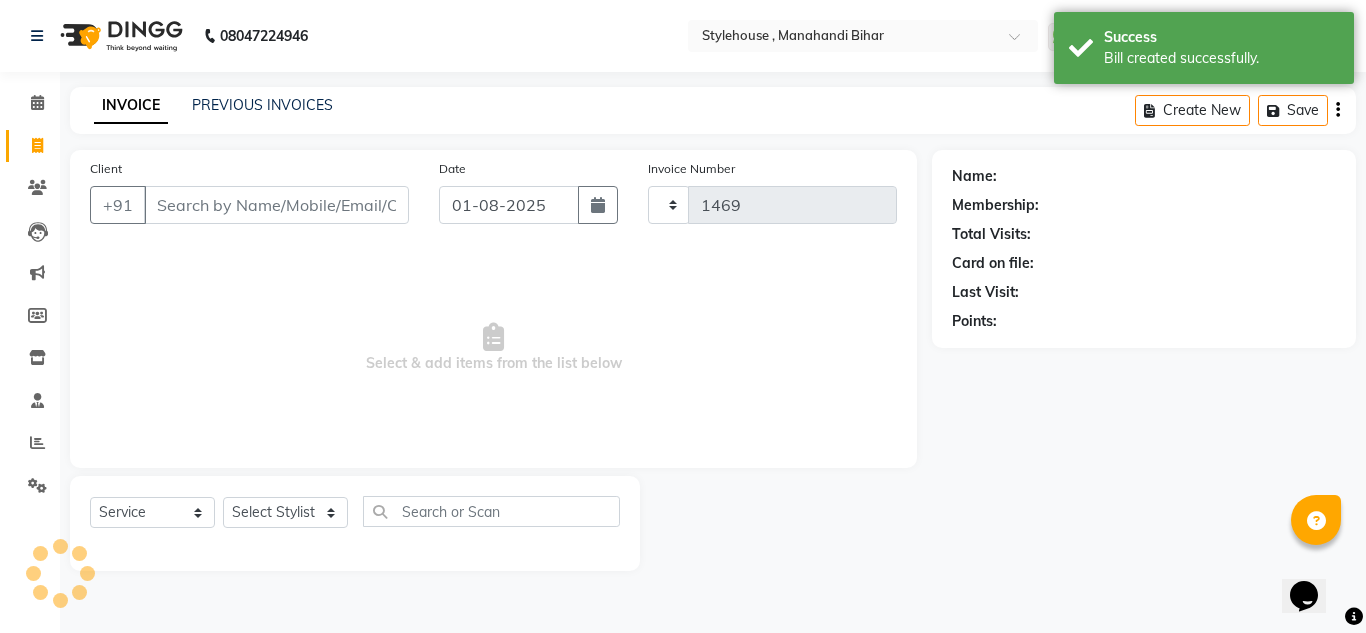 select on "7793" 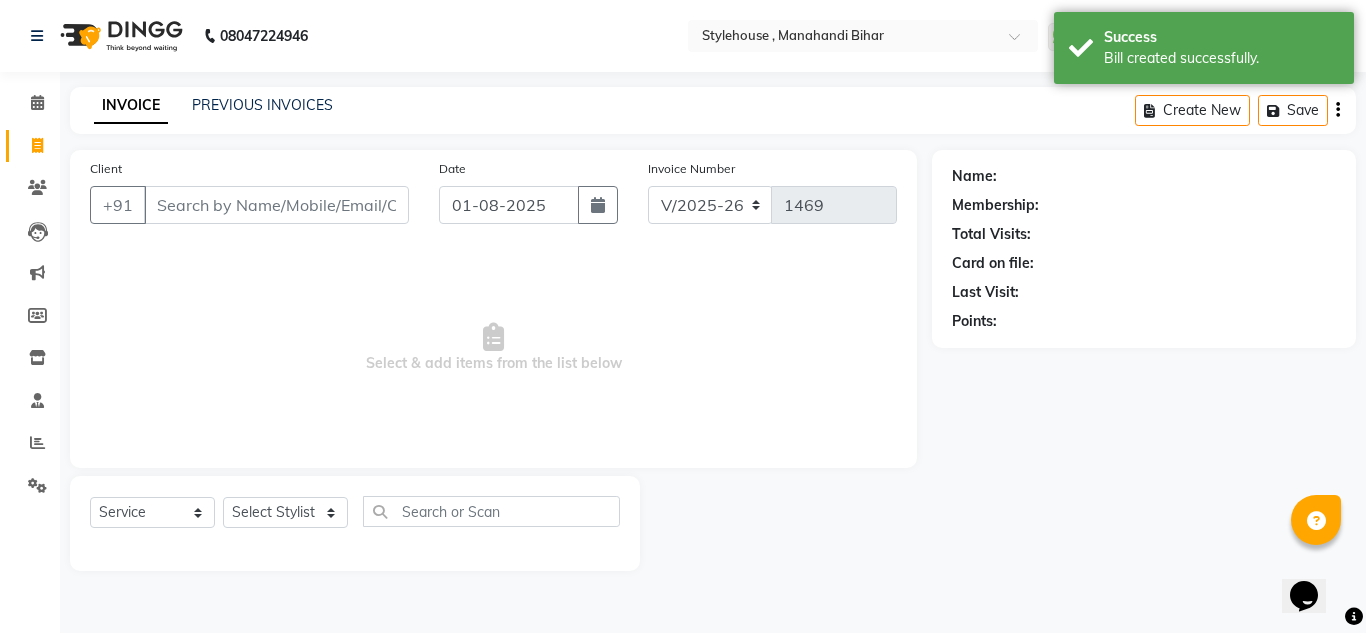 click on "Client" at bounding box center [276, 205] 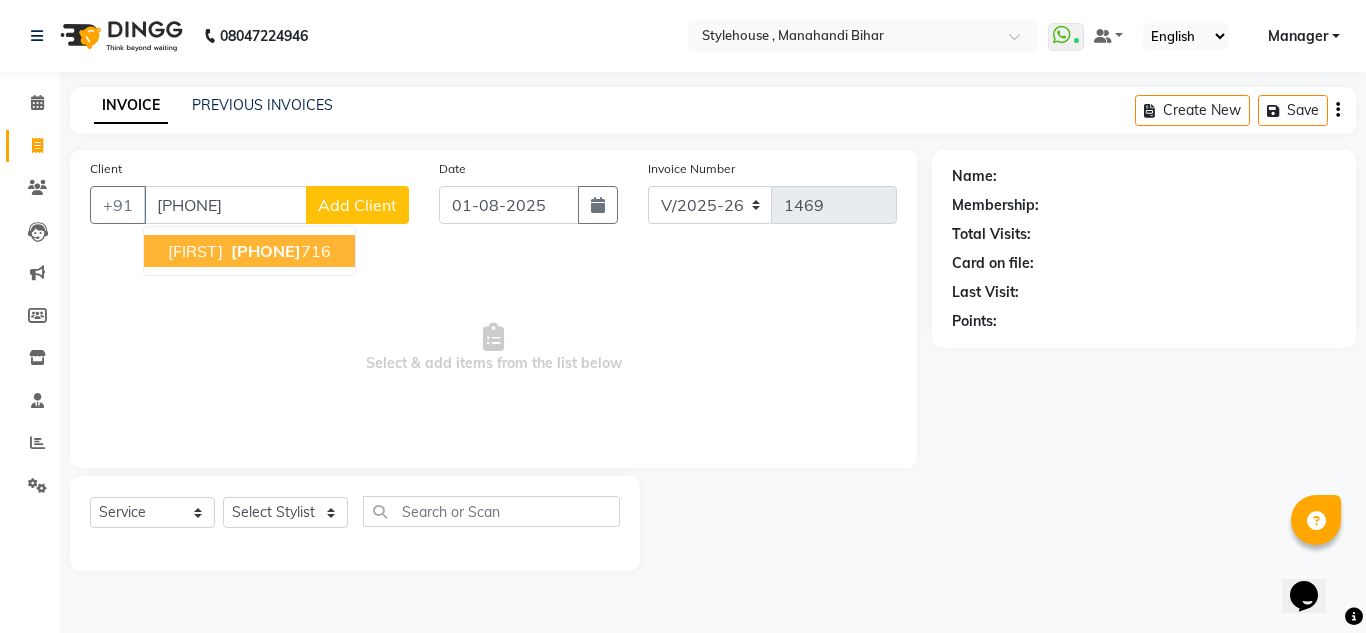 click on "[FIRST]" at bounding box center (195, 251) 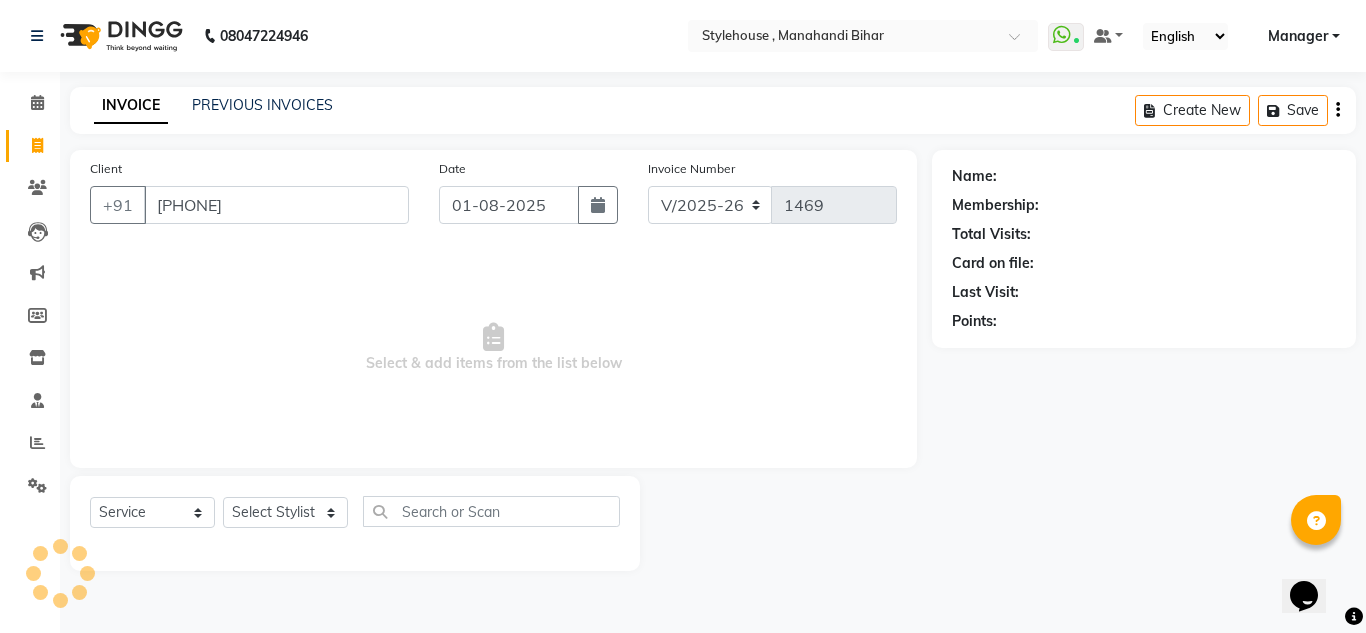 type on "[PHONE]" 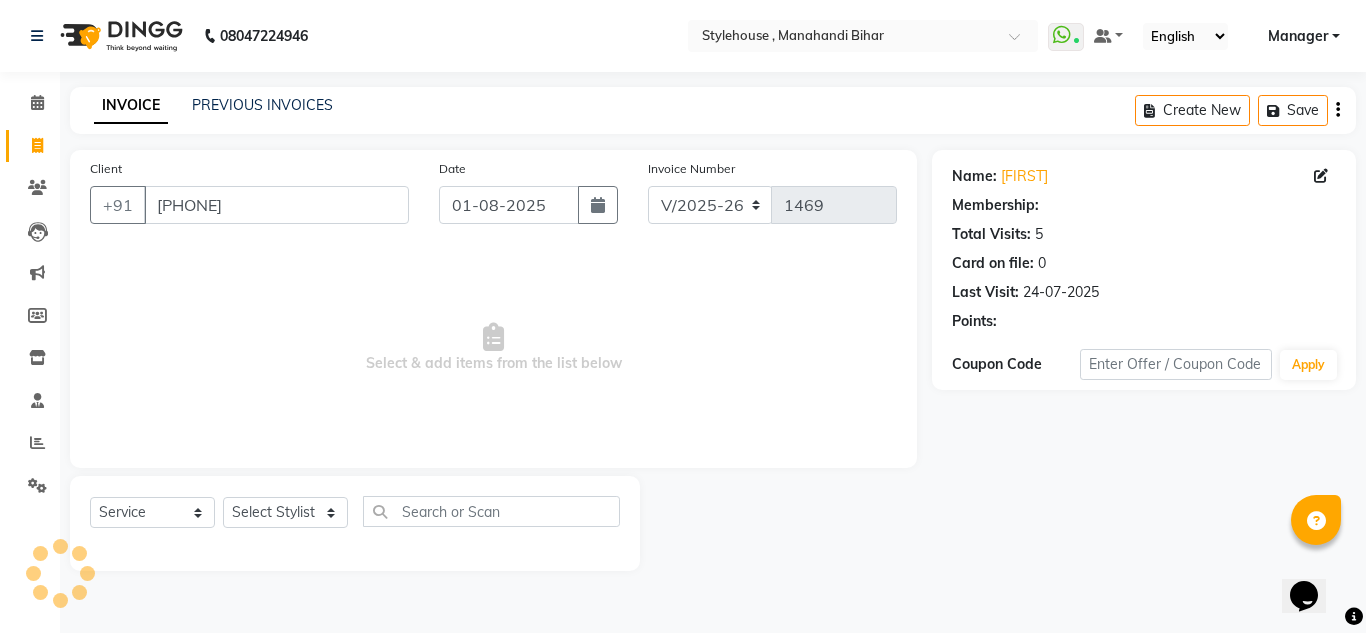 select on "1: Object" 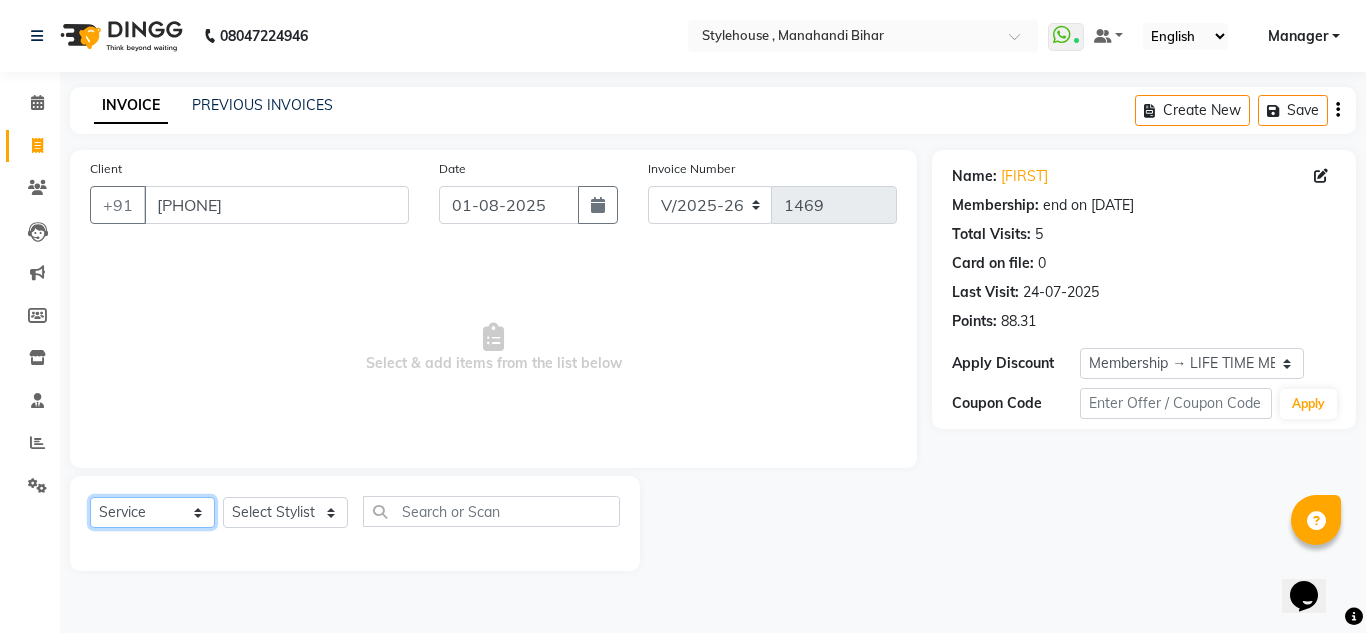 click on "Select  Service  Product  Membership  Package Voucher Prepaid Gift Card" 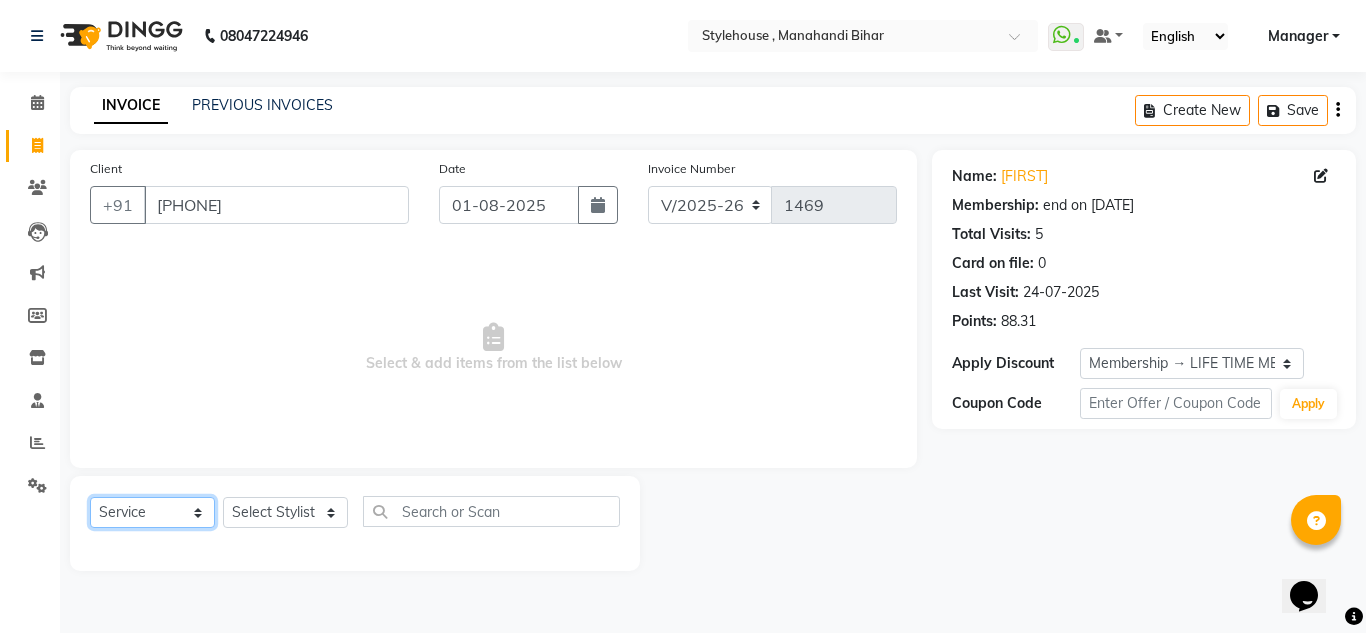 select on "product" 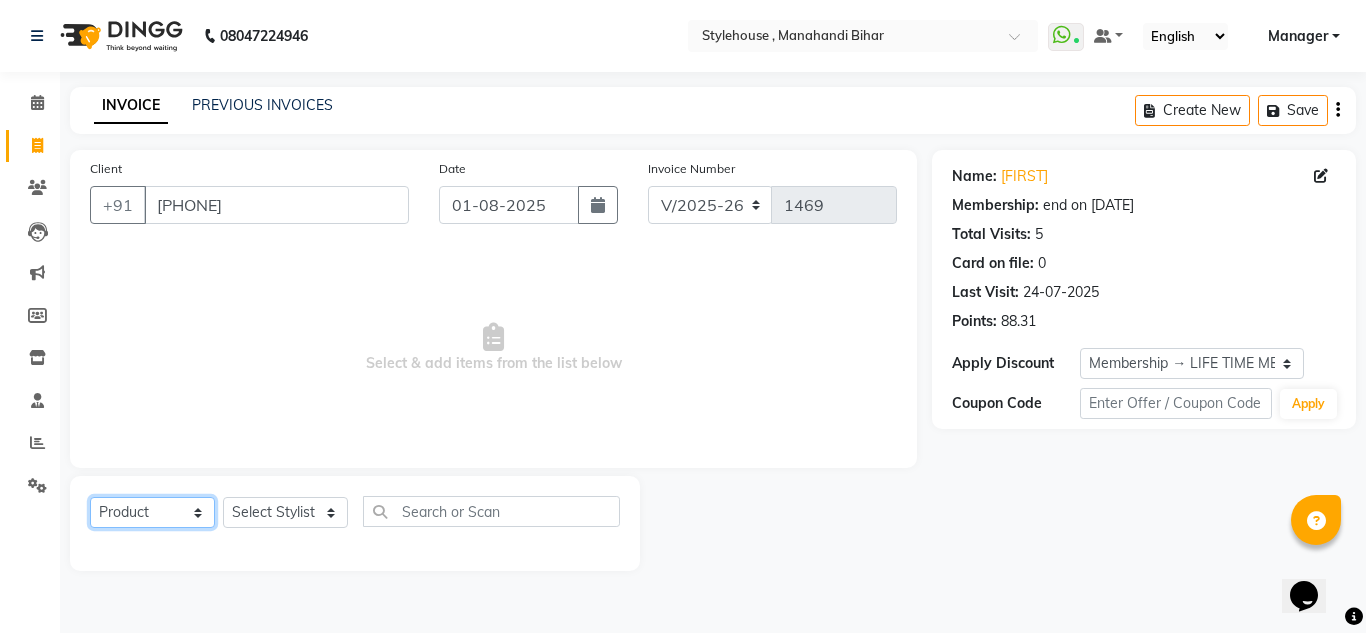 click on "Select  Service  Product  Membership  Package Voucher Prepaid Gift Card" 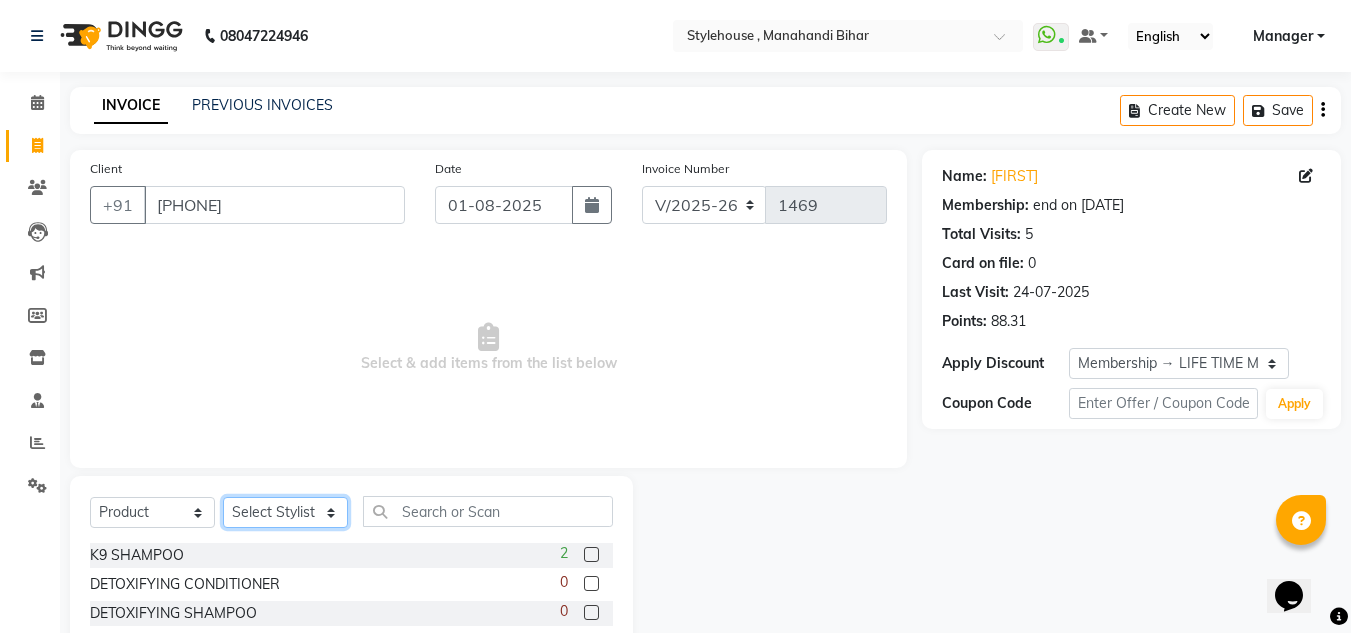 click on "Select Stylist ANIL BARIK ANIRUDH SAHOO JYOTIRANJAN BARIK KANHA LAXMI PRIYA Manager Manisha MANJIT BARIK PRADEEP BARIK PRIYANKA NANDA PUJA ROUT RUMA SAGARIKA SAHOO SALMAN SAMEER BARIK SAROJ SITHA TARA DEVI SHRESTA" 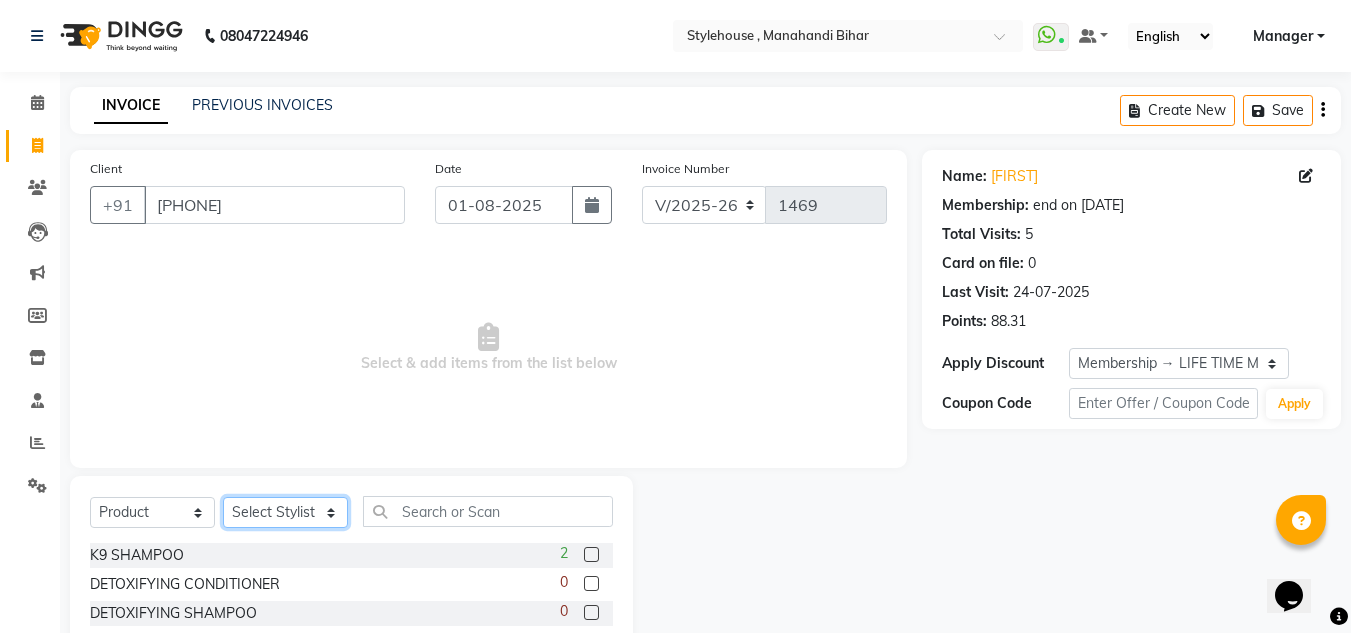 select on "79627" 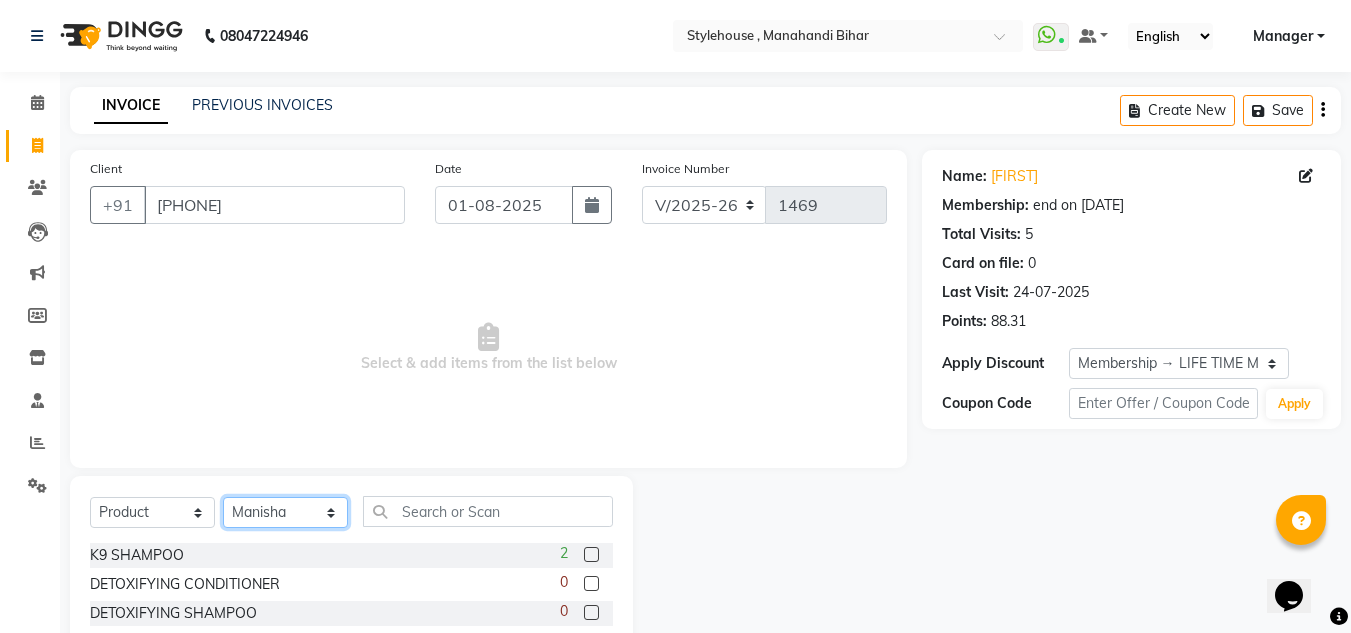 click on "Select Stylist ANIL BARIK ANIRUDH SAHOO JYOTIRANJAN BARIK KANHA LAXMI PRIYA Manager Manisha MANJIT BARIK PRADEEP BARIK PRIYANKA NANDA PUJA ROUT RUMA SAGARIKA SAHOO SALMAN SAMEER BARIK SAROJ SITHA TARA DEVI SHRESTA" 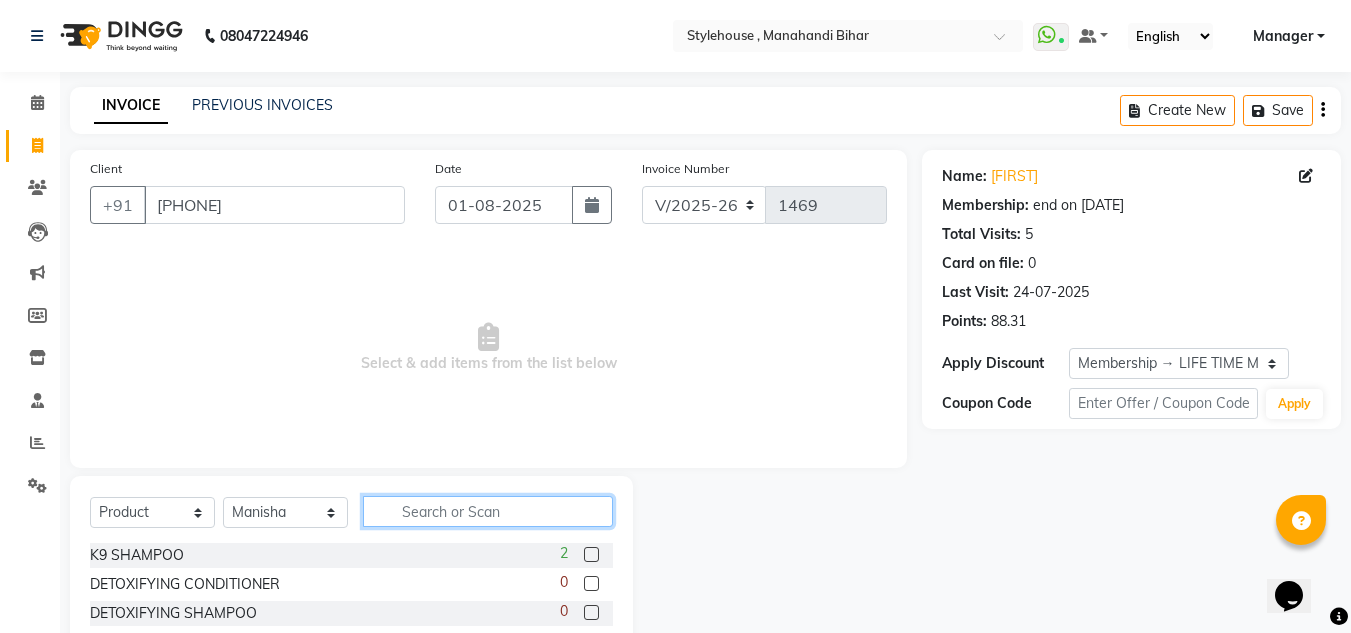 click 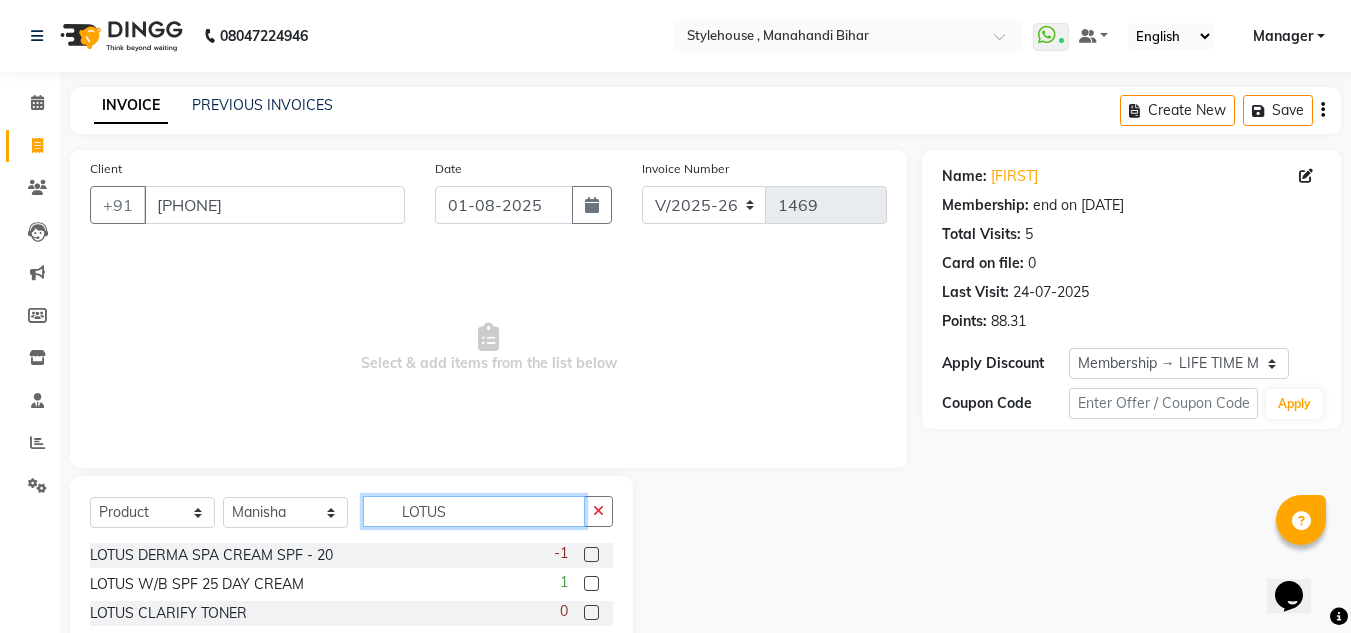 type on "LOTUS" 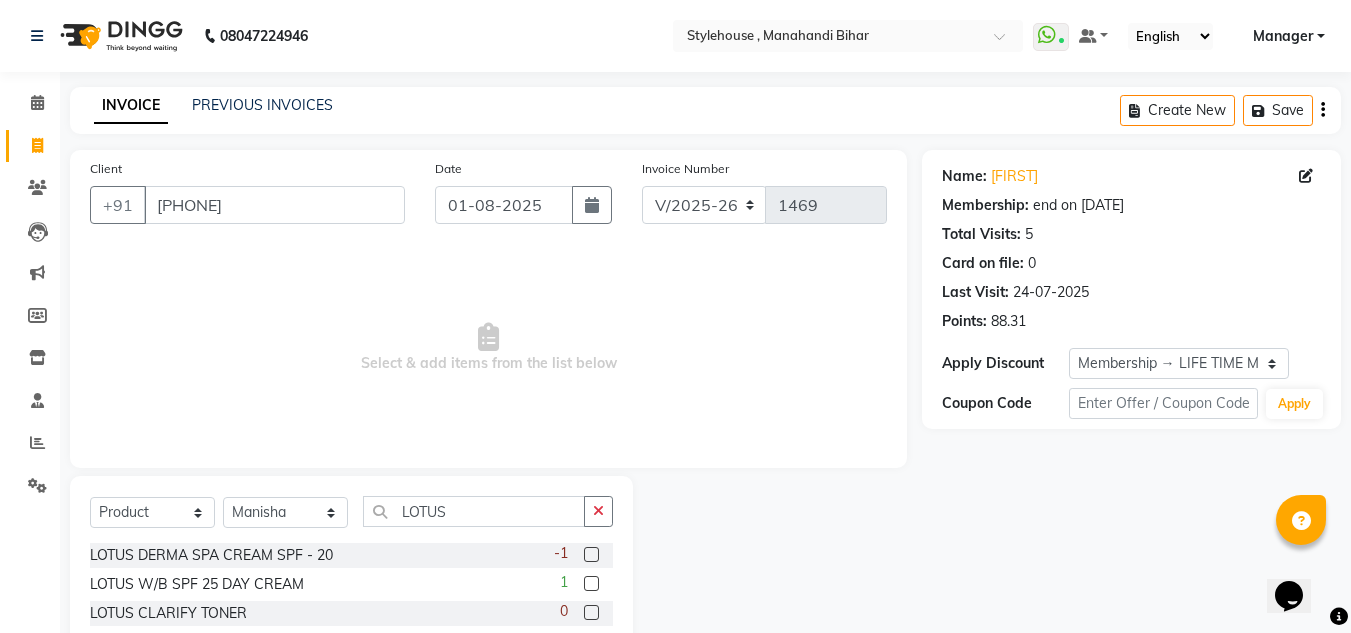 click 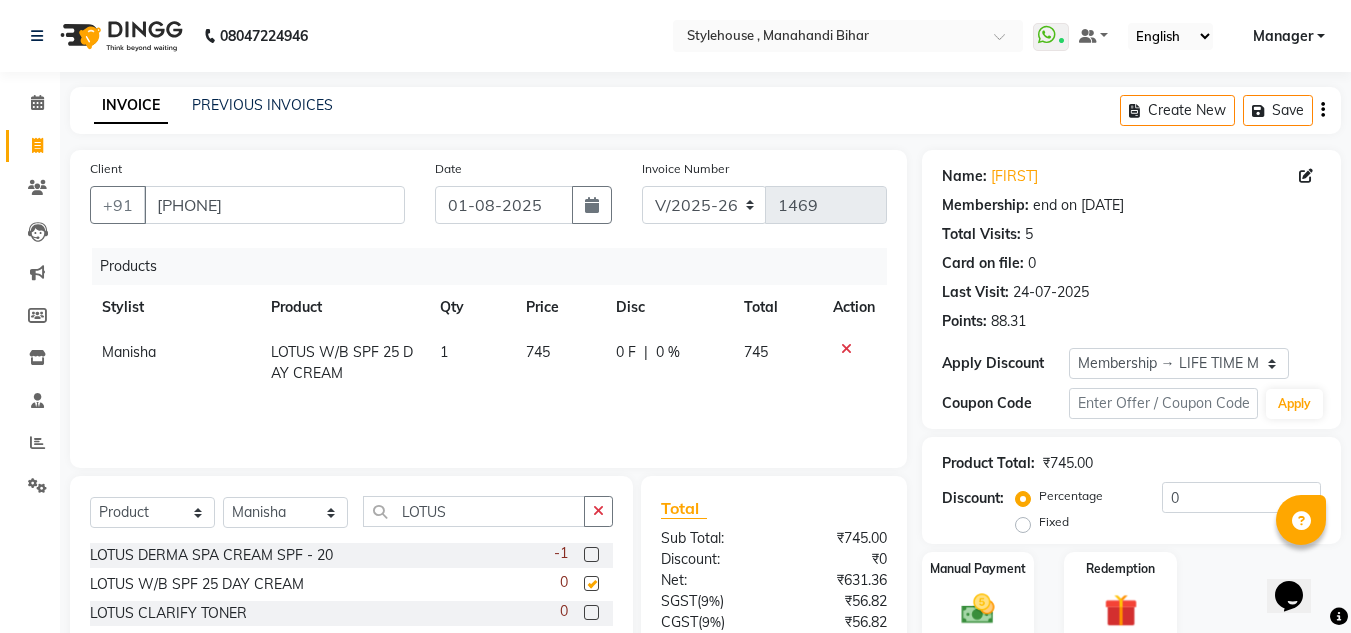 checkbox on "false" 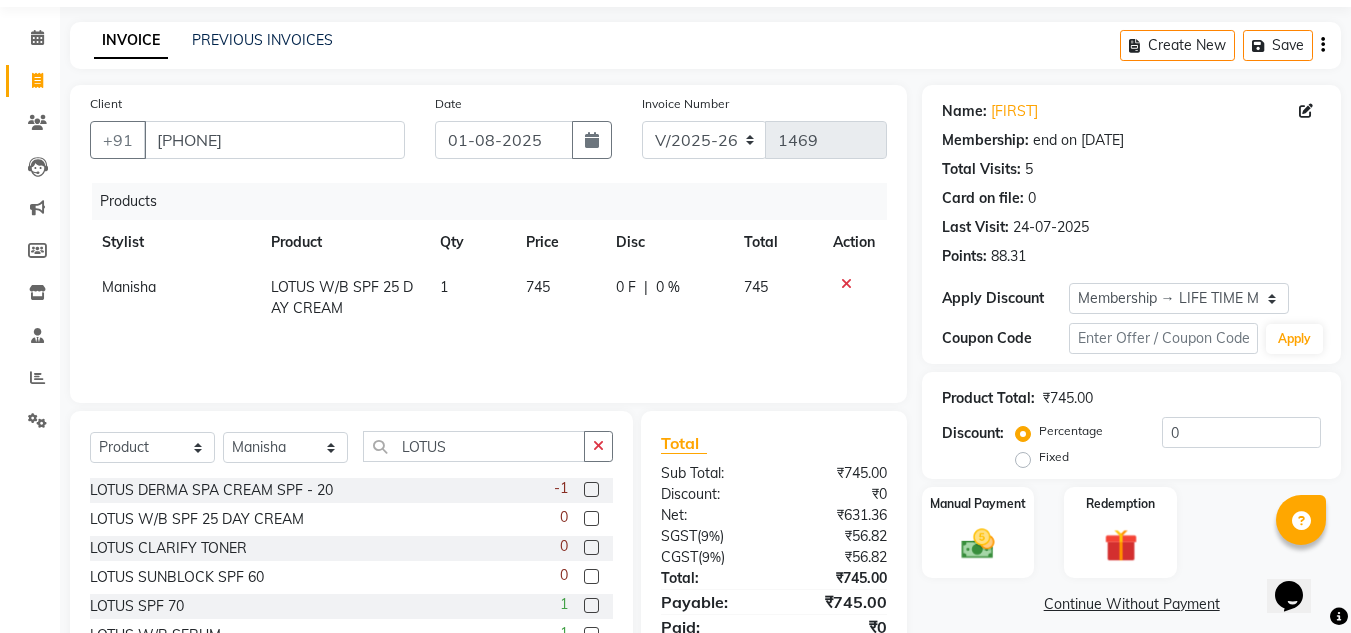 scroll, scrollTop: 100, scrollLeft: 0, axis: vertical 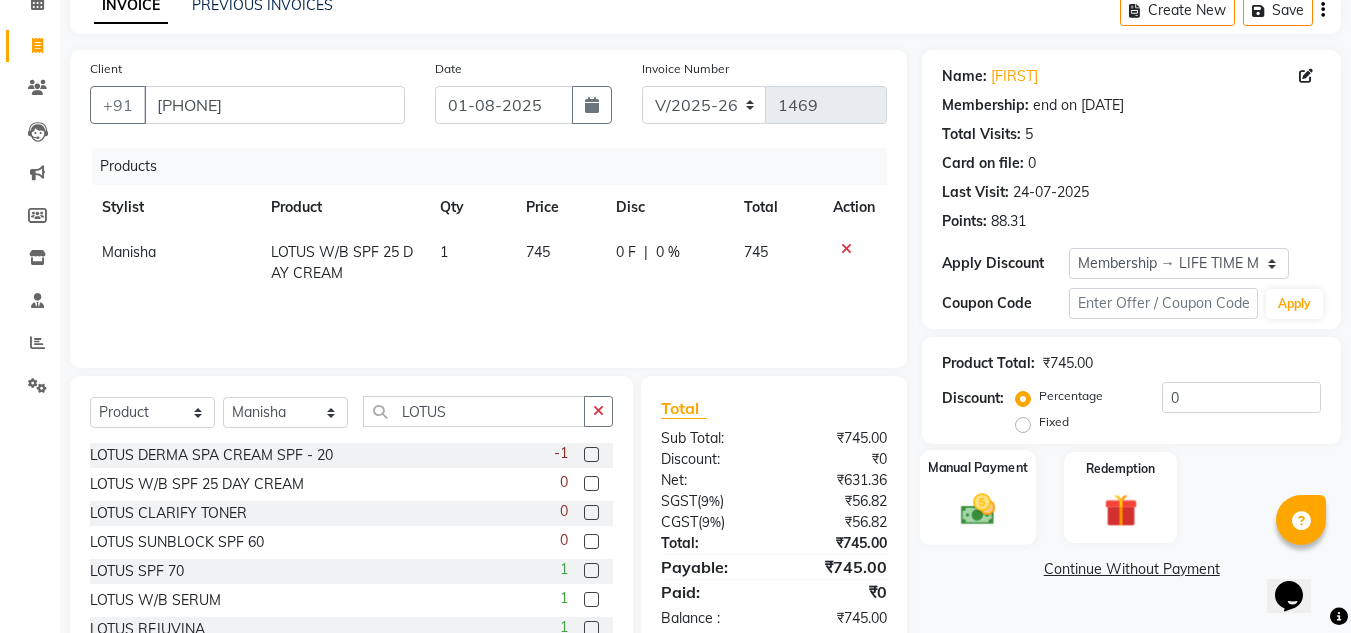 click 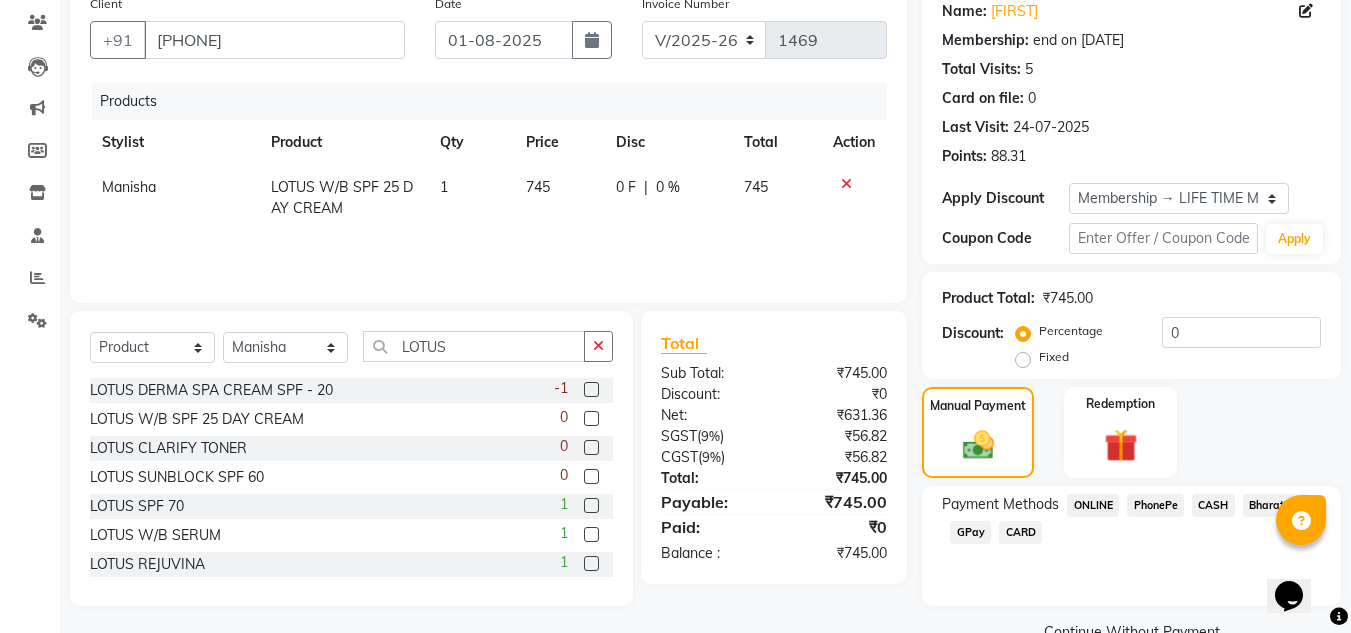 scroll, scrollTop: 200, scrollLeft: 0, axis: vertical 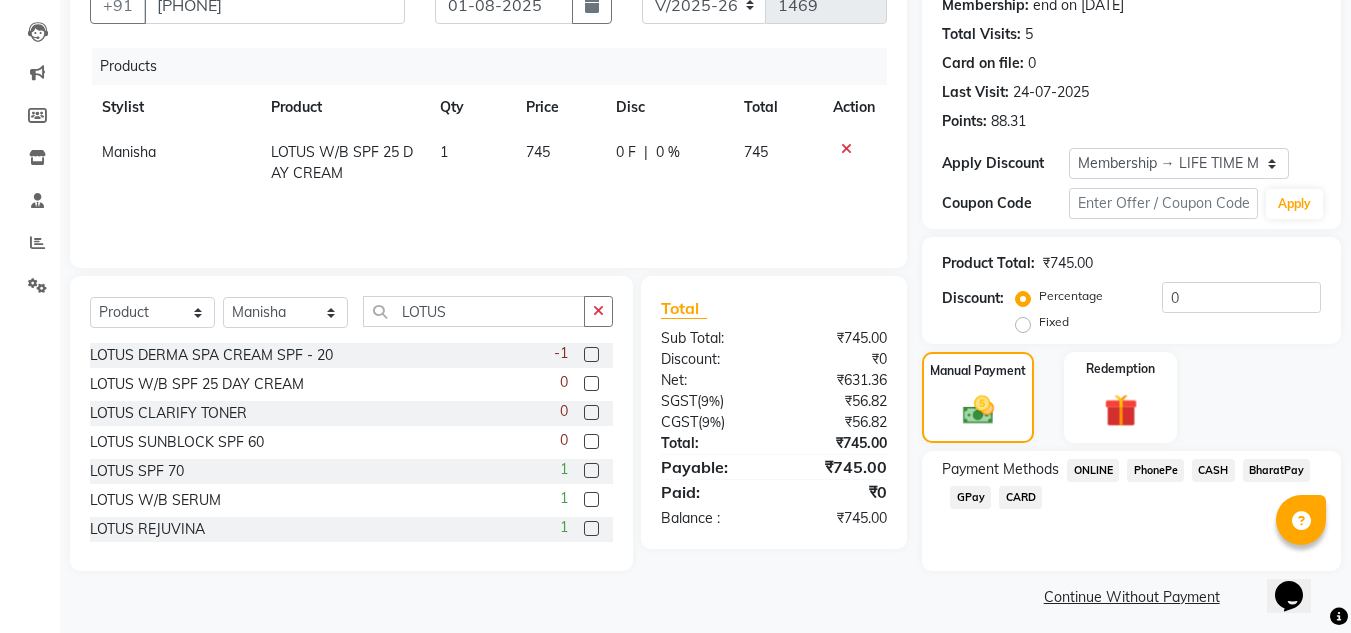 click on "PhonePe" 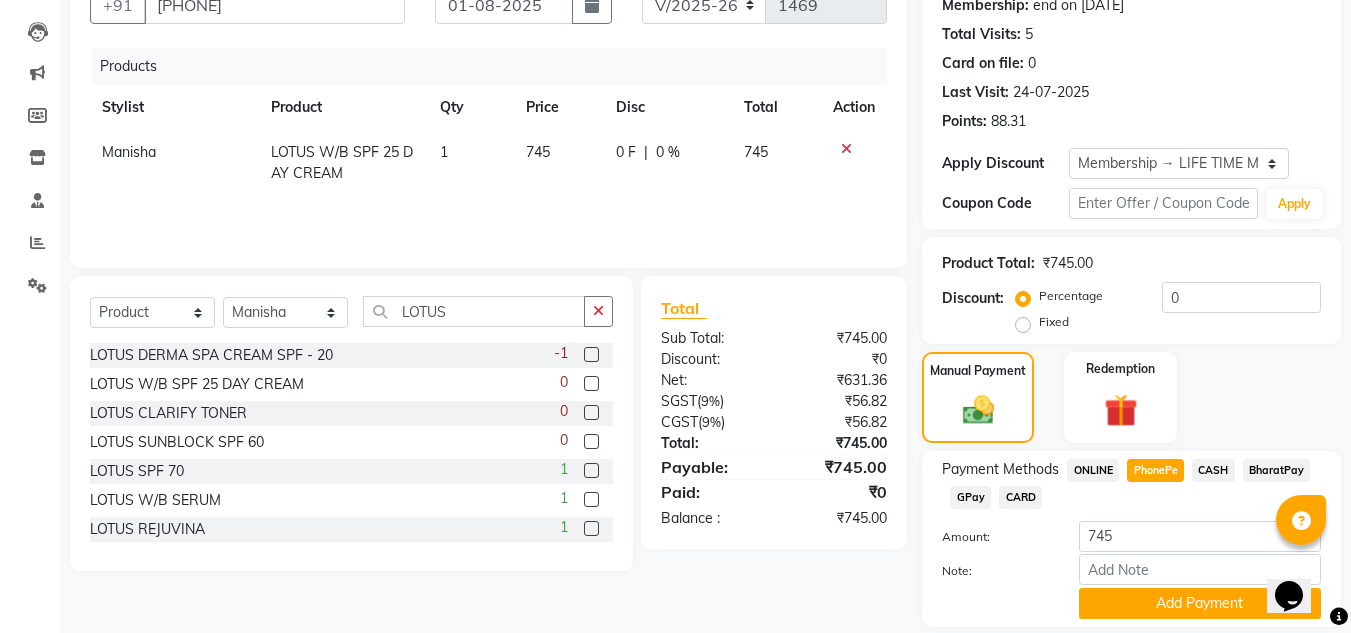 click on "CARD" 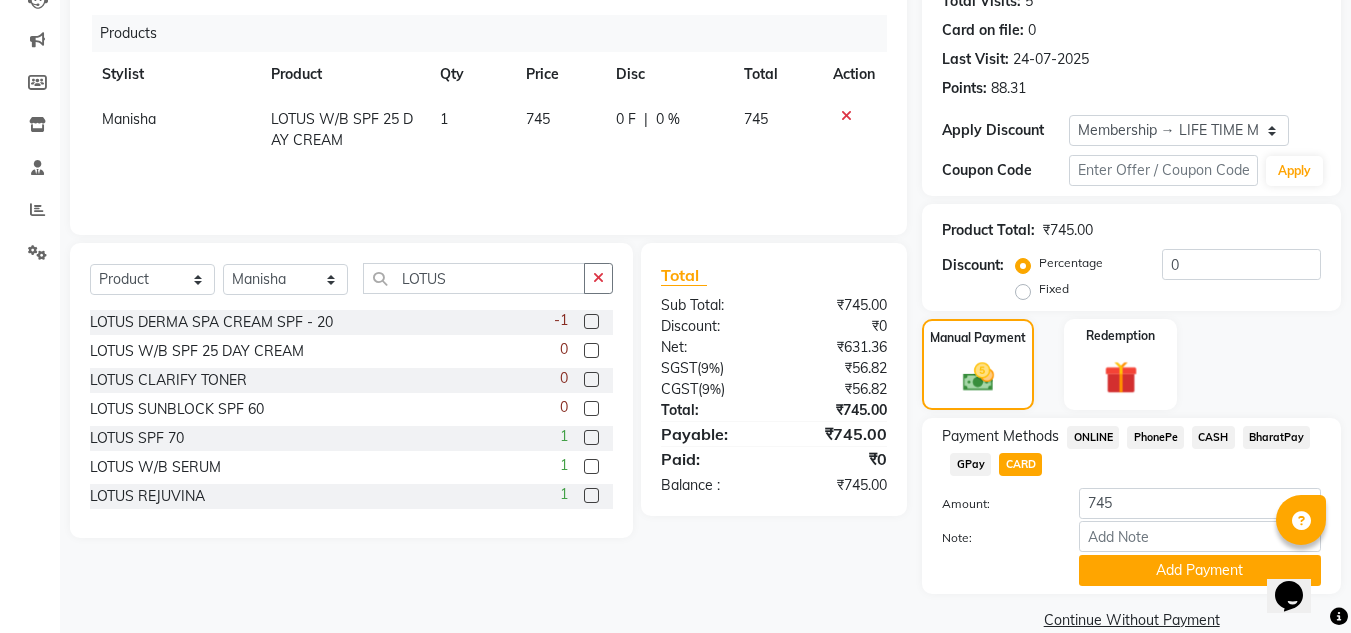 scroll, scrollTop: 265, scrollLeft: 0, axis: vertical 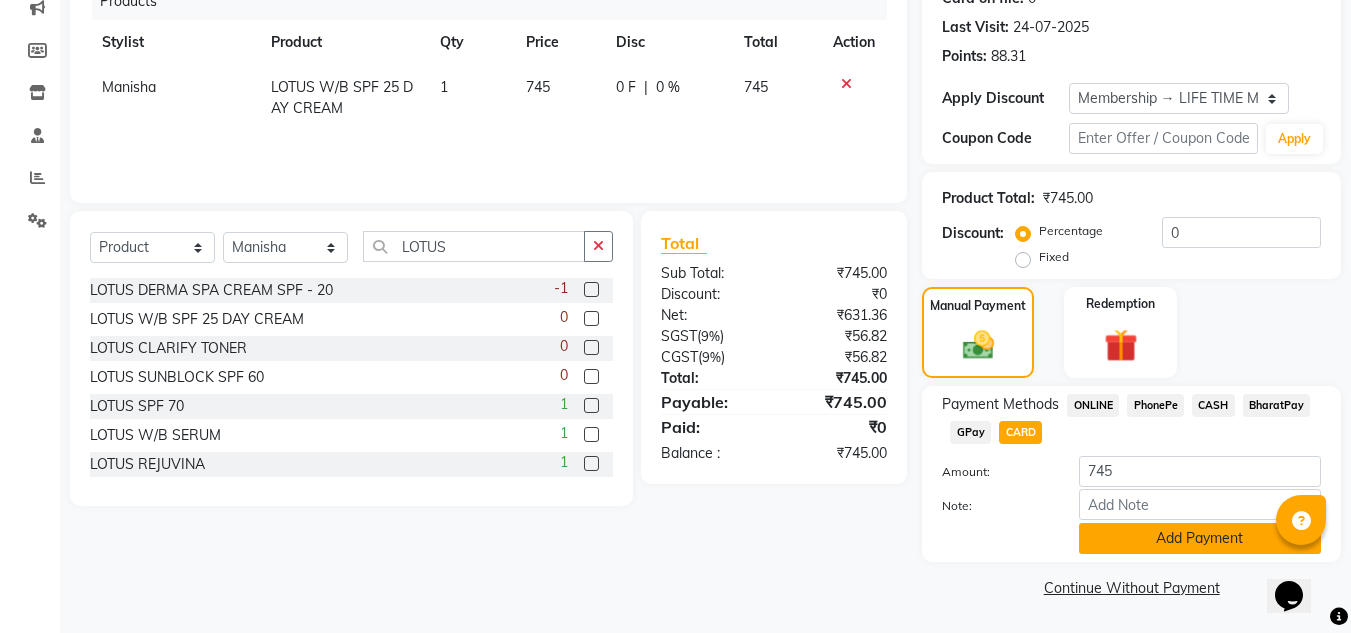 click on "Add Payment" 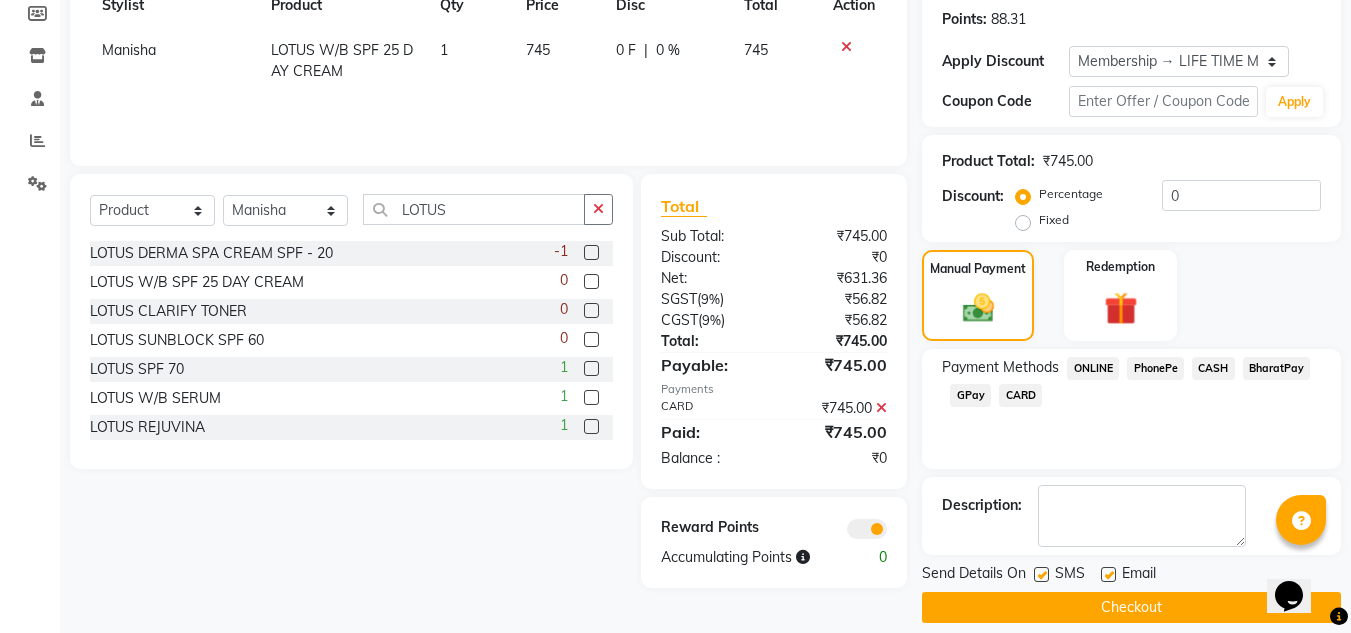 scroll, scrollTop: 322, scrollLeft: 0, axis: vertical 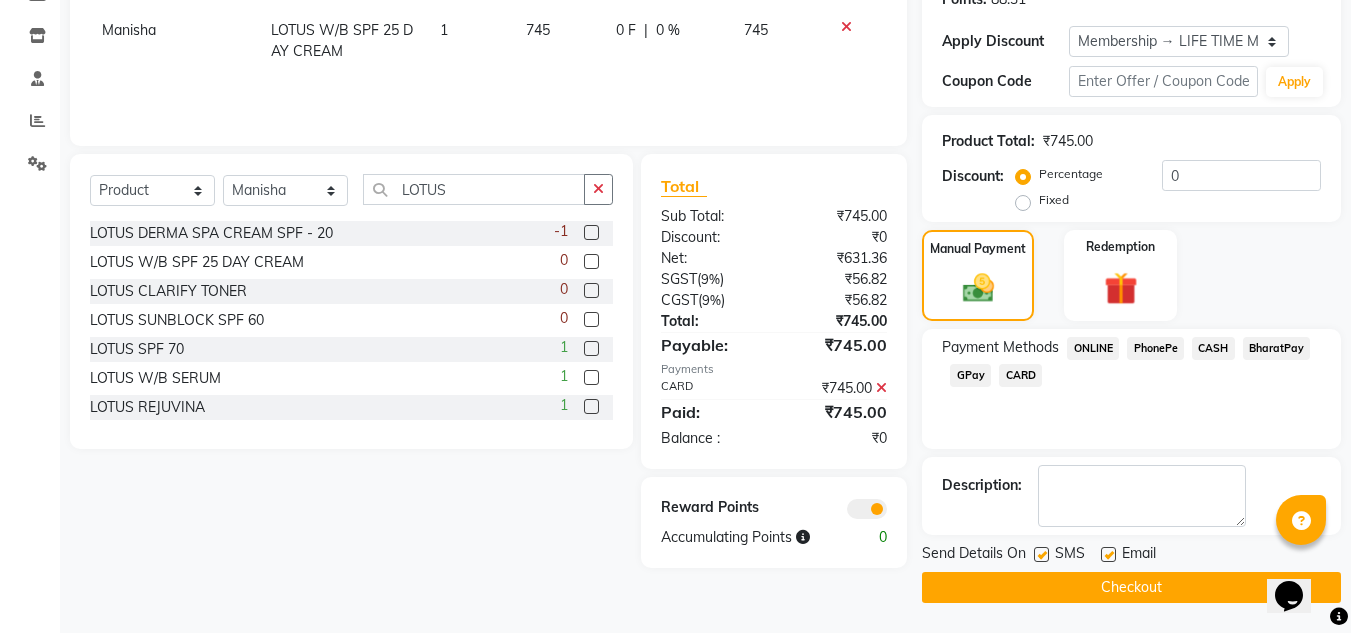 click on "Checkout" 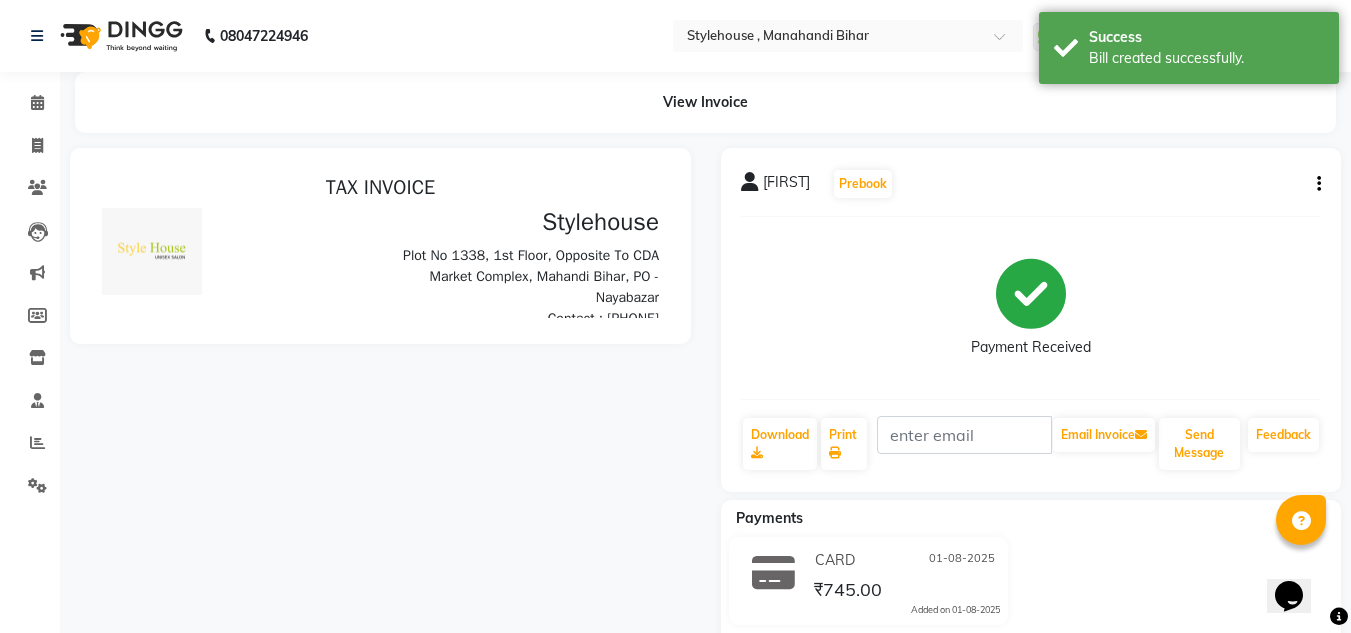 scroll, scrollTop: 0, scrollLeft: 0, axis: both 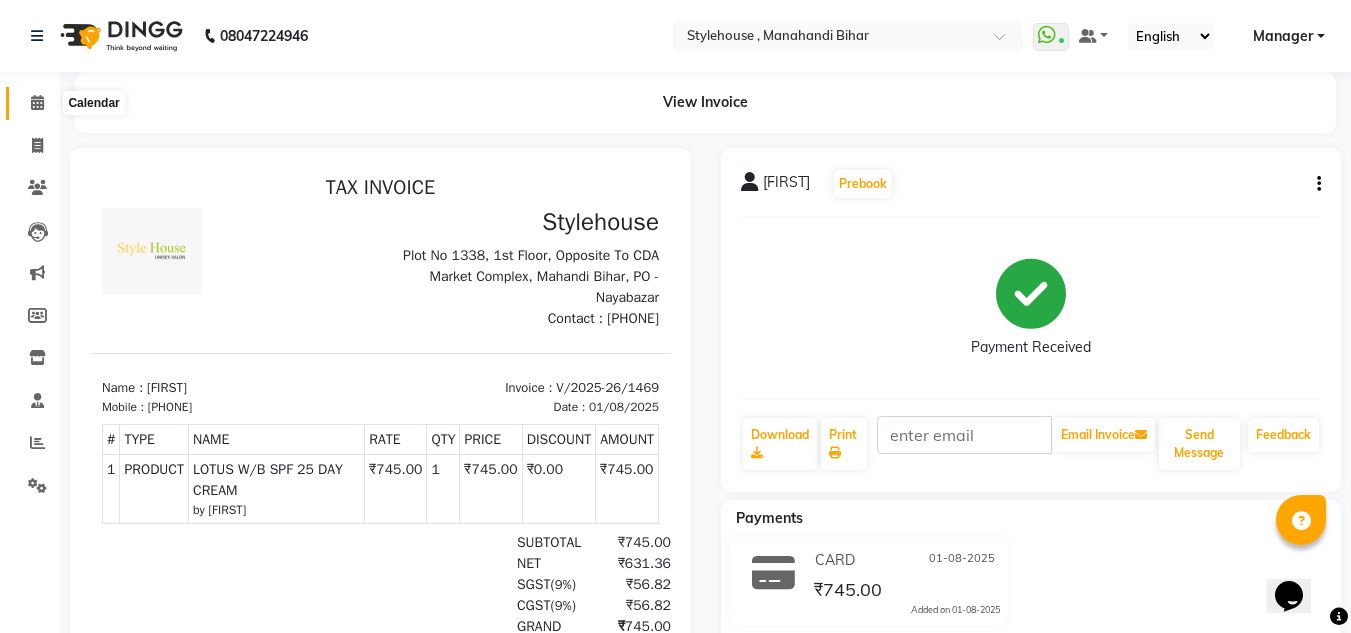 click 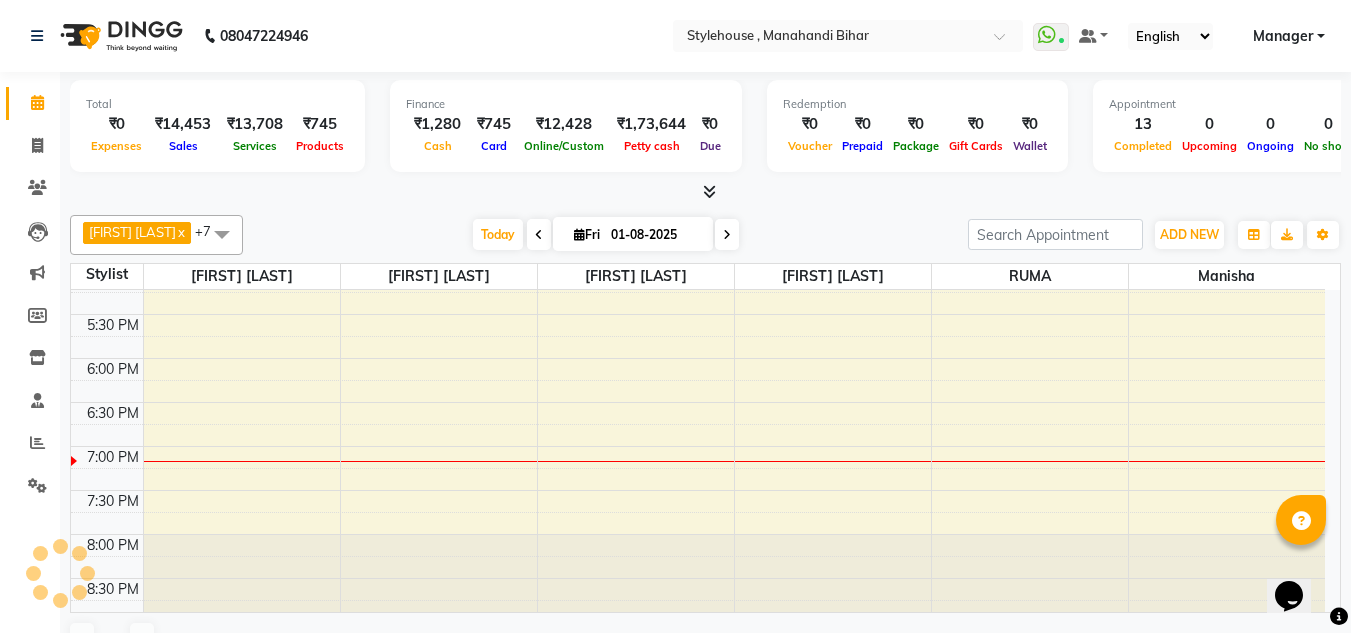 scroll, scrollTop: 0, scrollLeft: 0, axis: both 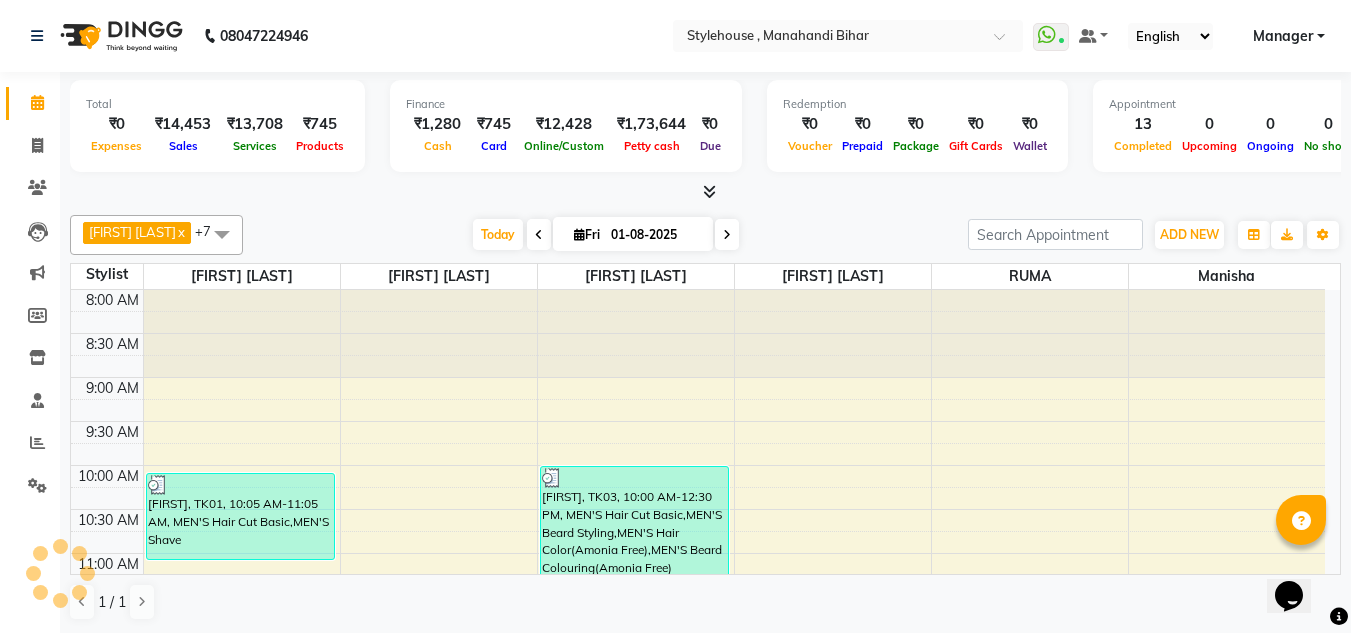 click 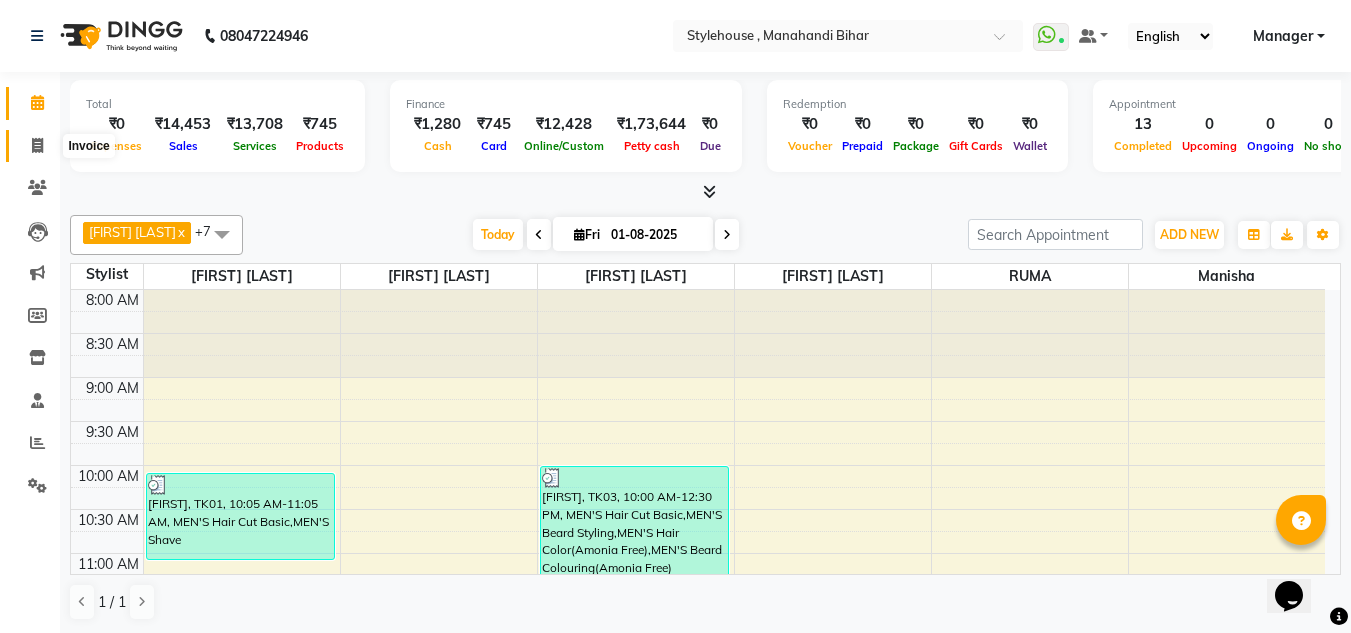 click 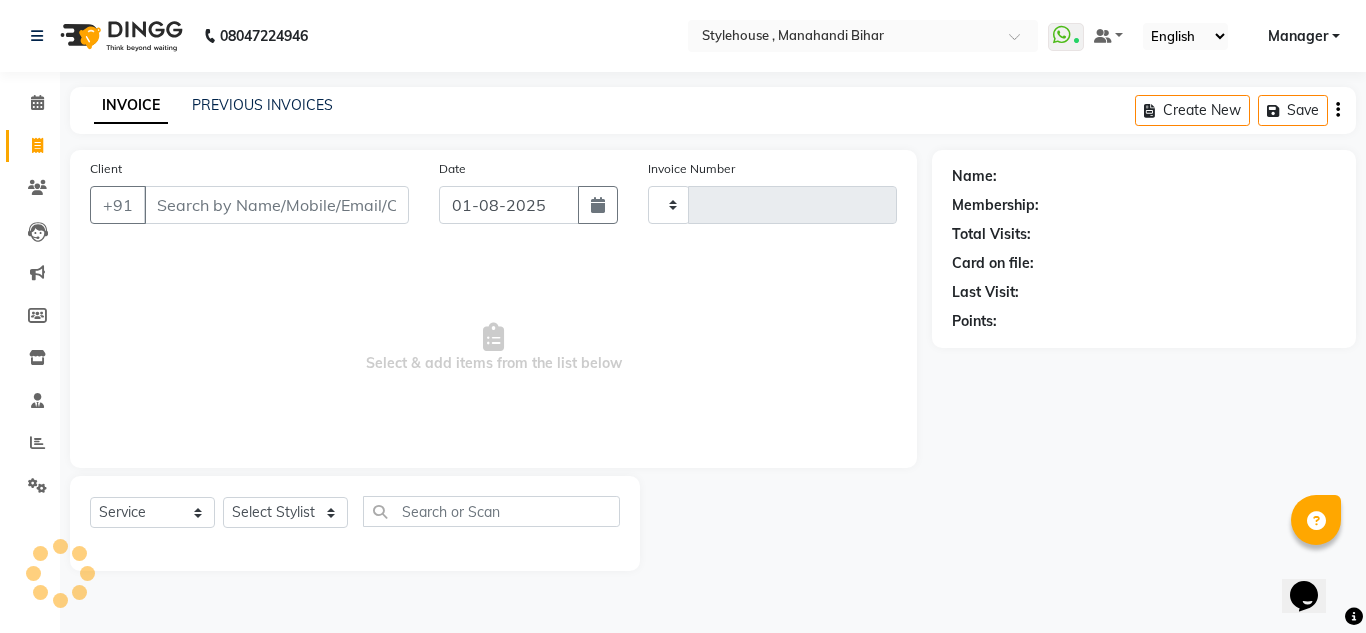 type on "1470" 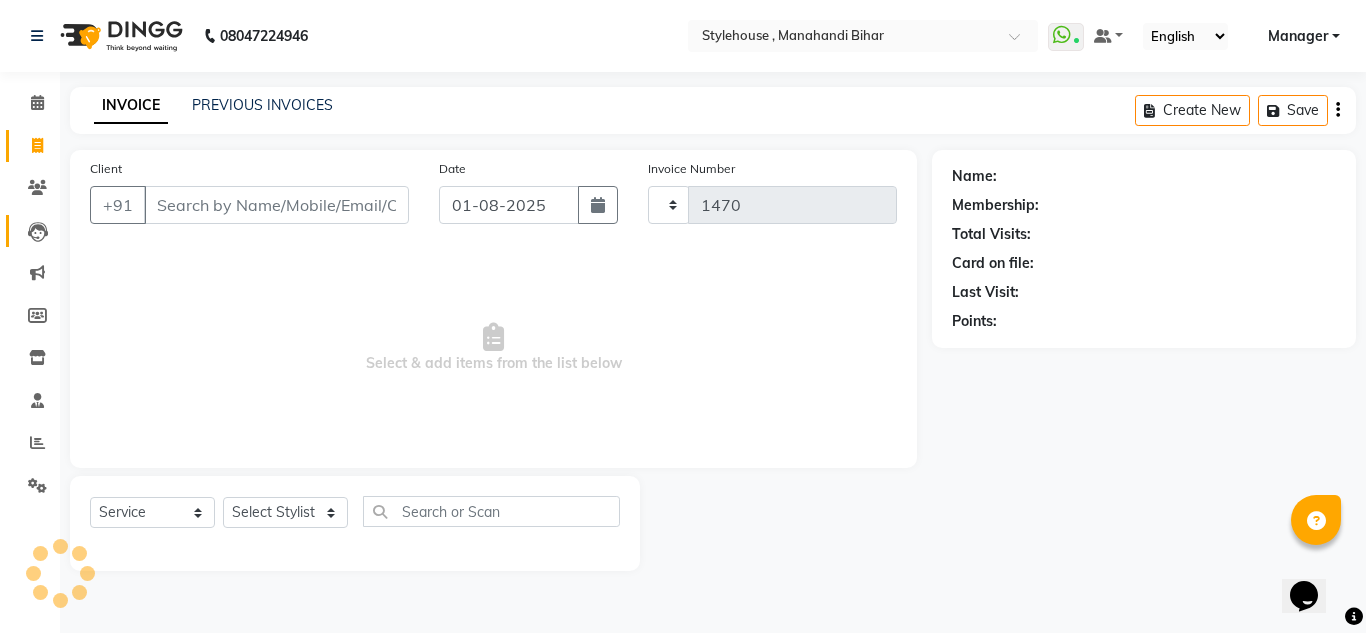 select on "7793" 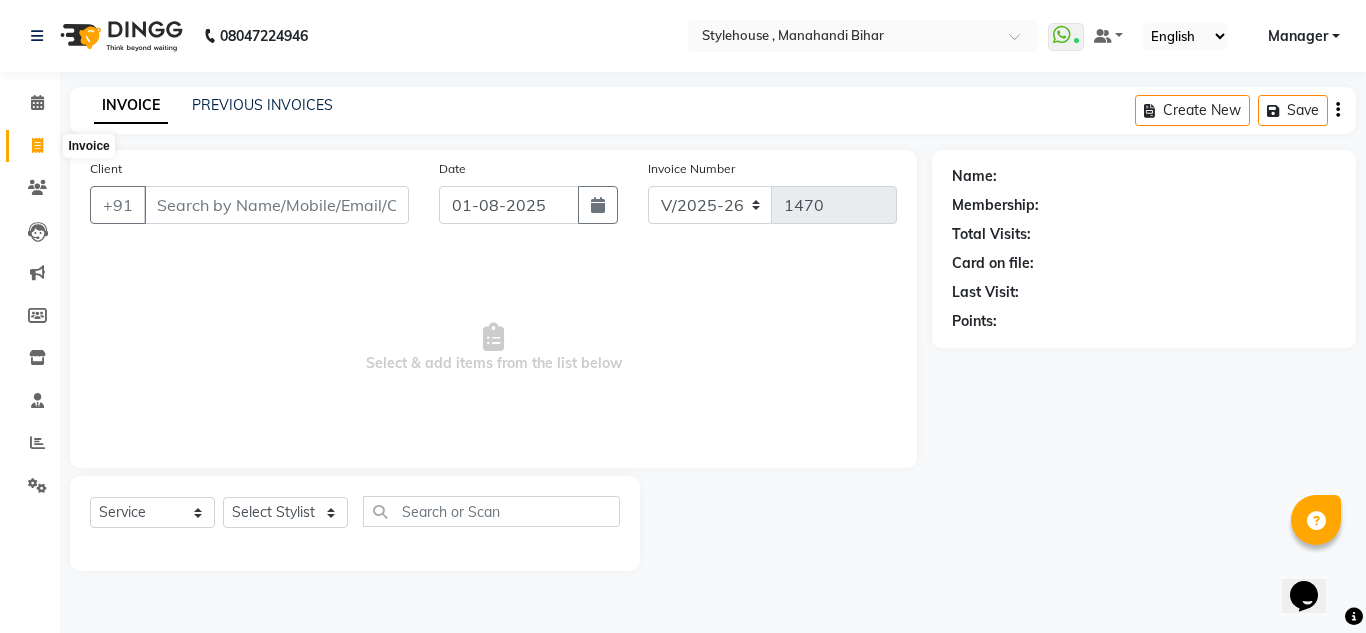 click 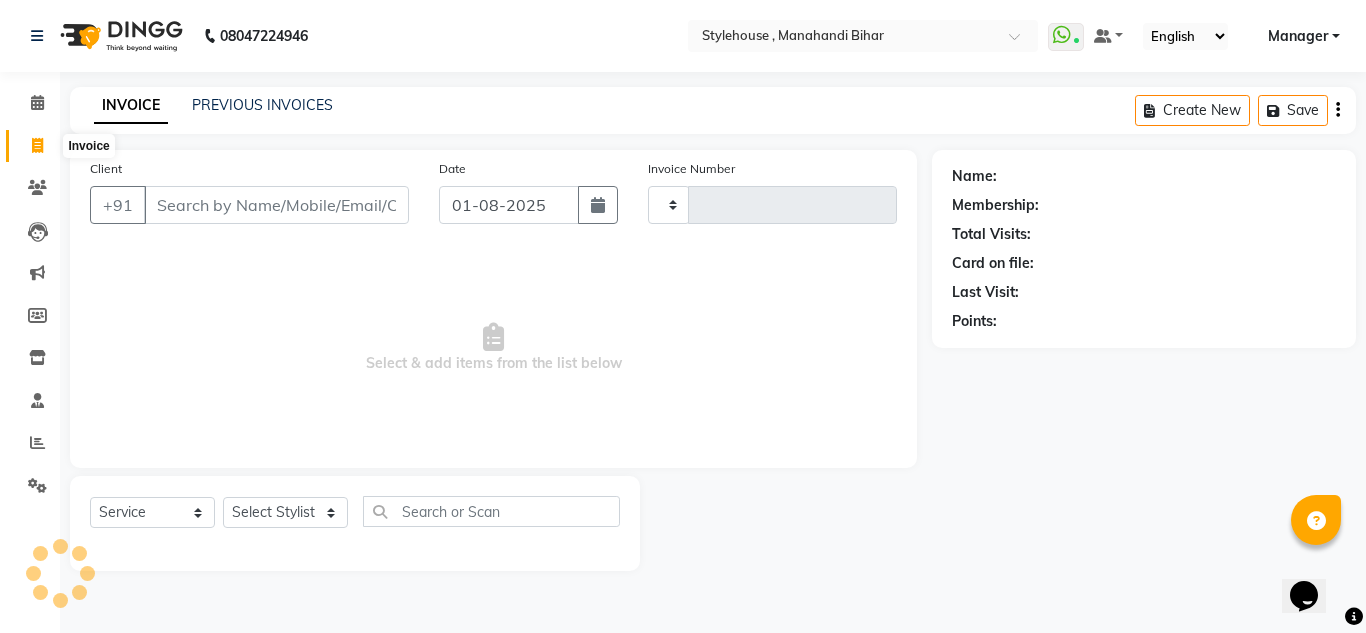 type on "1470" 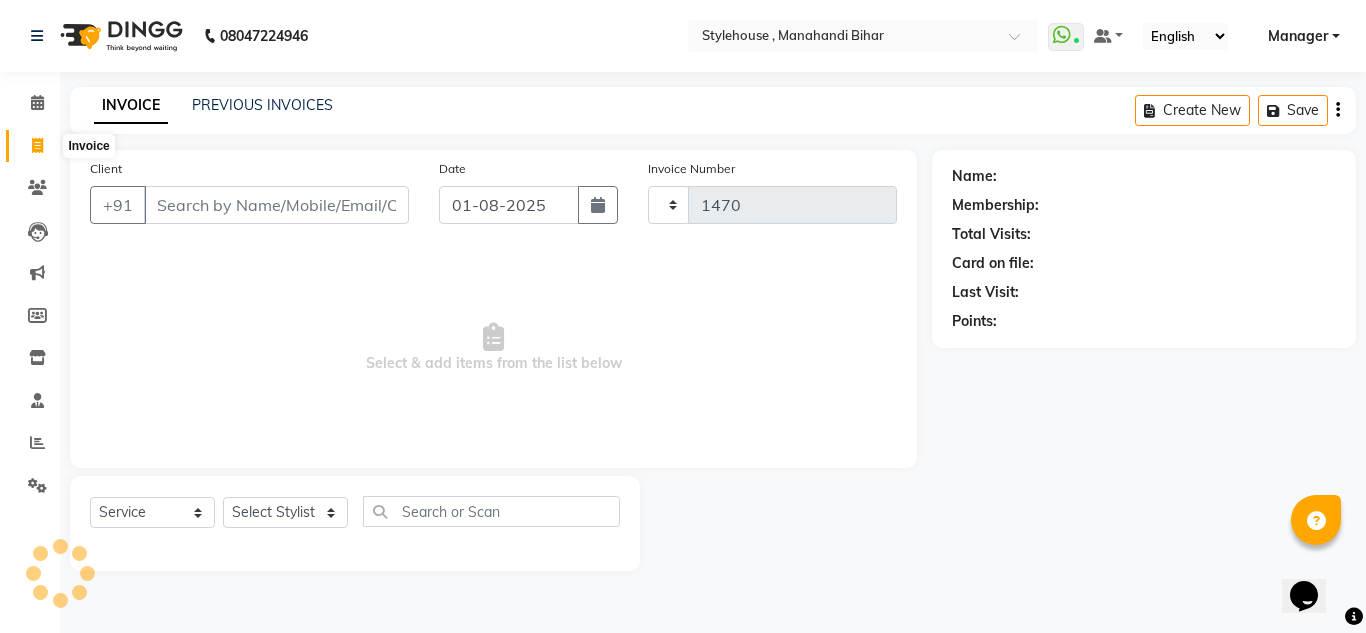 select on "7793" 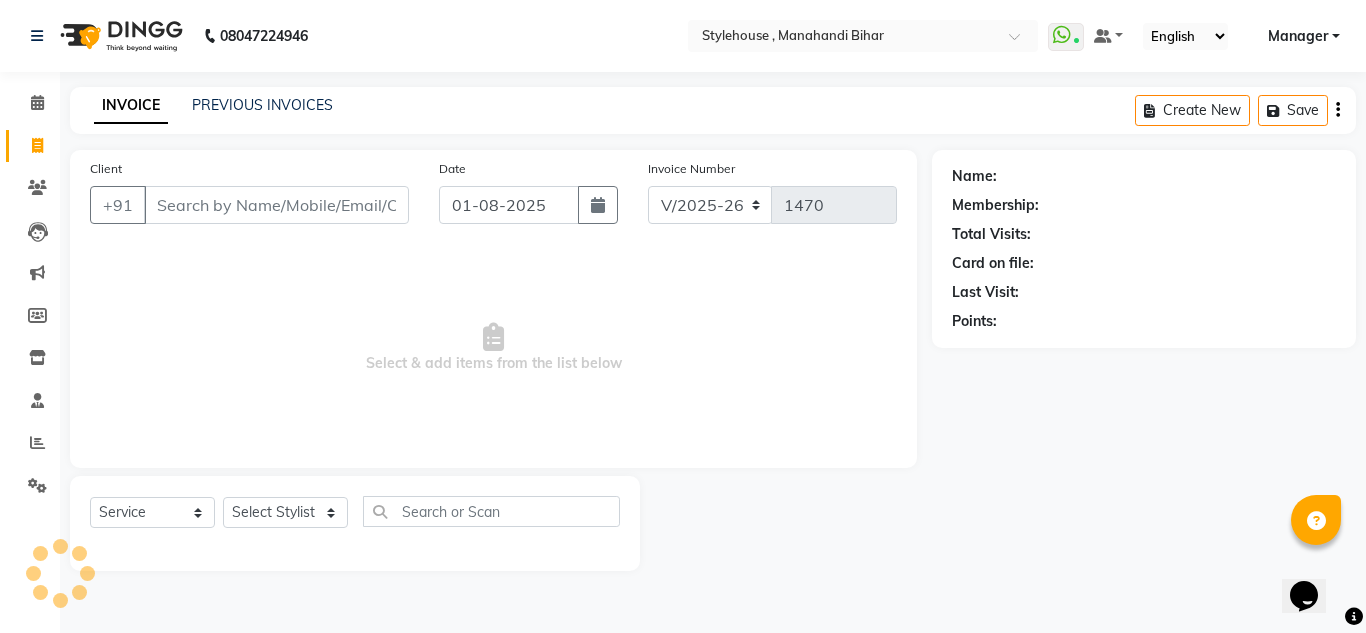click 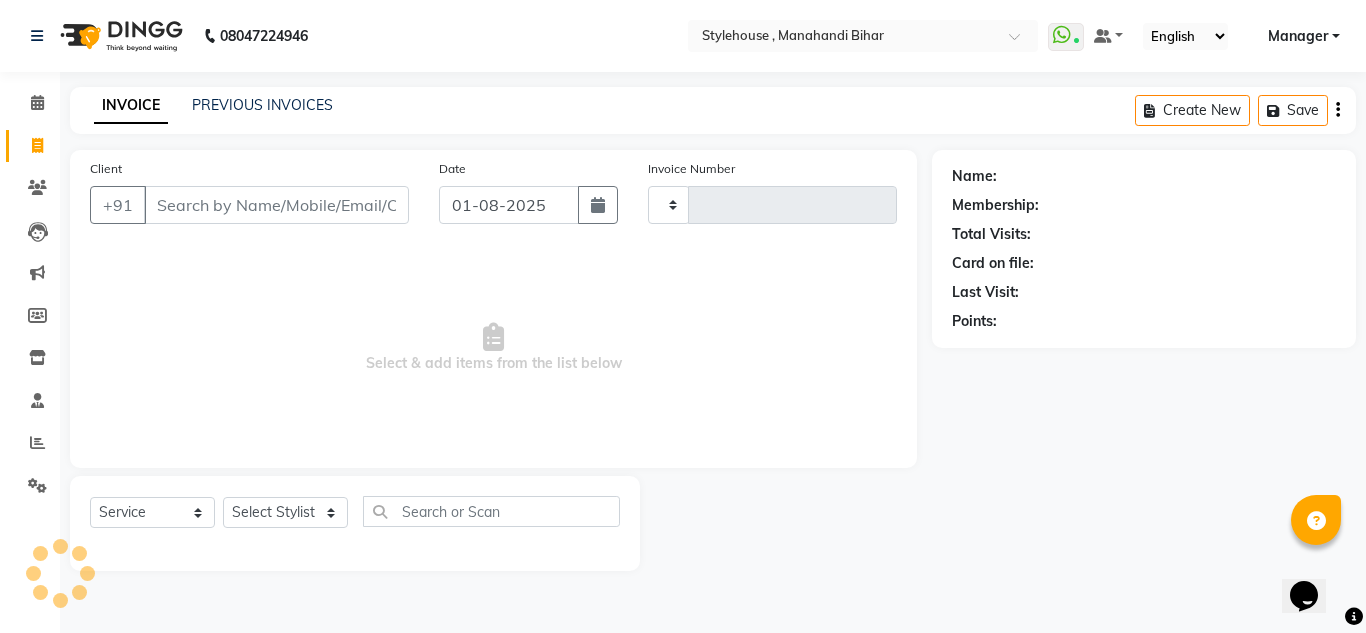 click 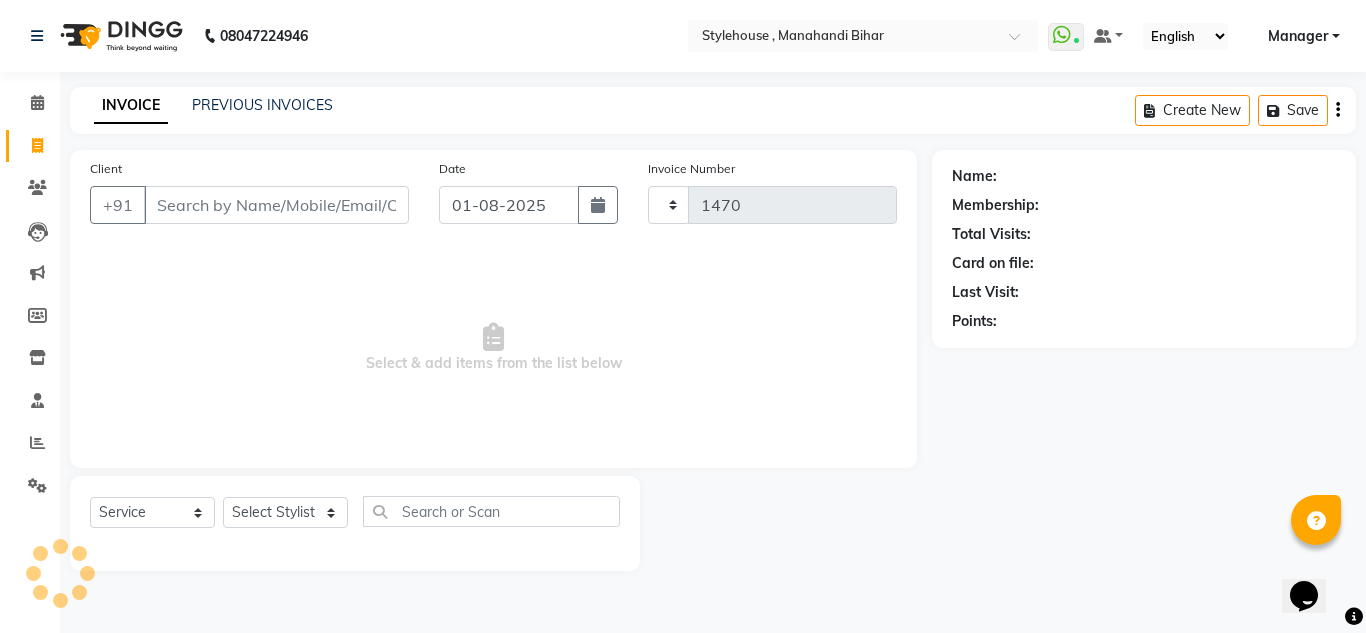 select on "7793" 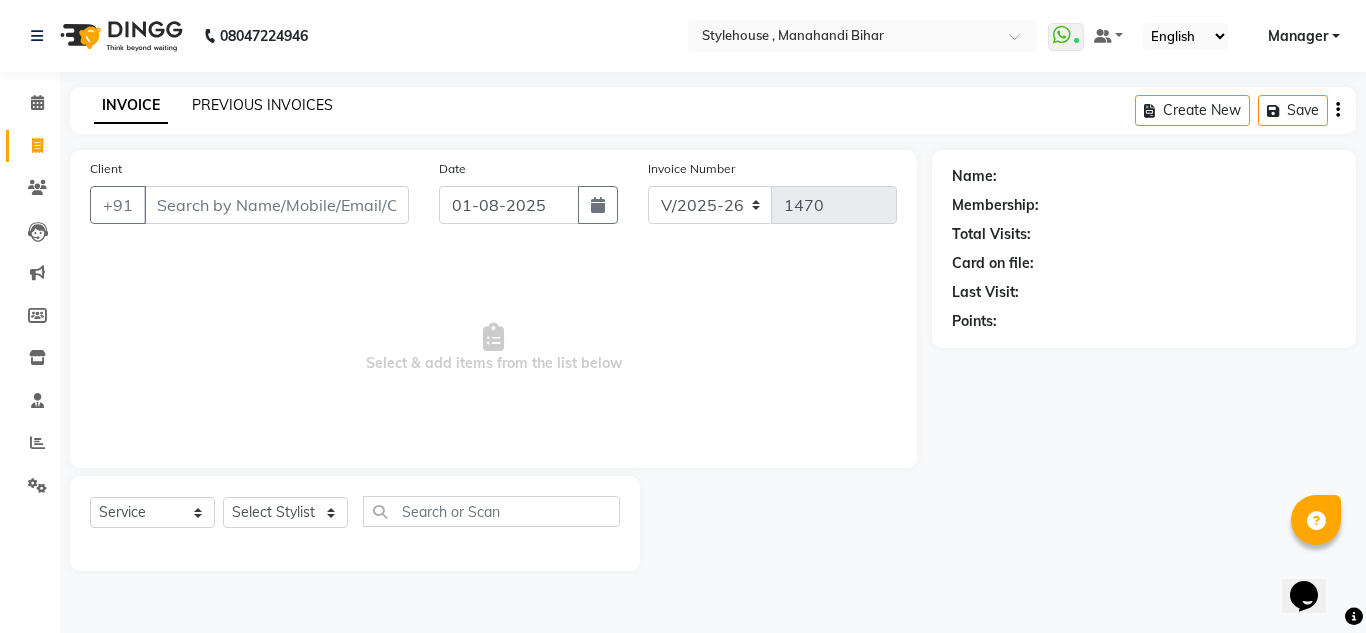 click on "PREVIOUS INVOICES" 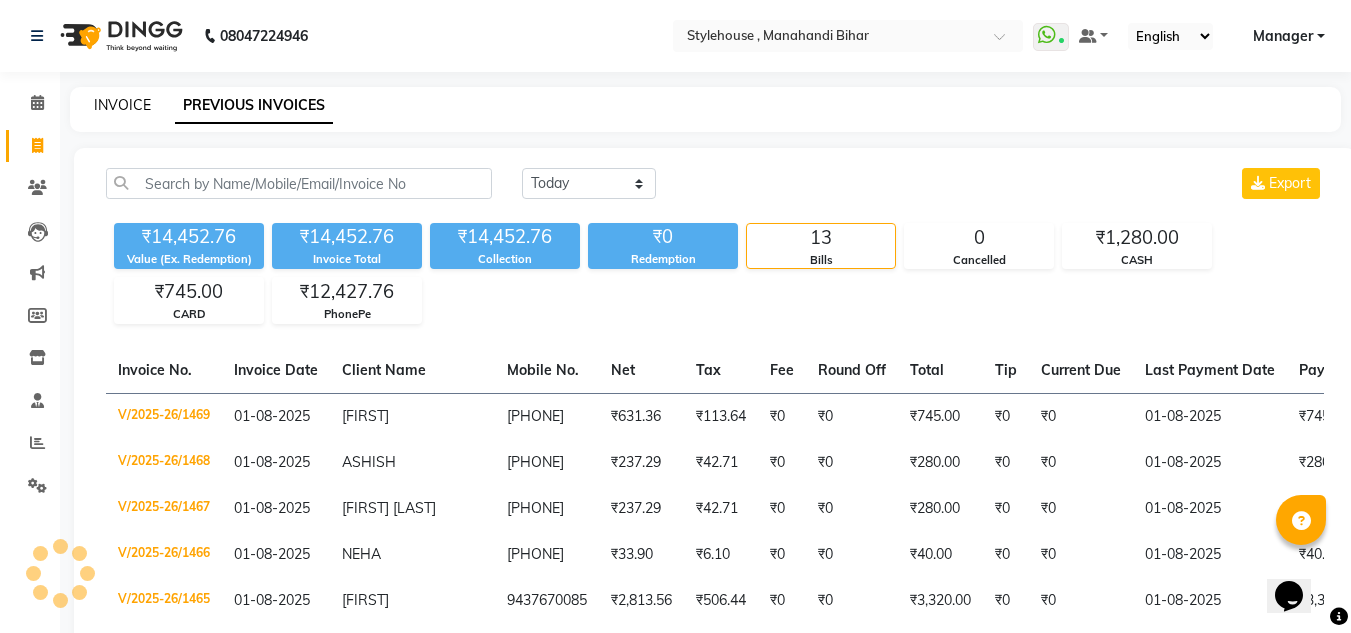click on "INVOICE" 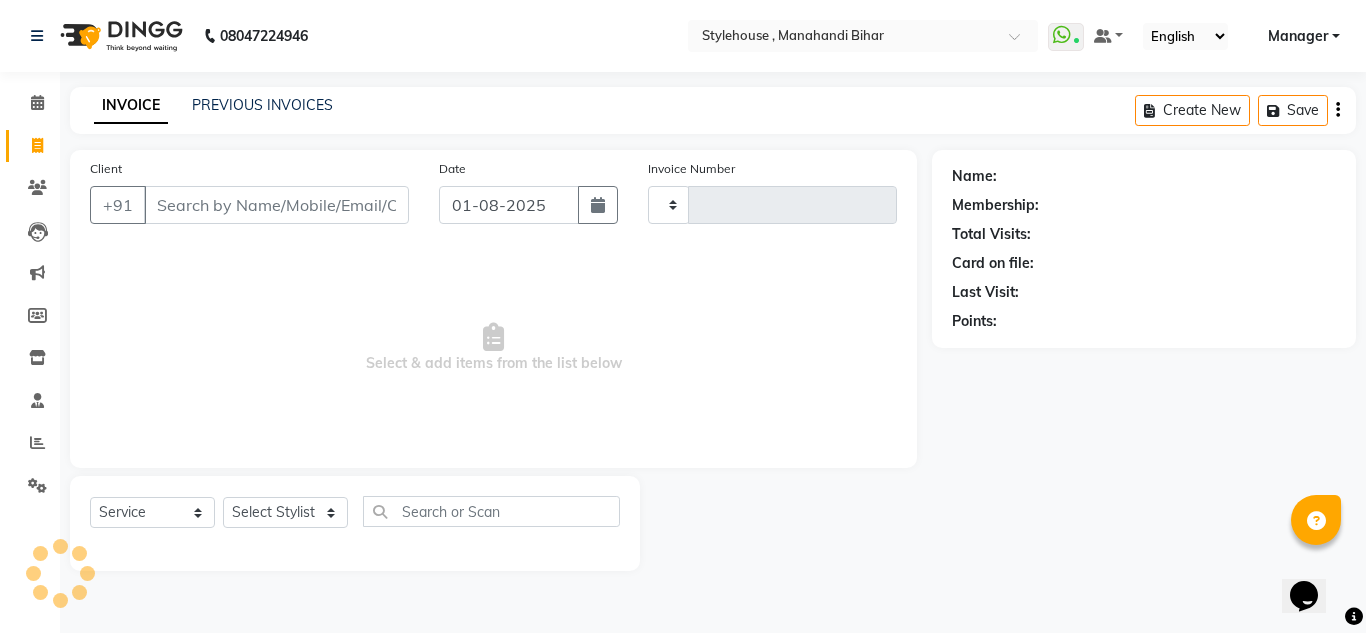 type on "1470" 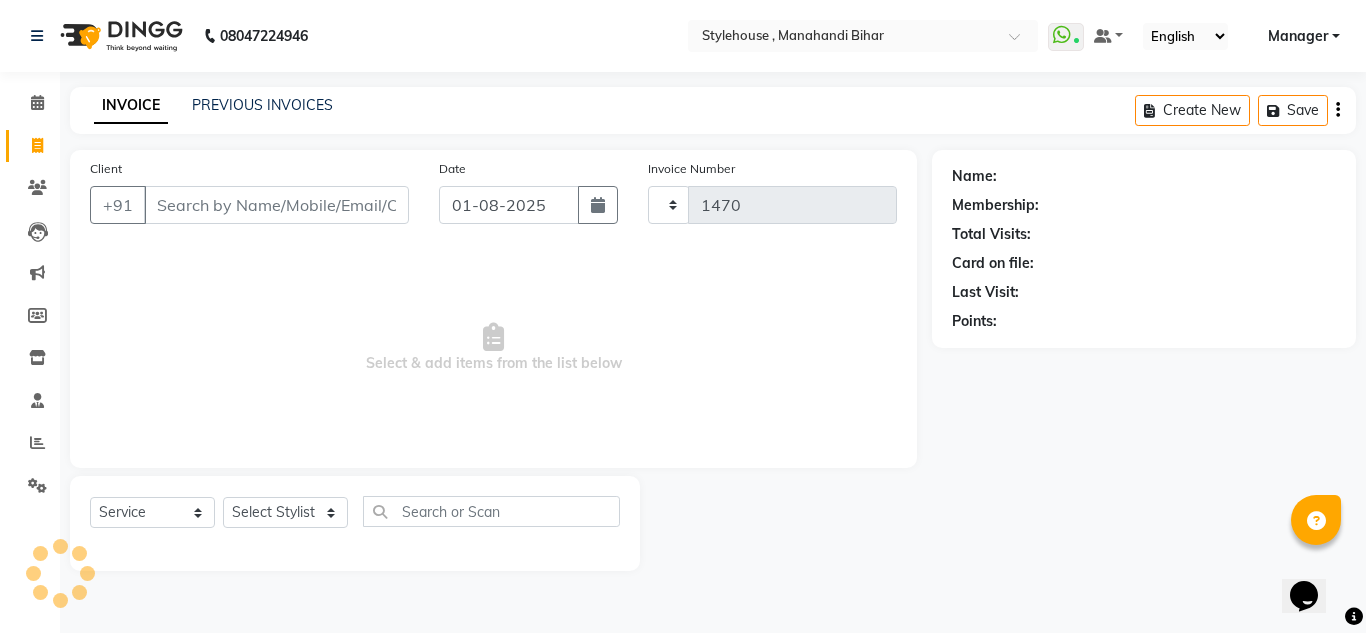 select on "7793" 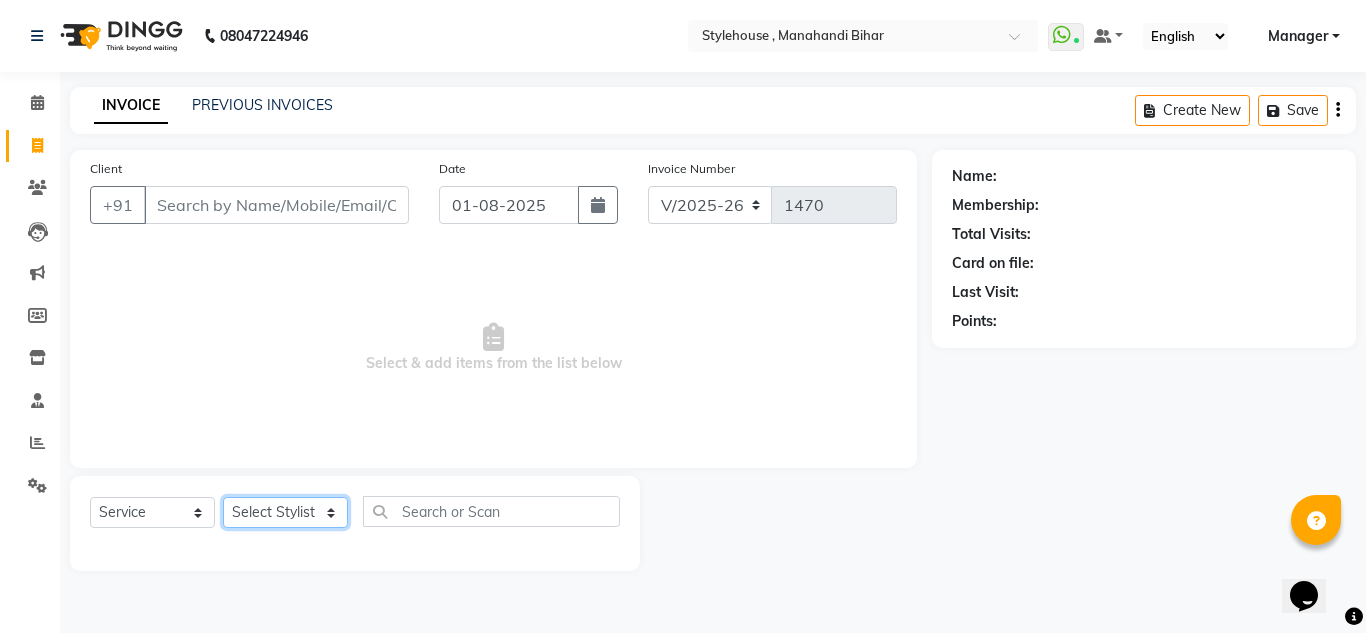 click on "Select Stylist ANIL BARIK ANIRUDH SAHOO JYOTIRANJAN BARIK KANHA LAXMI PRIYA Manager Manisha MANJIT BARIK PRADEEP BARIK PRIYANKA NANDA PUJA ROUT RUMA SAGARIKA SAHOO SALMAN SAMEER BARIK SAROJ SITHA TARA DEVI SHRESTA" 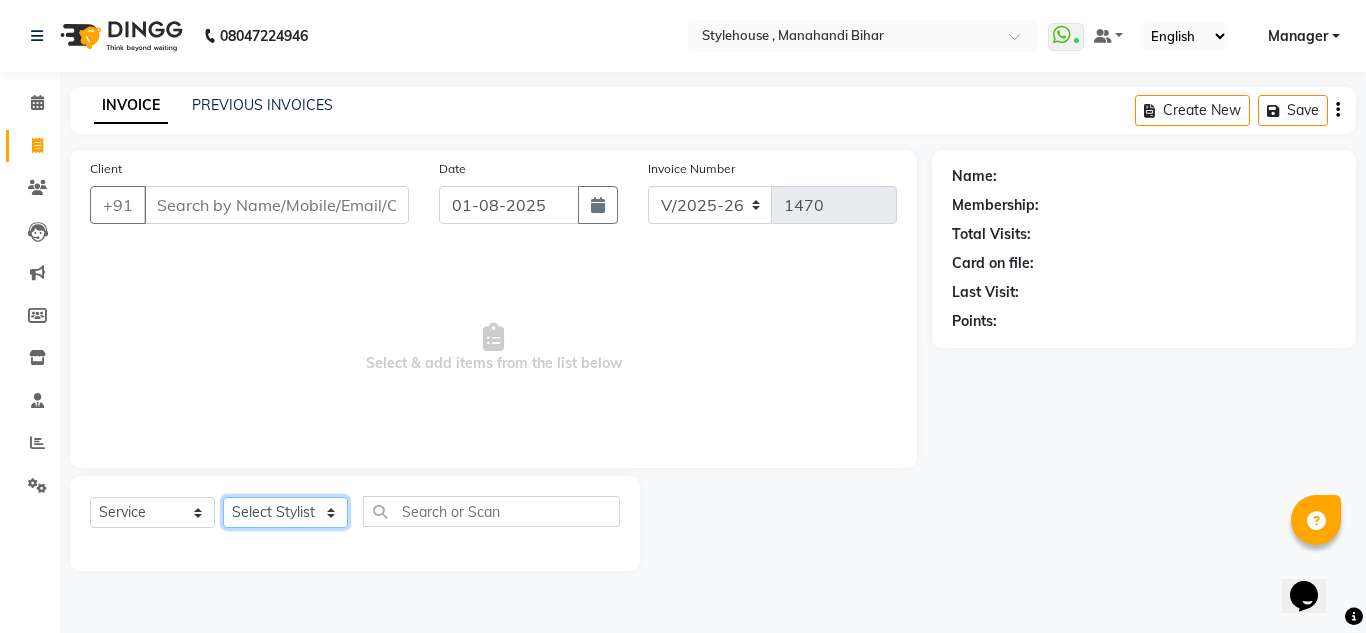 select on "87823" 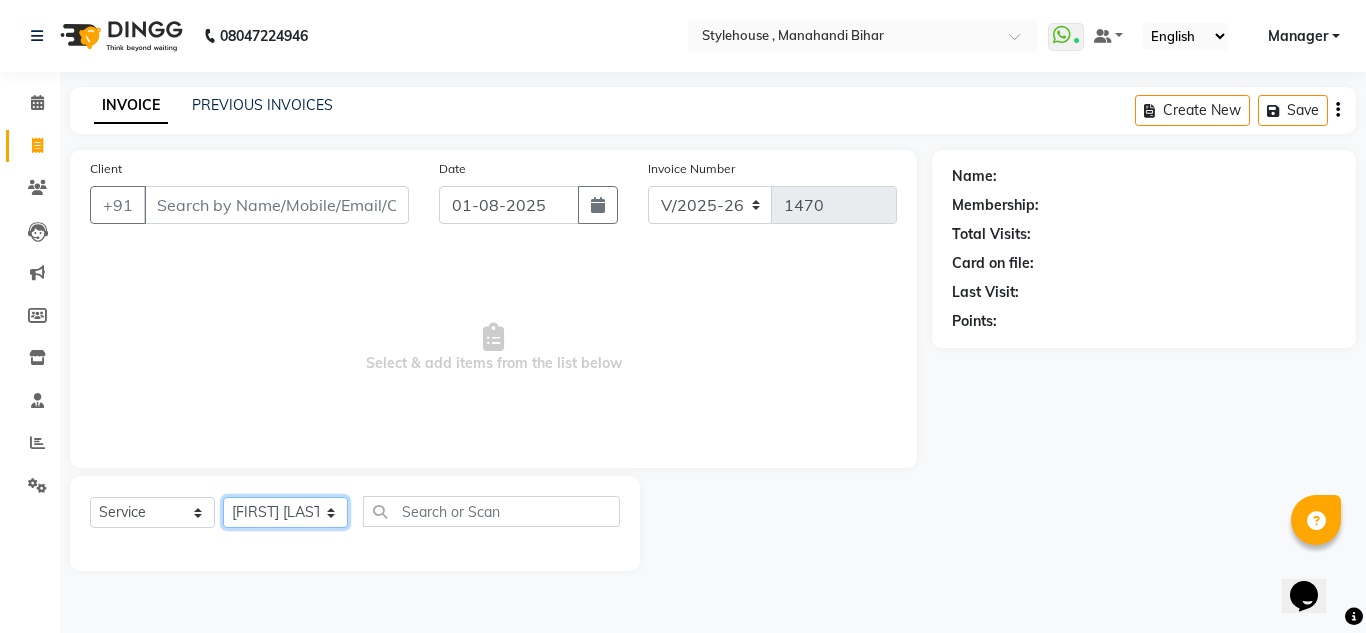 click on "Select Stylist ANIL BARIK ANIRUDH SAHOO JYOTIRANJAN BARIK KANHA LAXMI PRIYA Manager Manisha MANJIT BARIK PRADEEP BARIK PRIYANKA NANDA PUJA ROUT RUMA SAGARIKA SAHOO SALMAN SAMEER BARIK SAROJ SITHA TARA DEVI SHRESTA" 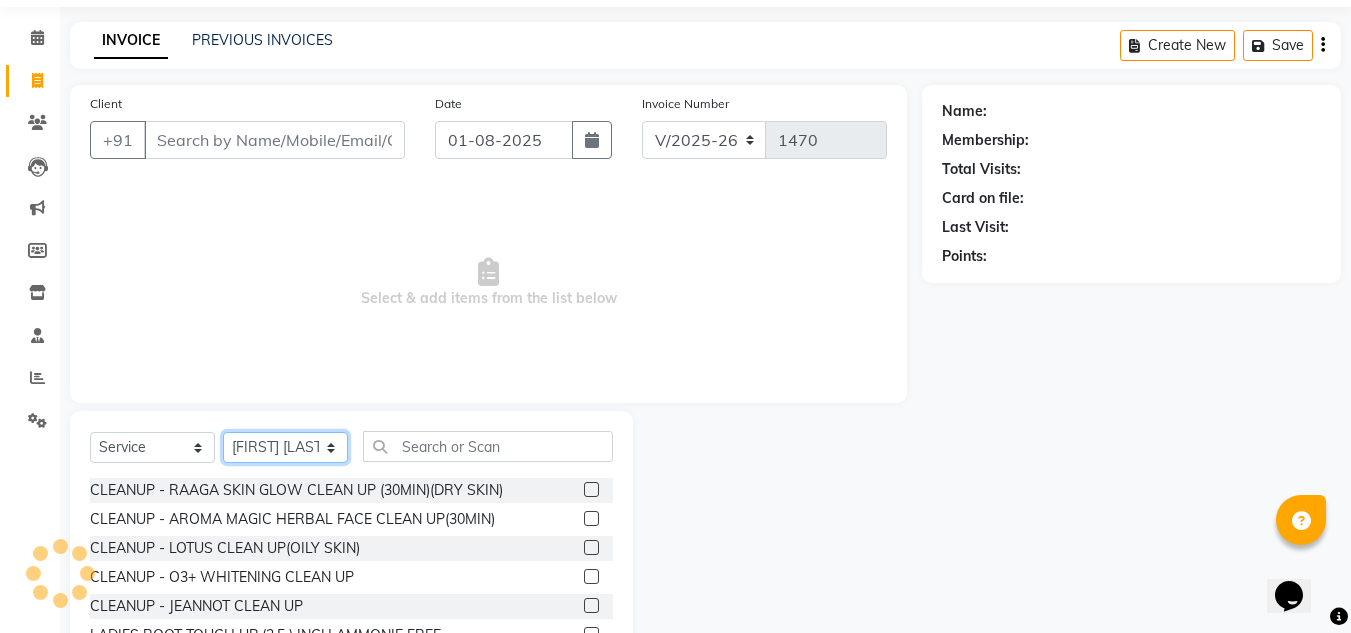 scroll, scrollTop: 100, scrollLeft: 0, axis: vertical 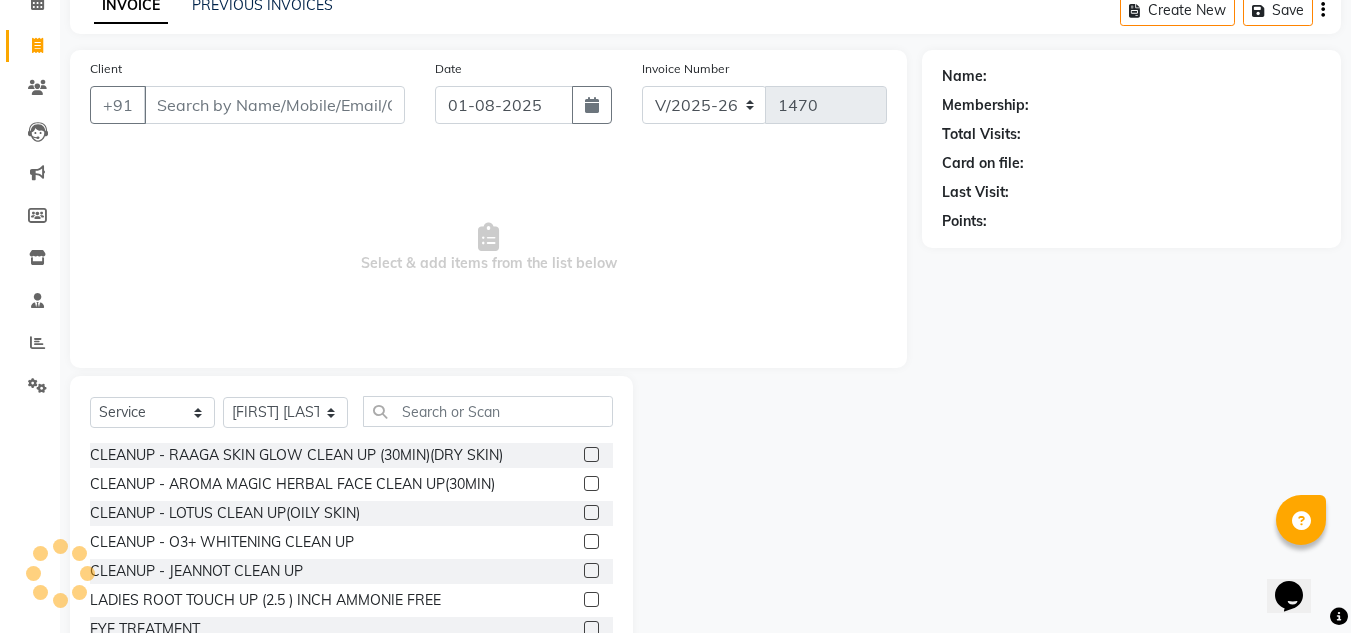 click 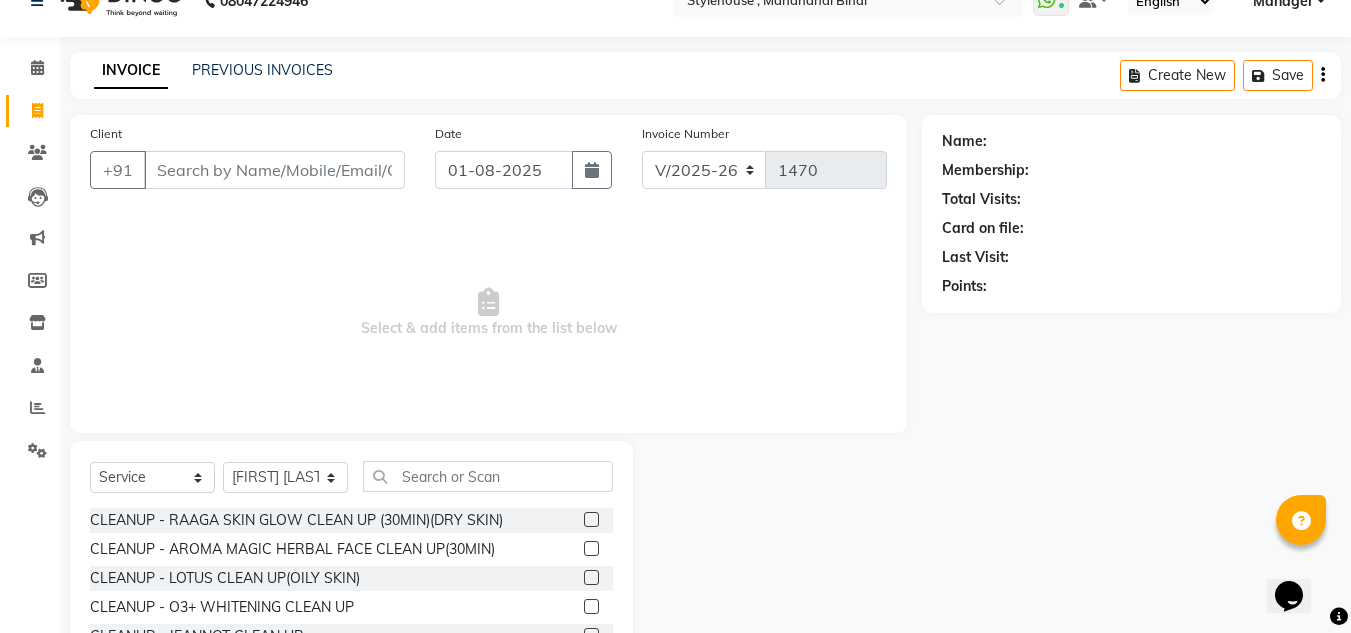 scroll, scrollTop: 0, scrollLeft: 0, axis: both 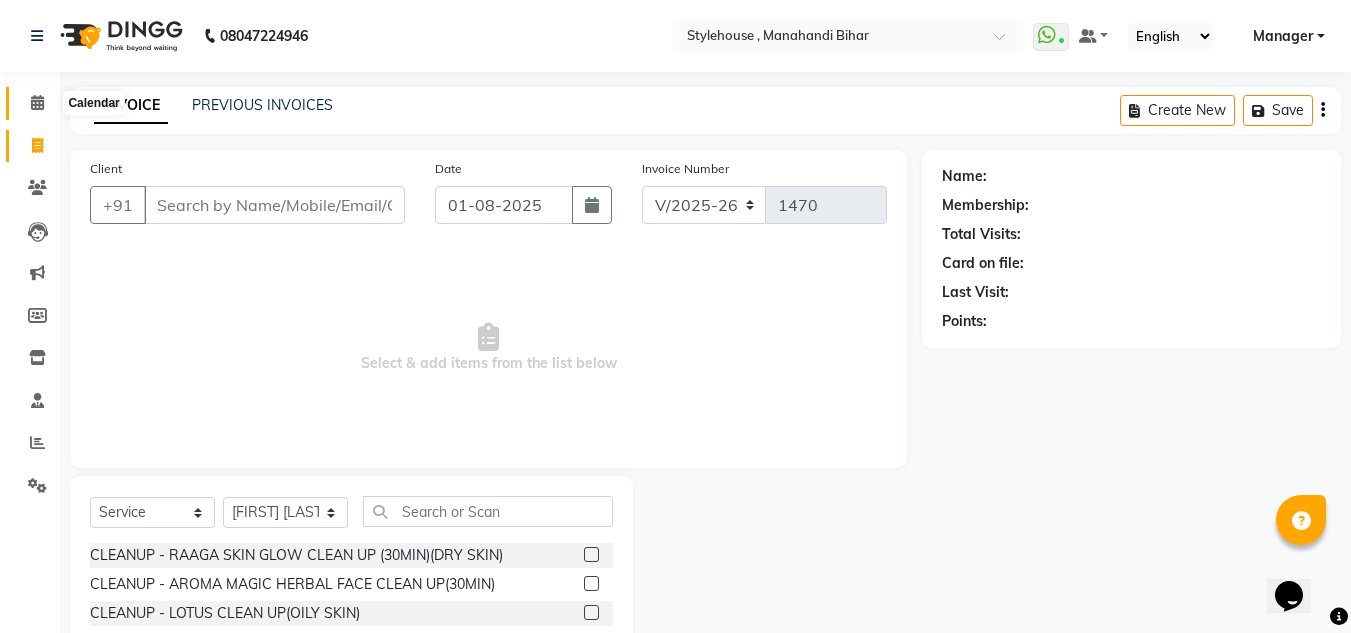 click 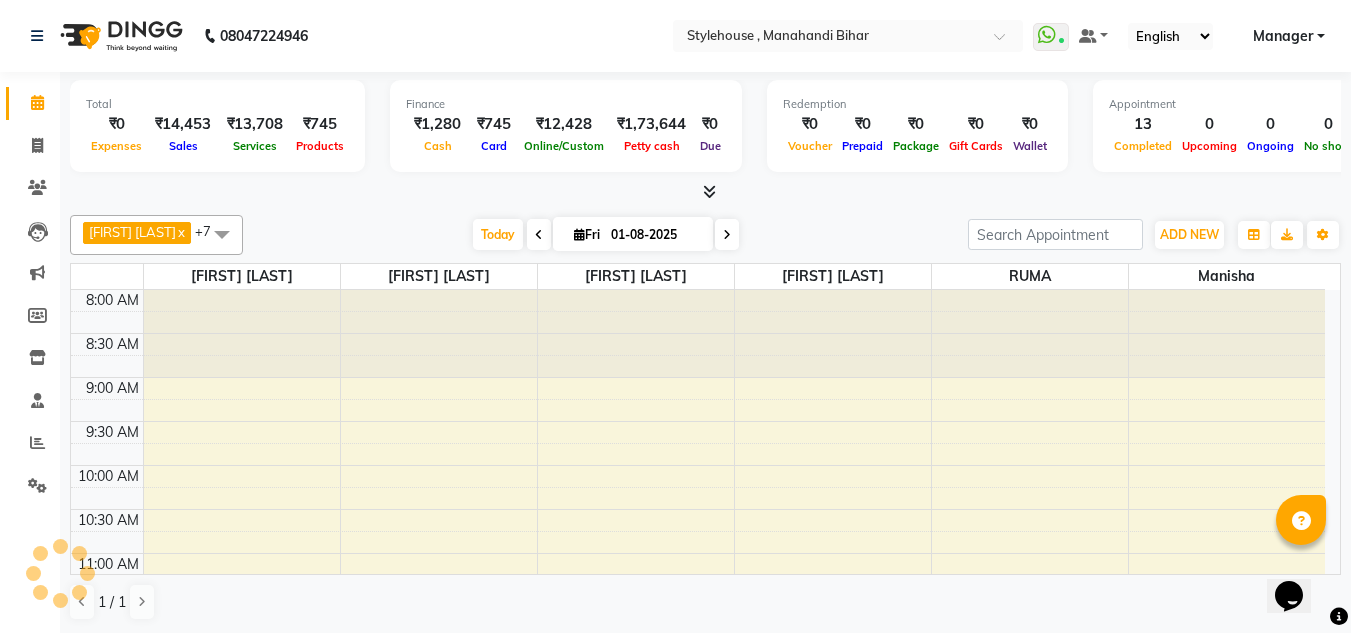 scroll, scrollTop: 0, scrollLeft: 0, axis: both 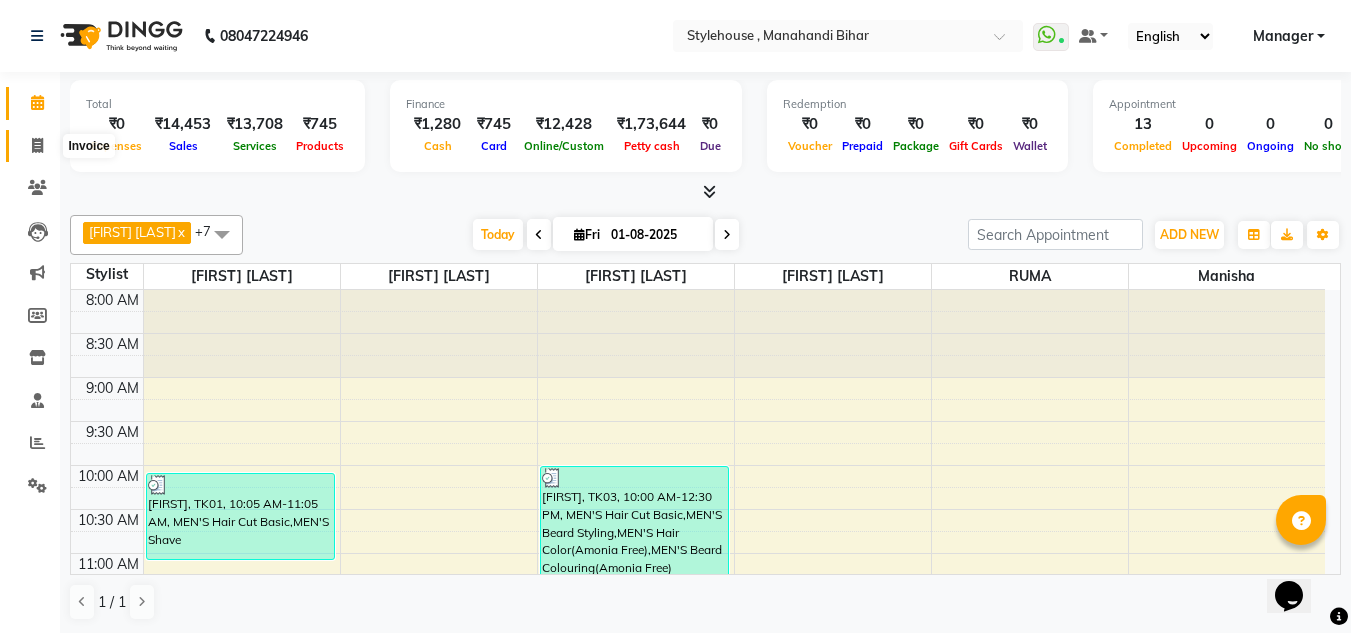 click 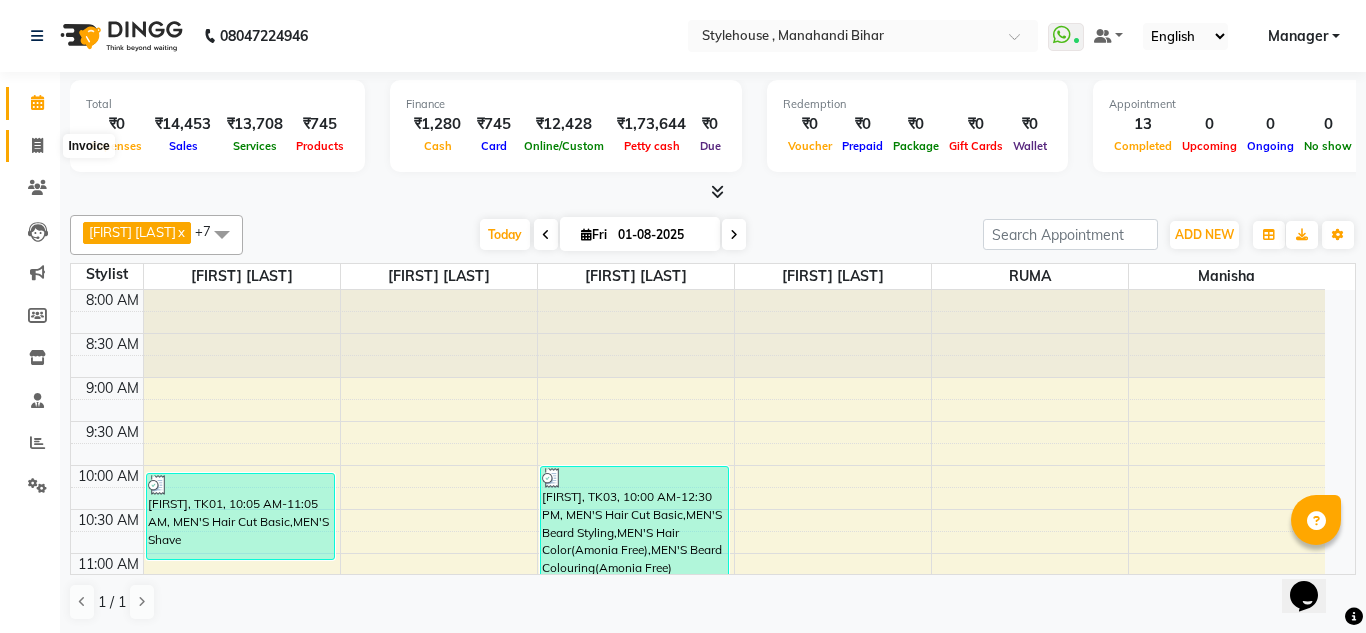 select on "service" 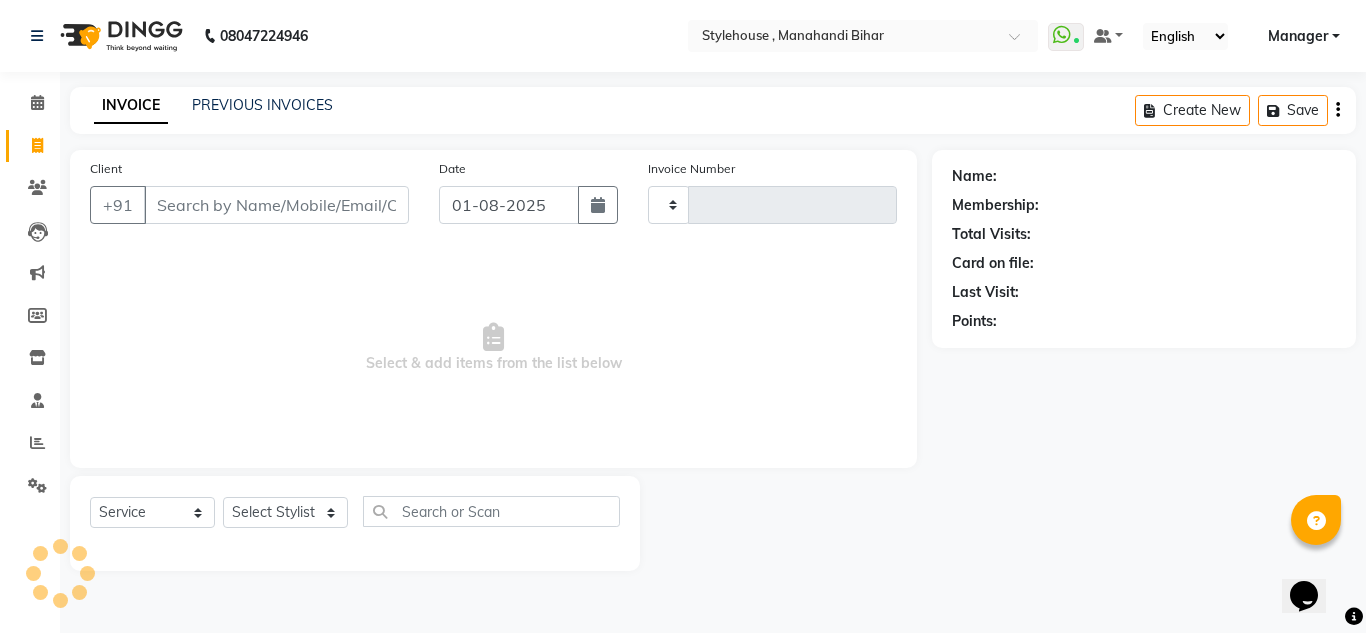 type on "1470" 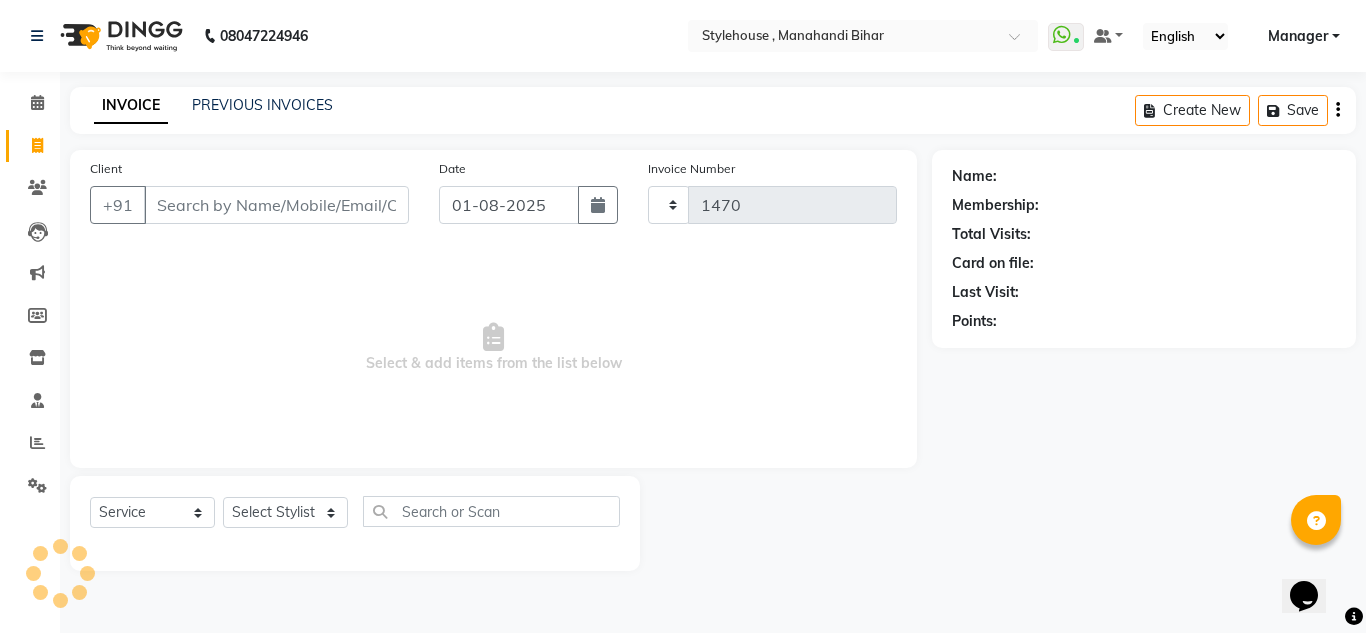 select on "7793" 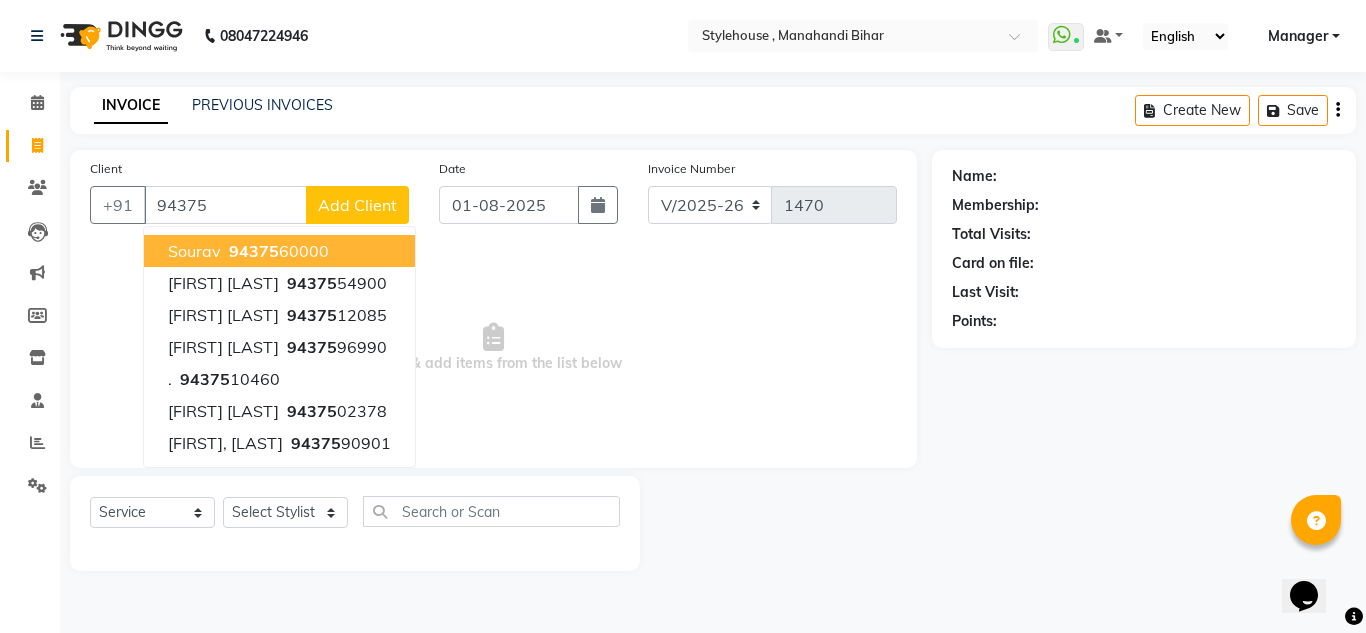 click on "[FIRST] [PHONE]" at bounding box center (279, 251) 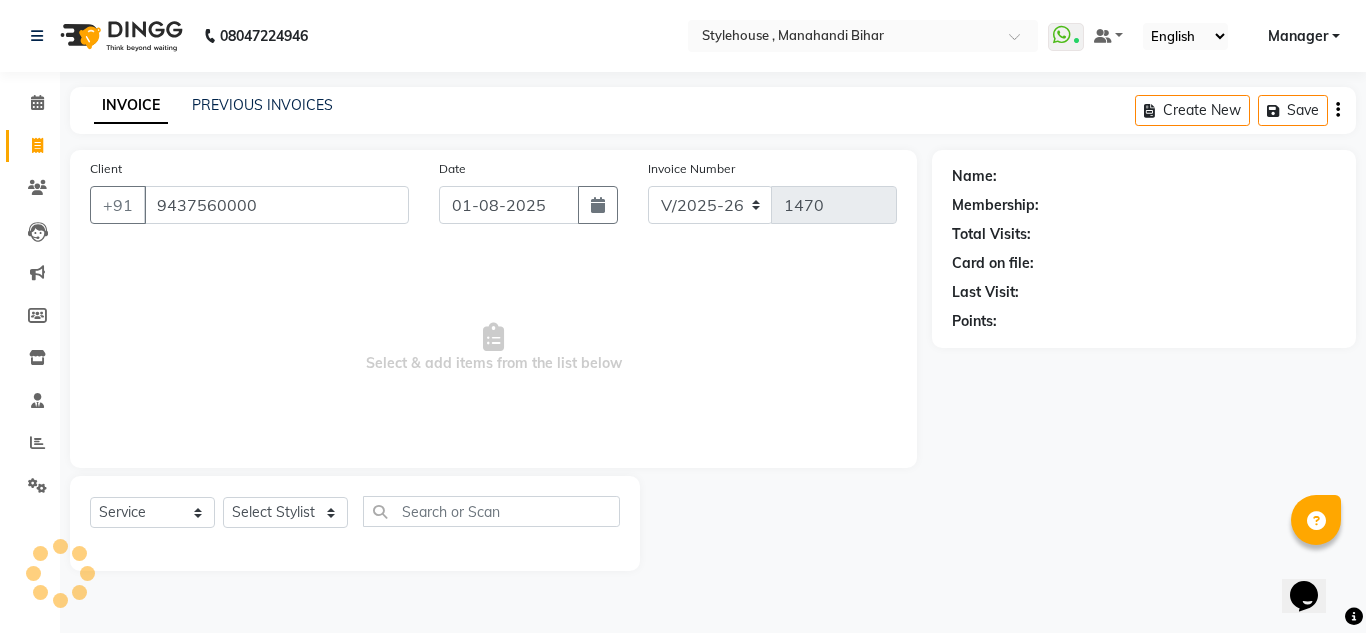 type on "9437560000" 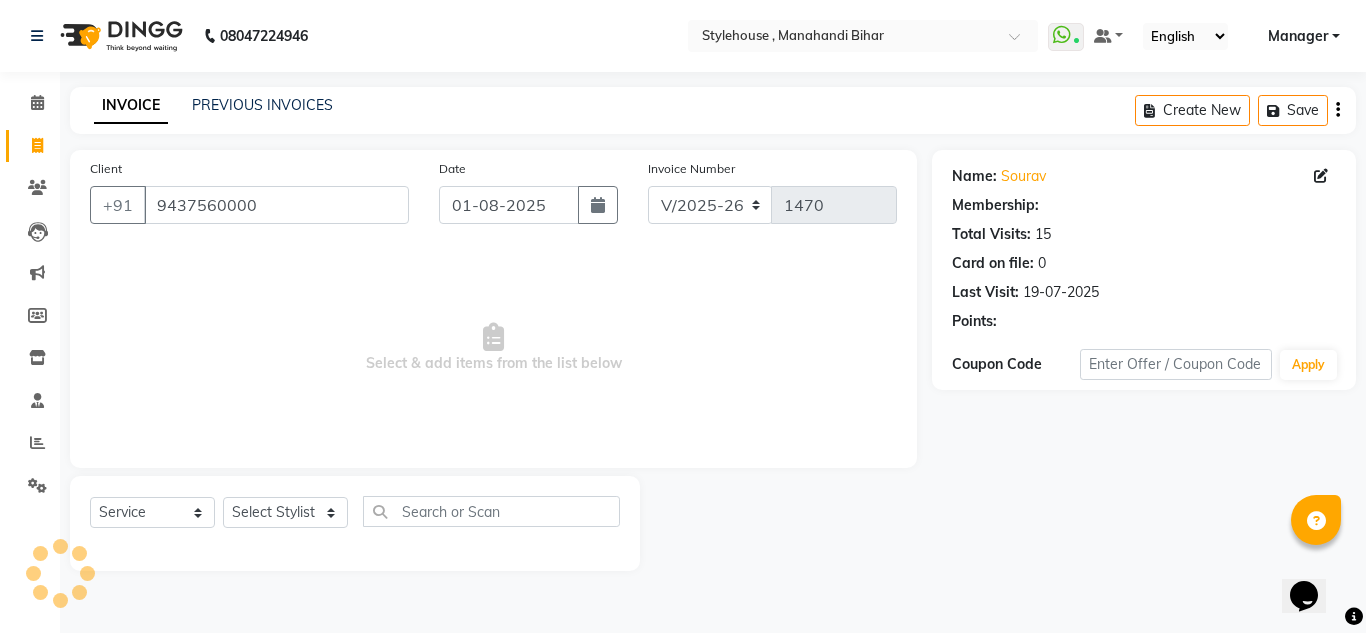 select on "1: Object" 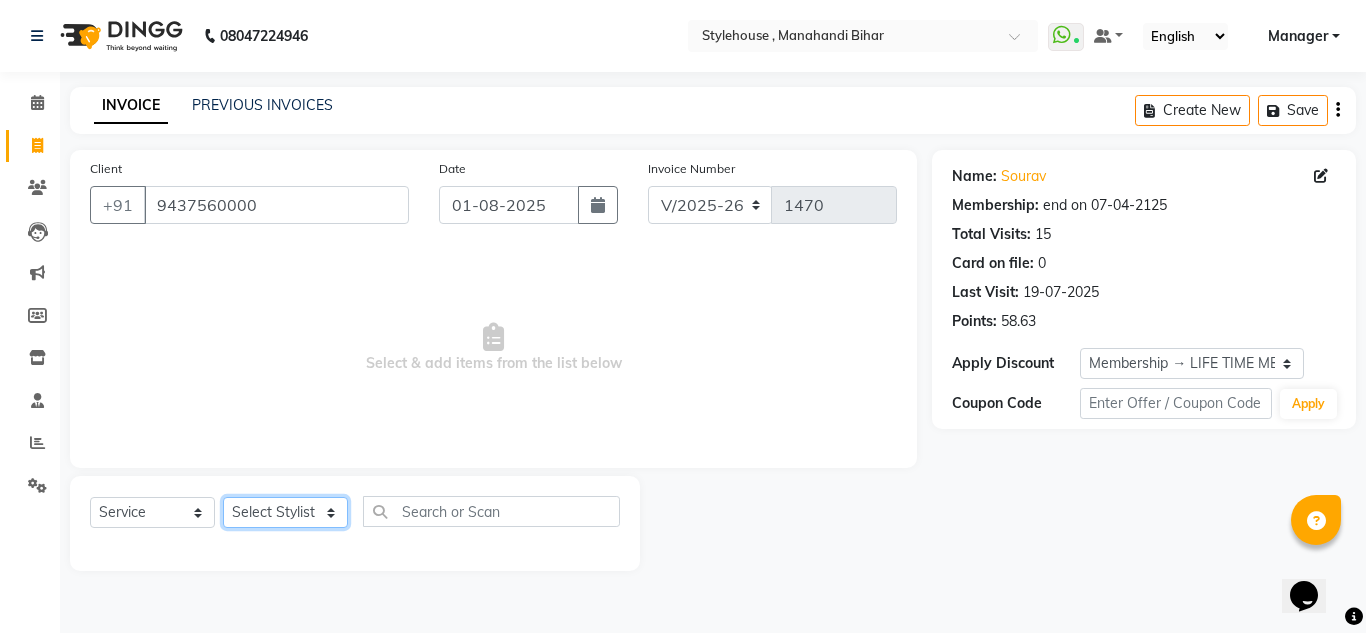 click on "Select Stylist ANIL BARIK ANIRUDH SAHOO JYOTIRANJAN BARIK KANHA LAXMI PRIYA Manager Manisha MANJIT BARIK PRADEEP BARIK PRIYANKA NANDA PUJA ROUT RUMA SAGARIKA SAHOO SALMAN SAMEER BARIK SAROJ SITHA TARA DEVI SHRESTA" 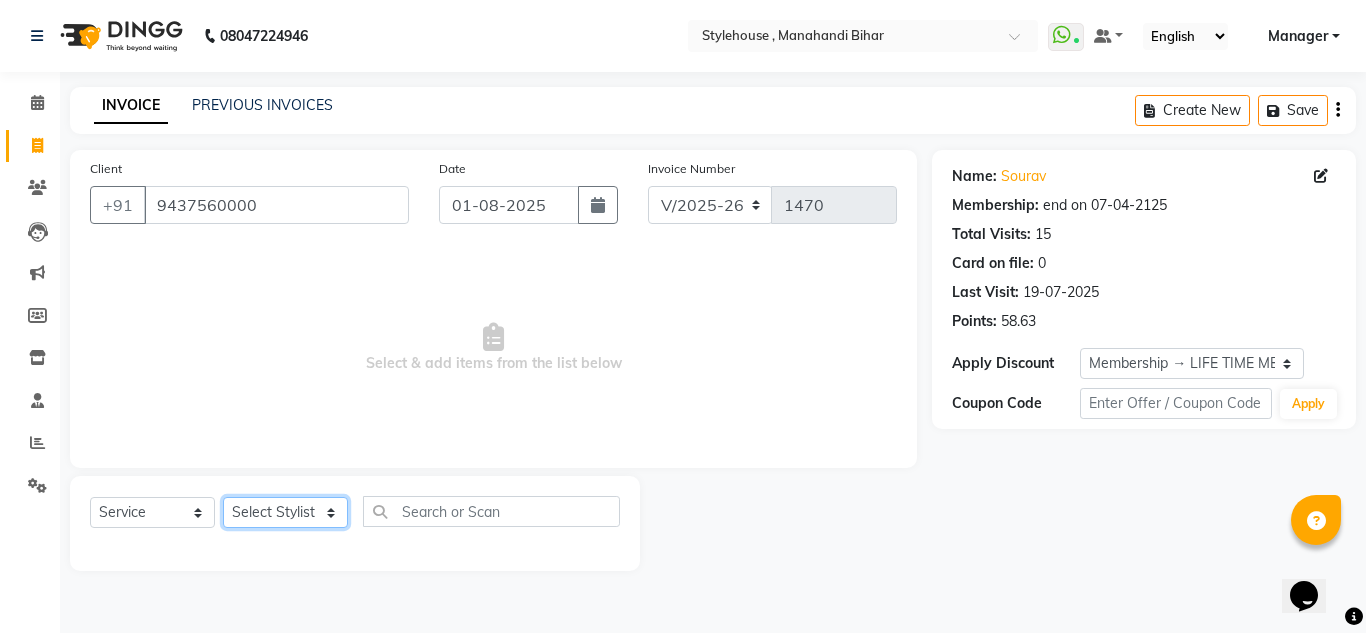 select on "69900" 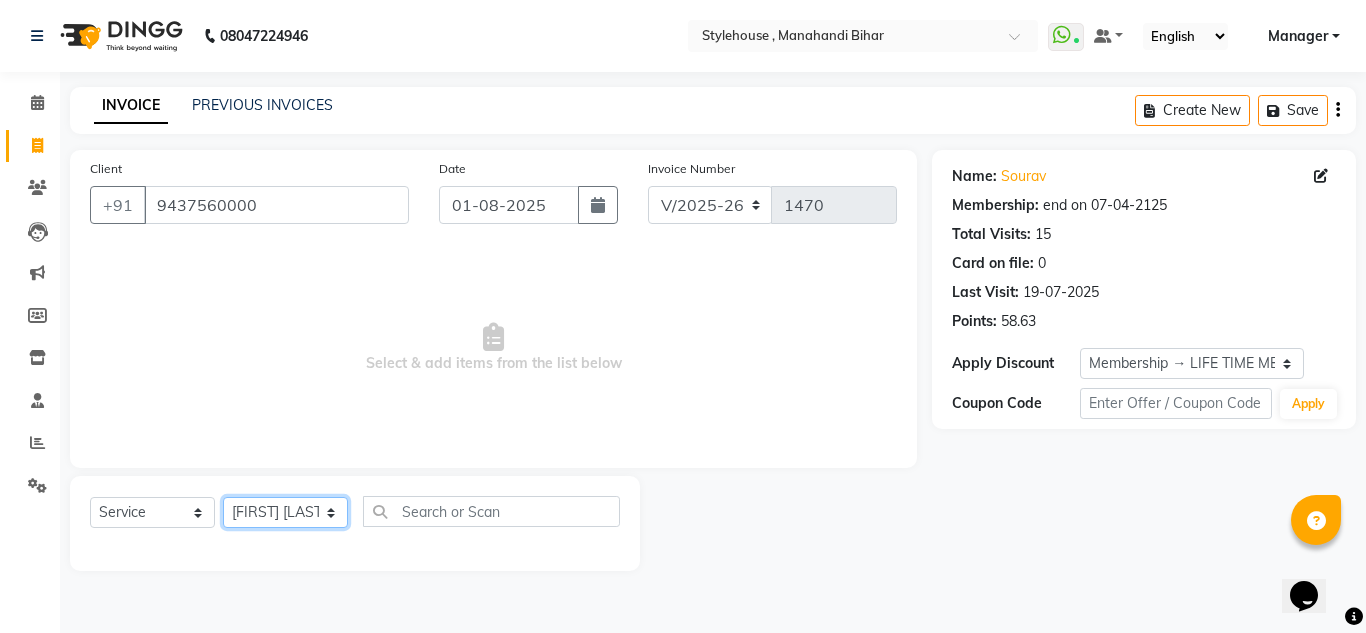 click on "Select Stylist ANIL BARIK ANIRUDH SAHOO JYOTIRANJAN BARIK KANHA LAXMI PRIYA Manager Manisha MANJIT BARIK PRADEEP BARIK PRIYANKA NANDA PUJA ROUT RUMA SAGARIKA SAHOO SALMAN SAMEER BARIK SAROJ SITHA TARA DEVI SHRESTA" 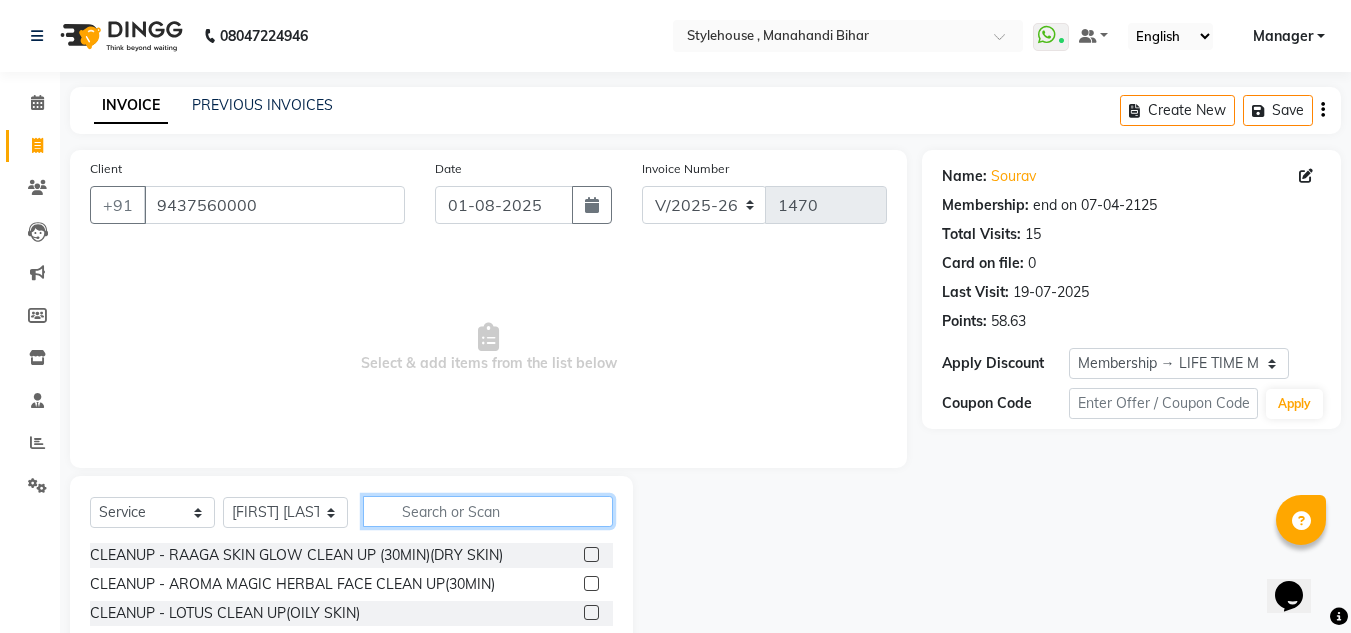 click 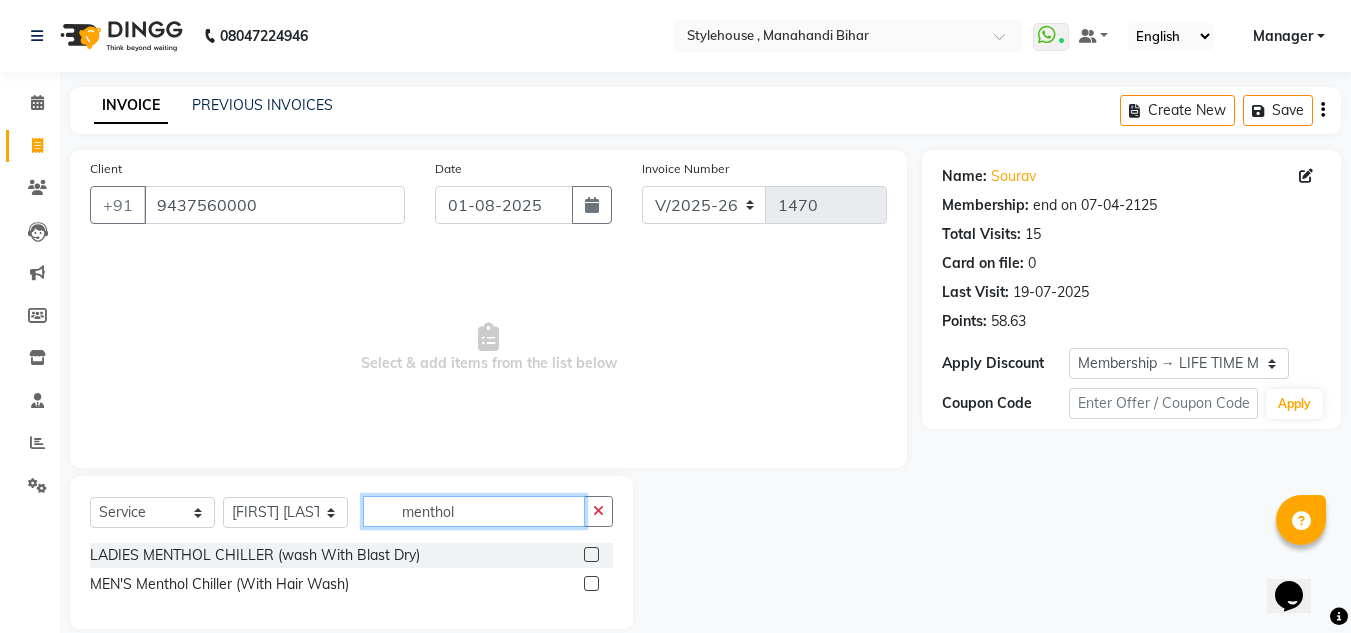 type on "menthol" 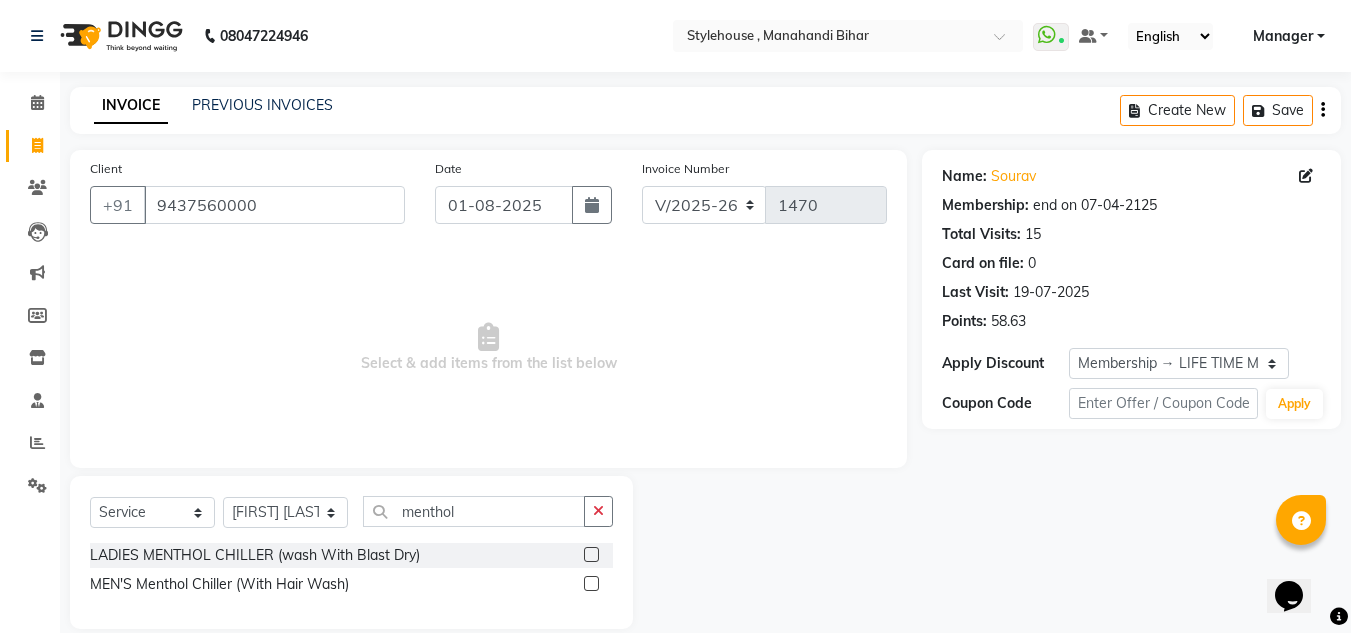 click 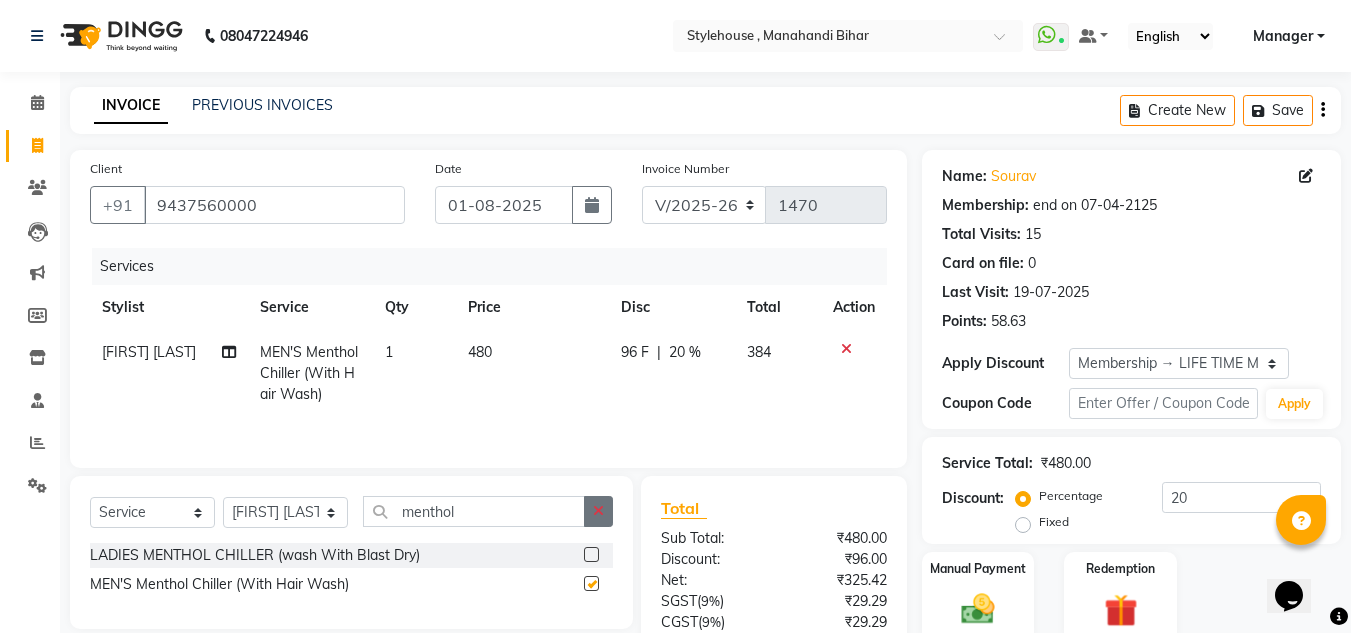 checkbox on "false" 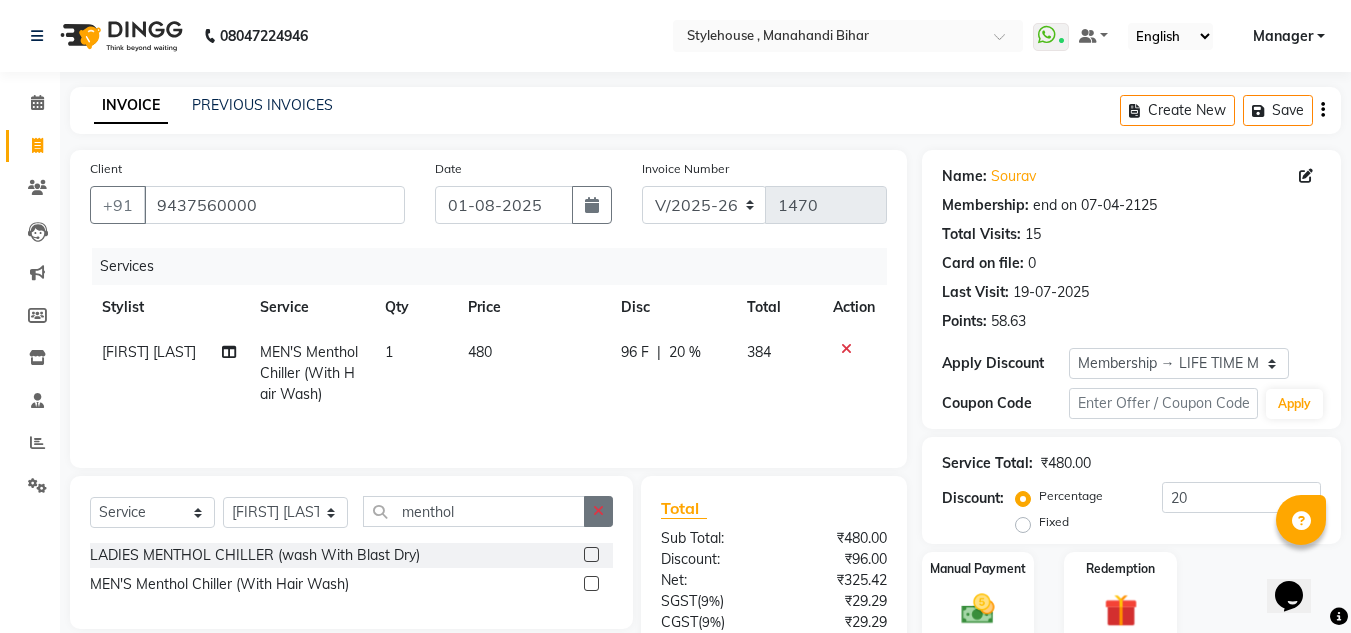 click 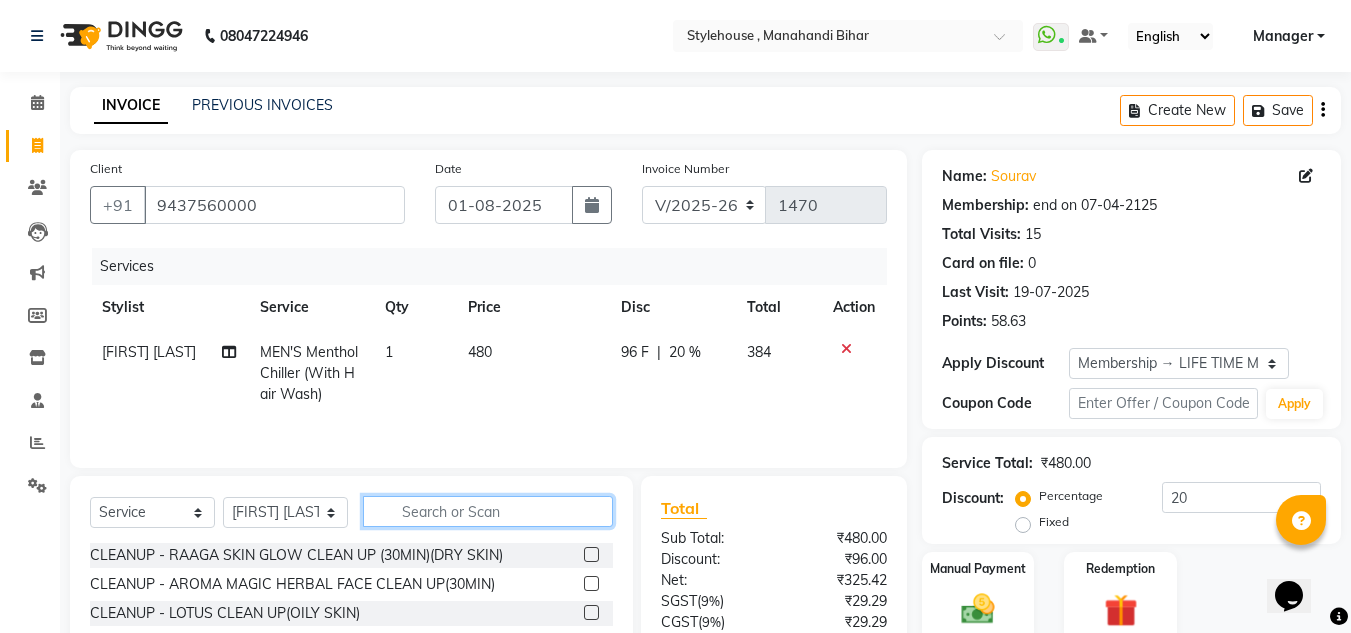 click 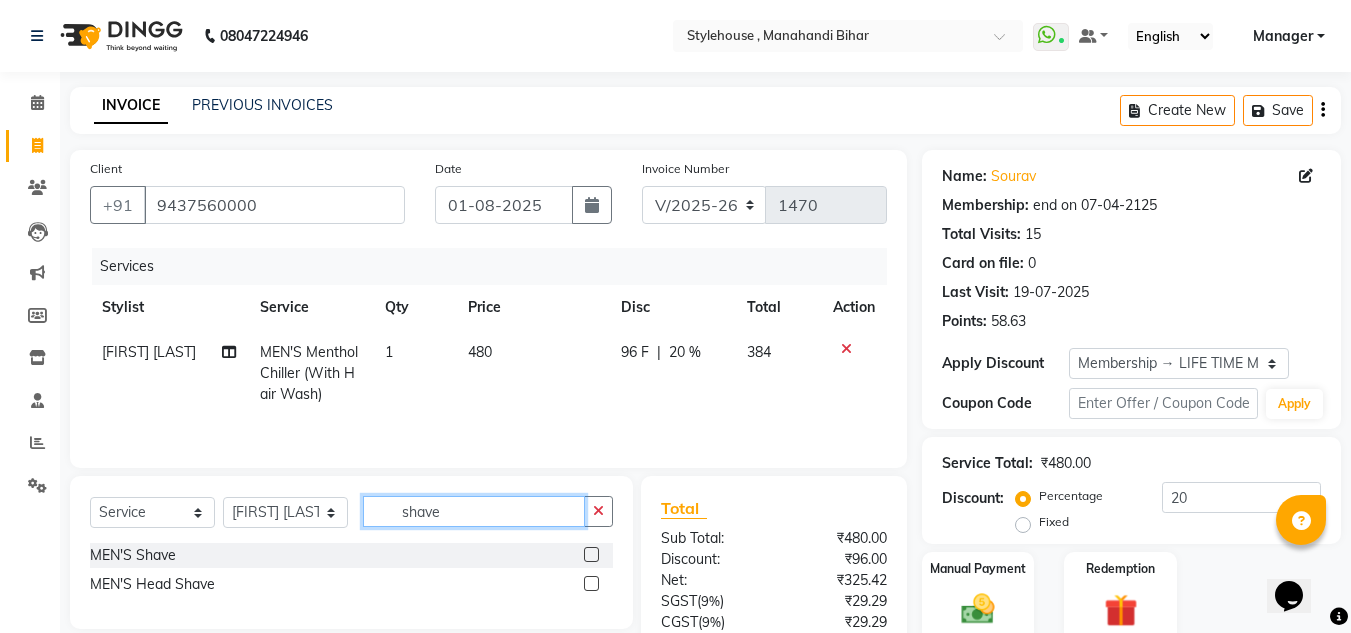 type on "shave" 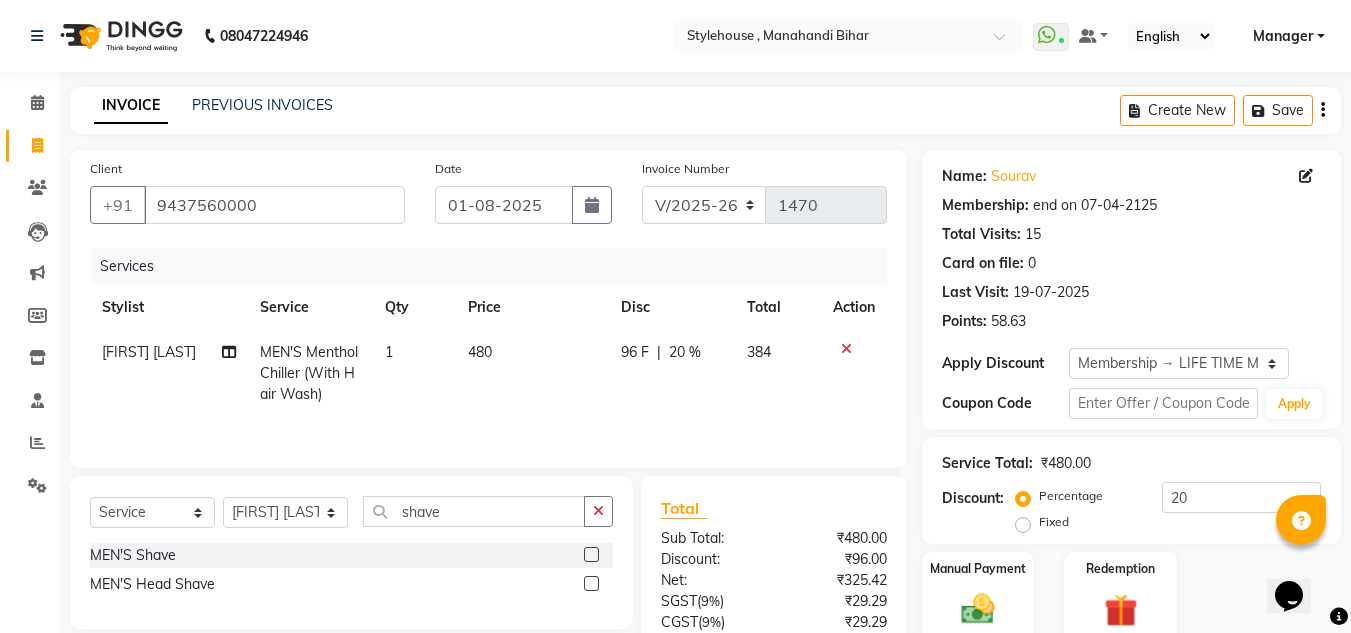 click 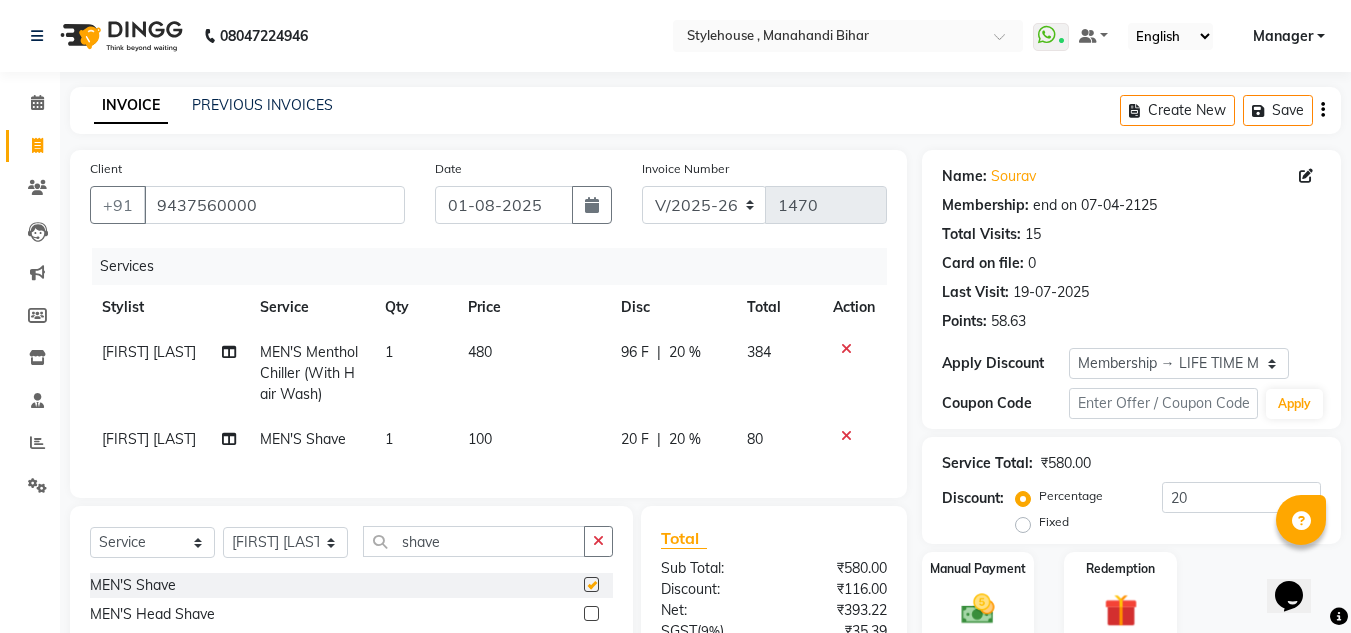 checkbox on "false" 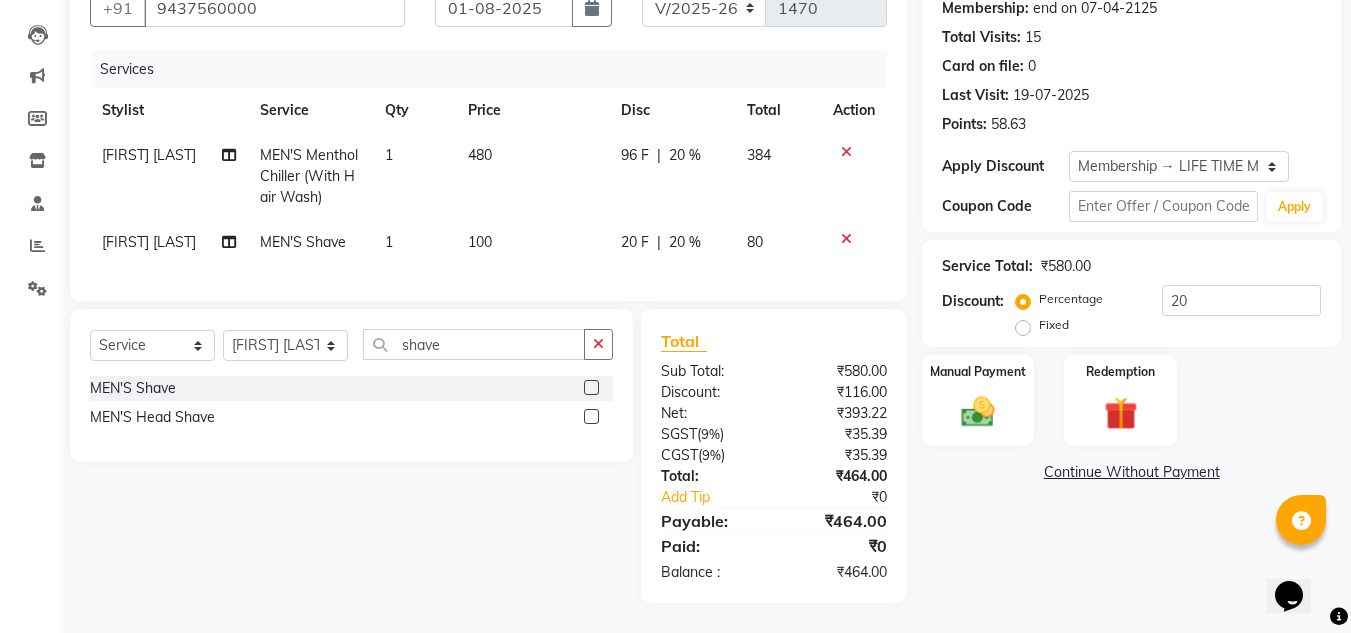 scroll, scrollTop: 233, scrollLeft: 0, axis: vertical 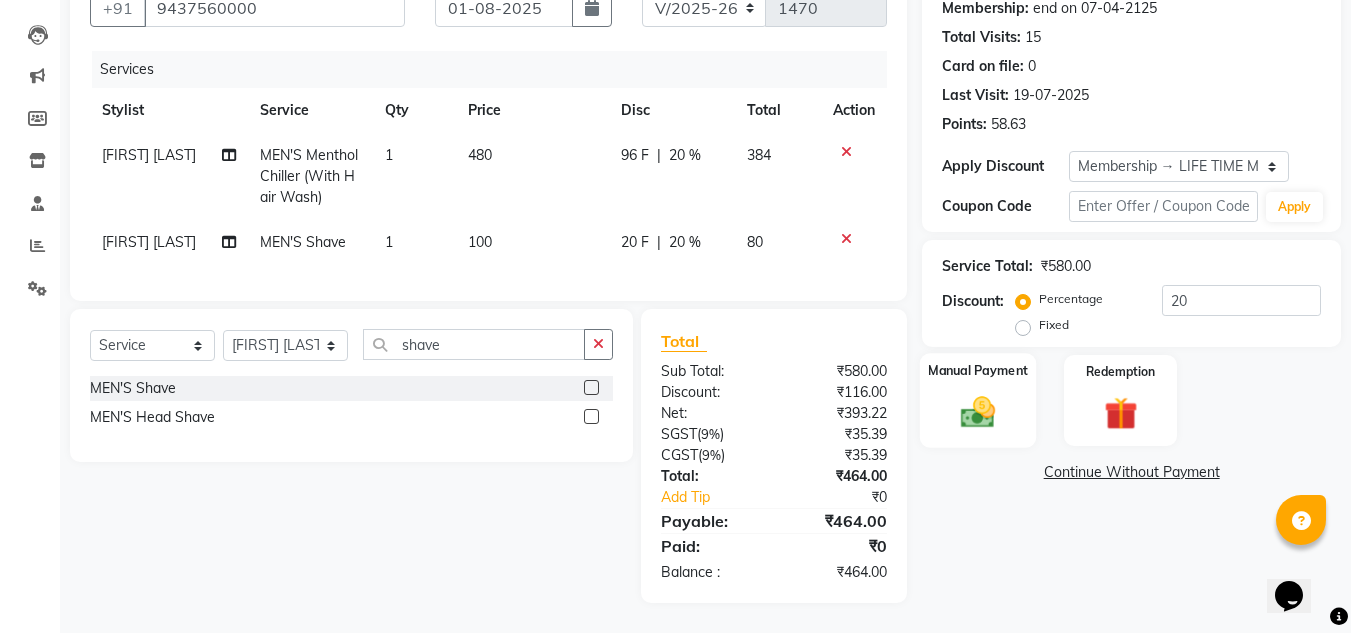 click 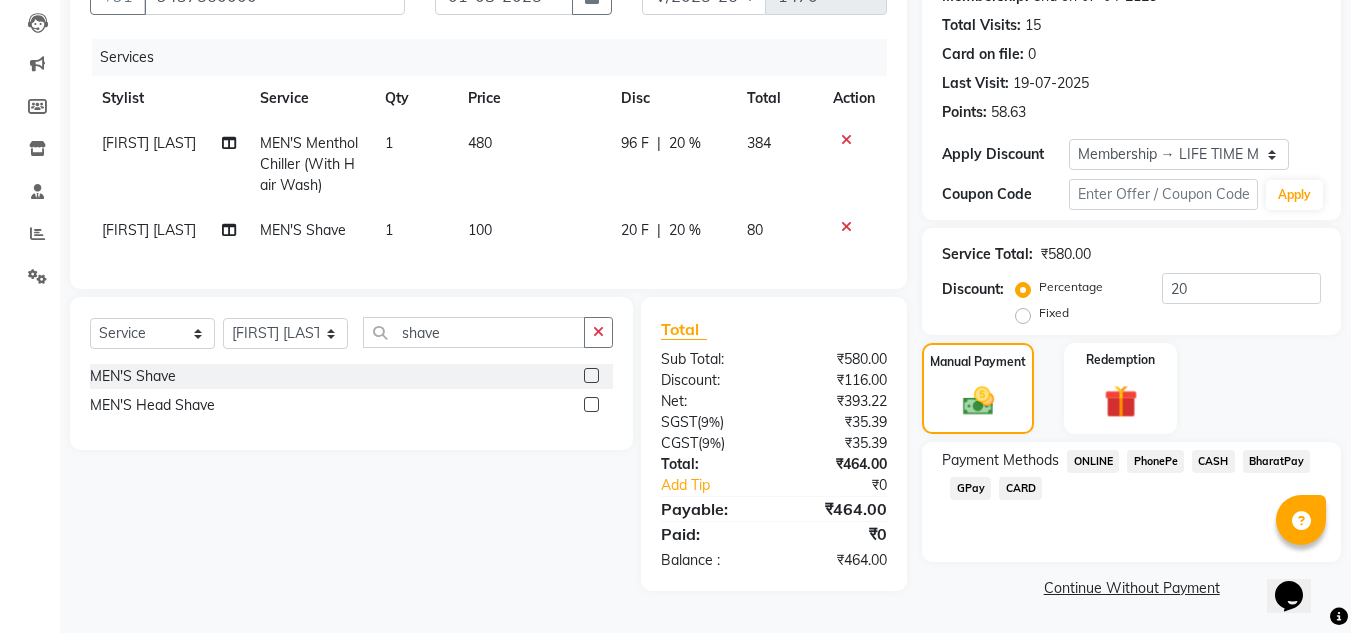 click on "CARD" 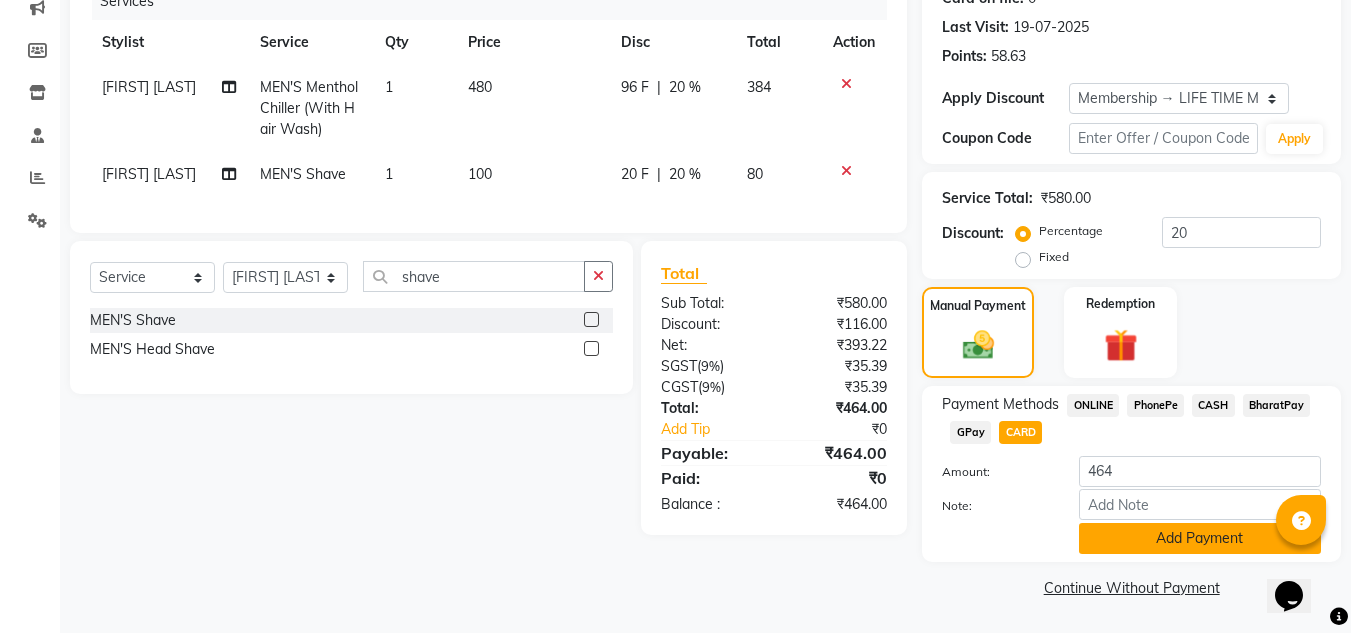 click on "Add Payment" 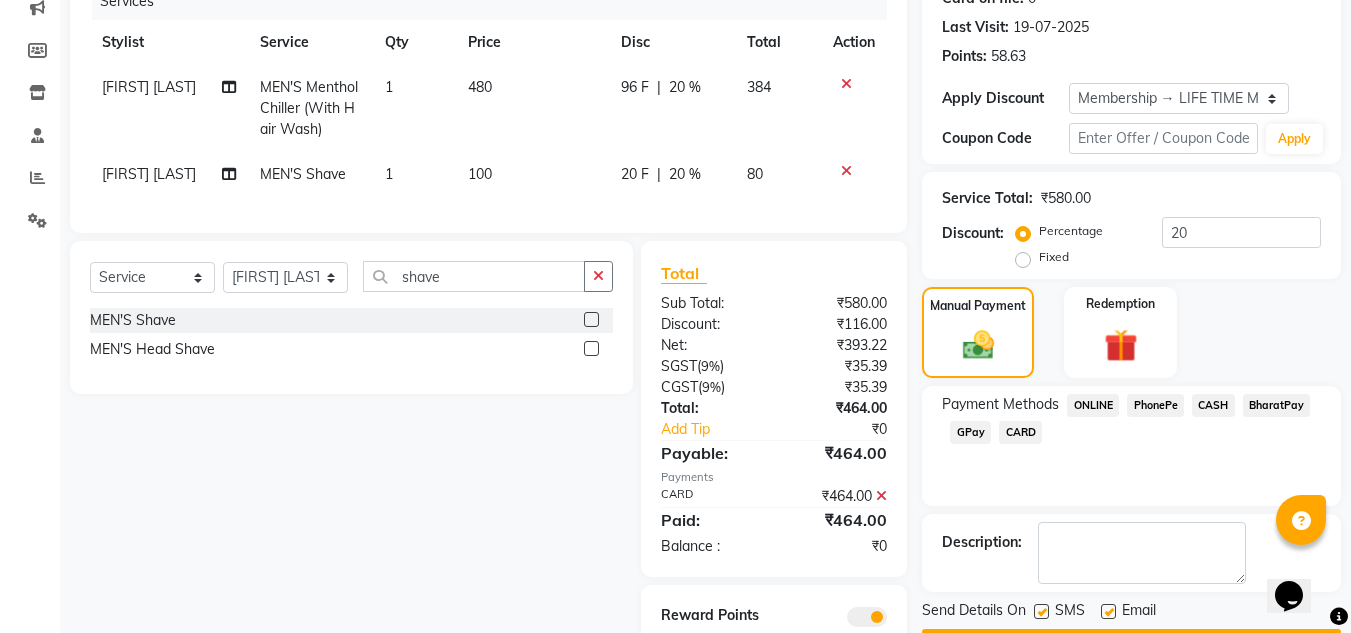 scroll, scrollTop: 395, scrollLeft: 0, axis: vertical 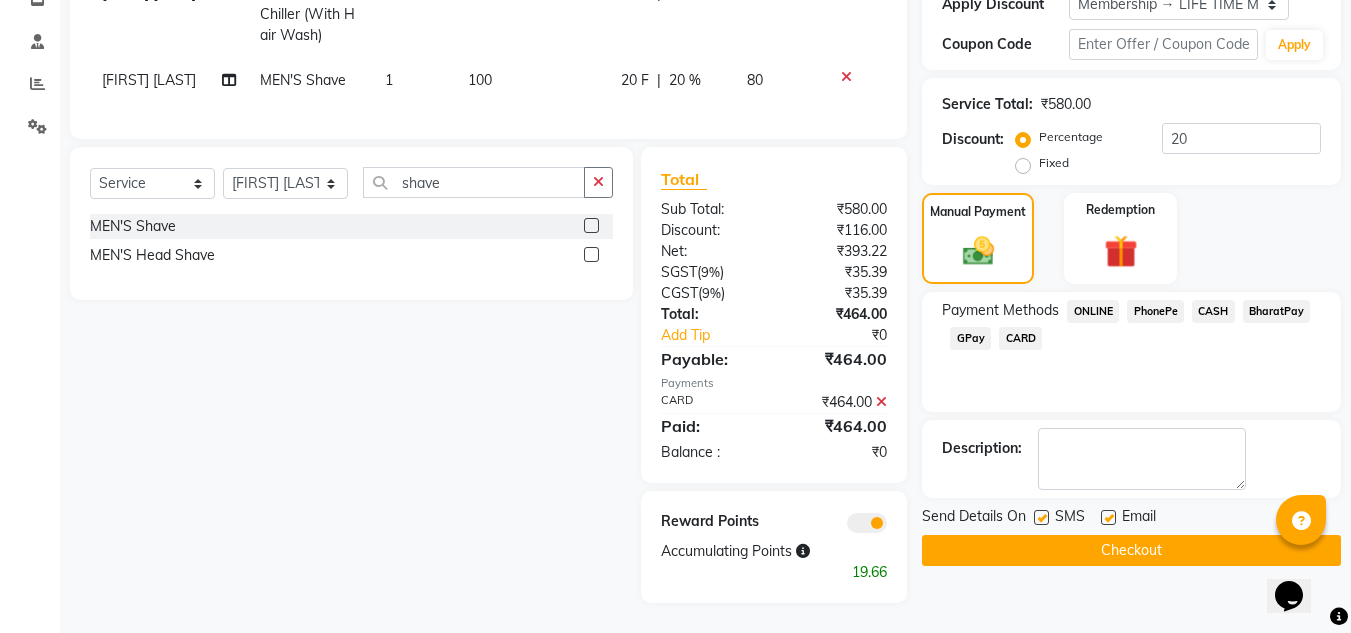 click on "Checkout" 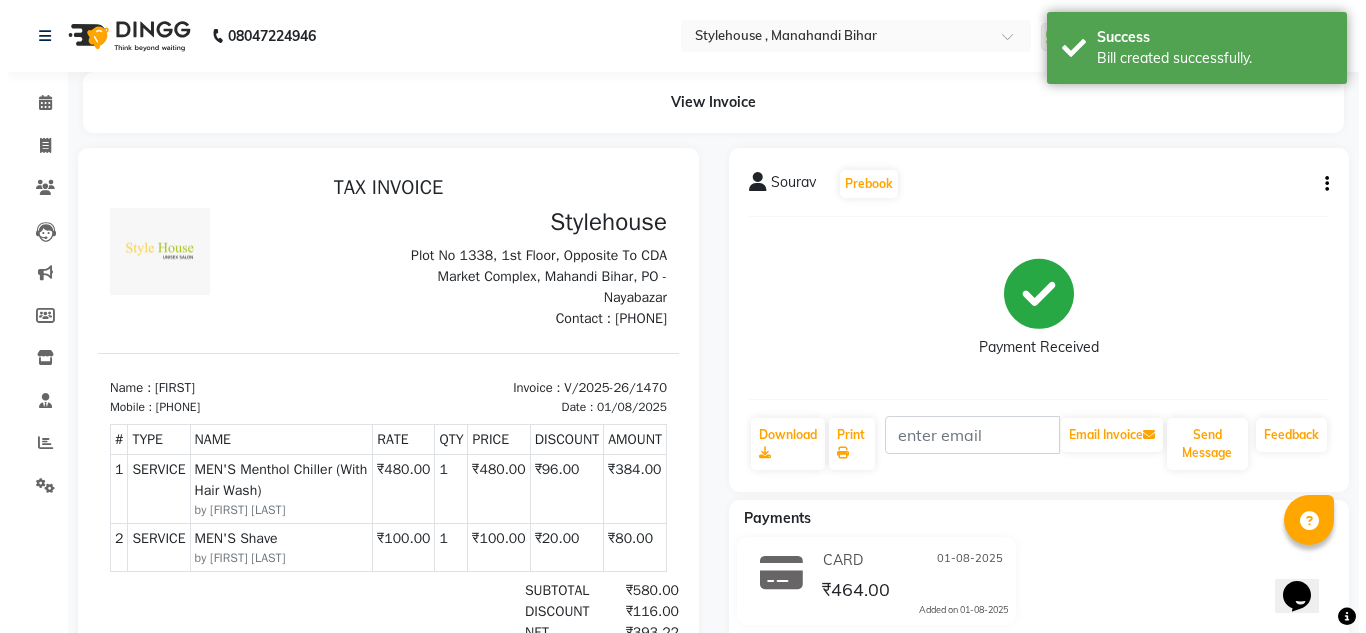 scroll, scrollTop: 0, scrollLeft: 0, axis: both 